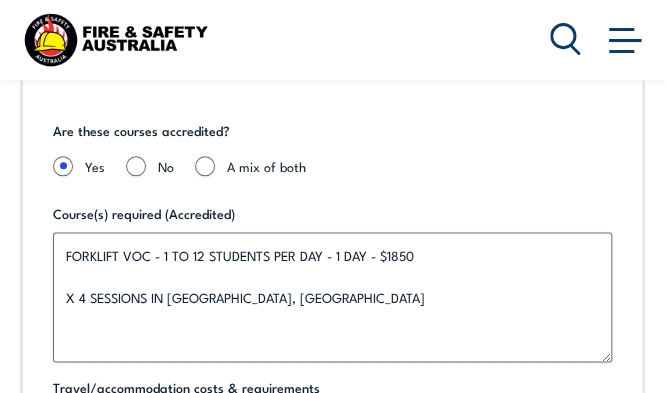 scroll, scrollTop: 0, scrollLeft: 0, axis: both 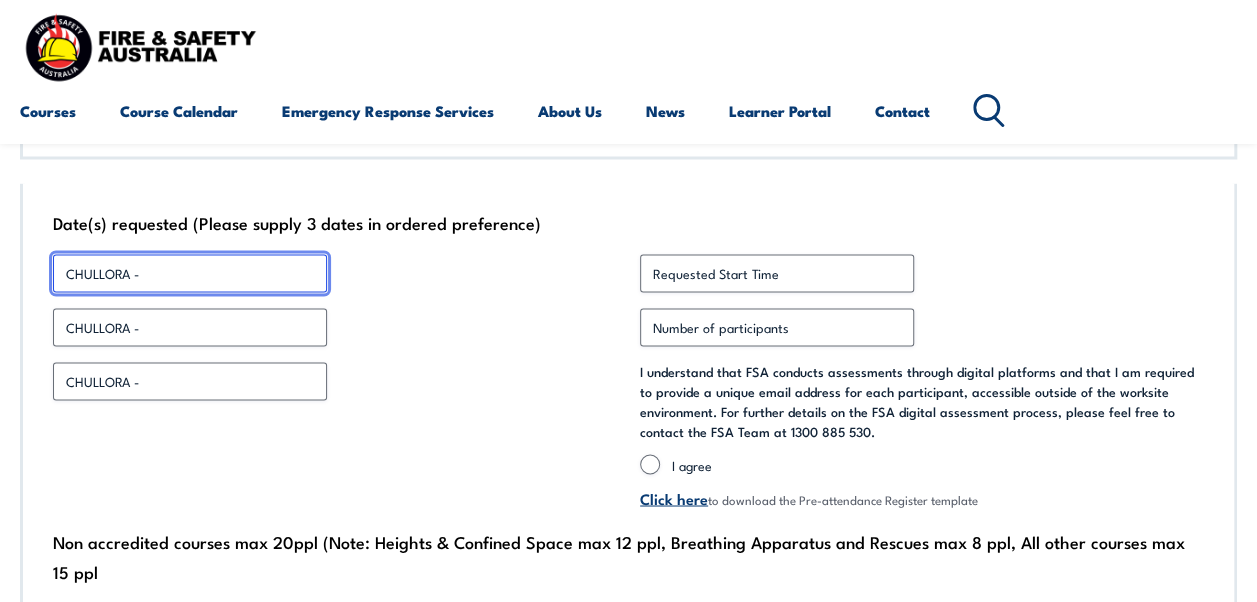 click on "CHULLORA -" at bounding box center [190, 273] 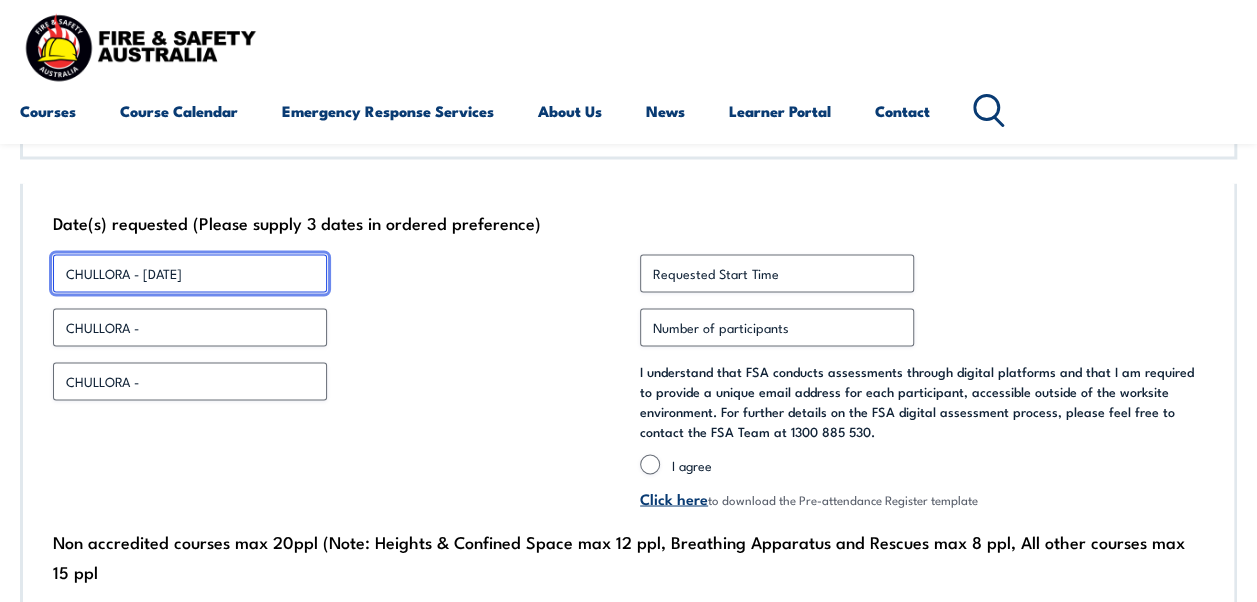 type on "CHULLORA - [DATE]" 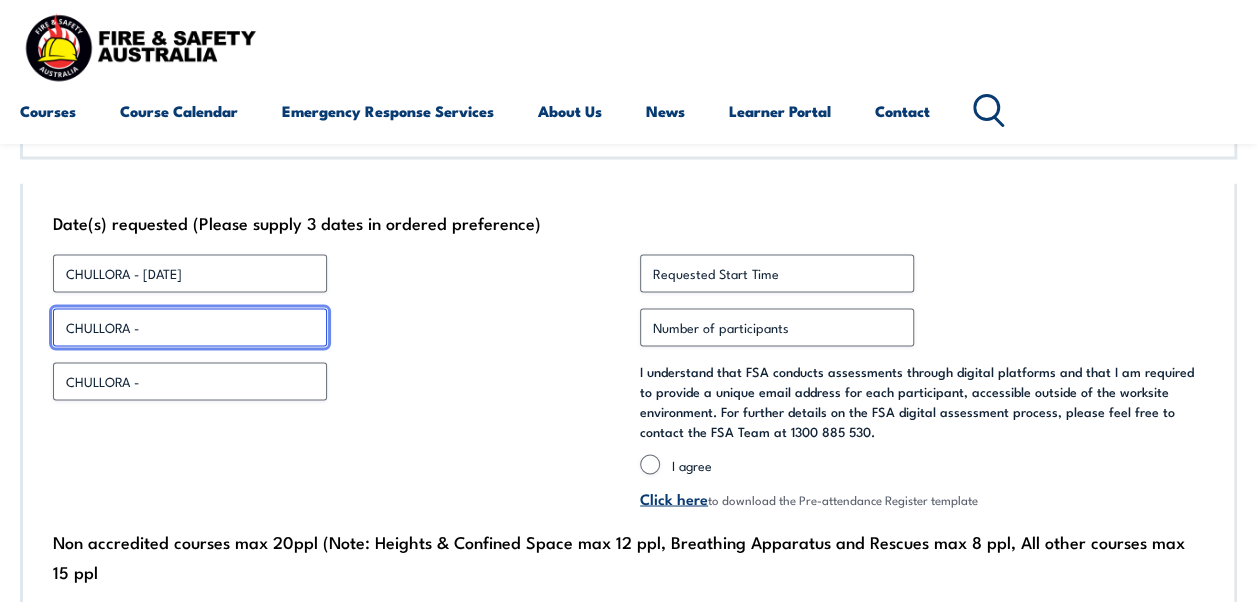 click on "CHULLORA -" at bounding box center (190, 327) 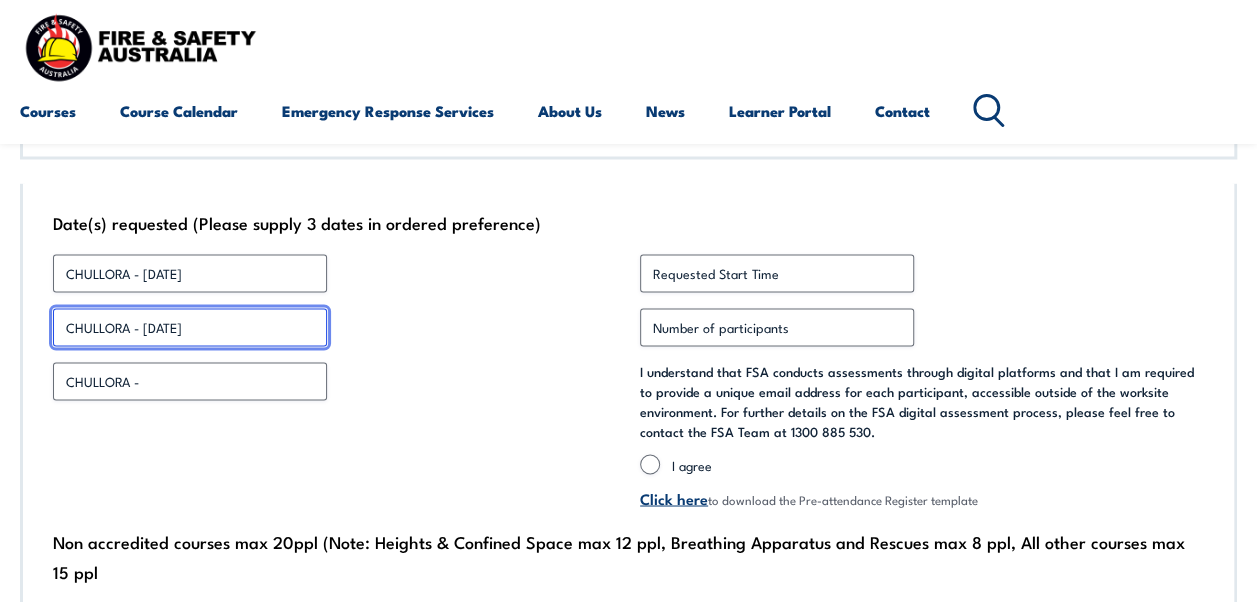 type on "CHULLORA - [DATE]" 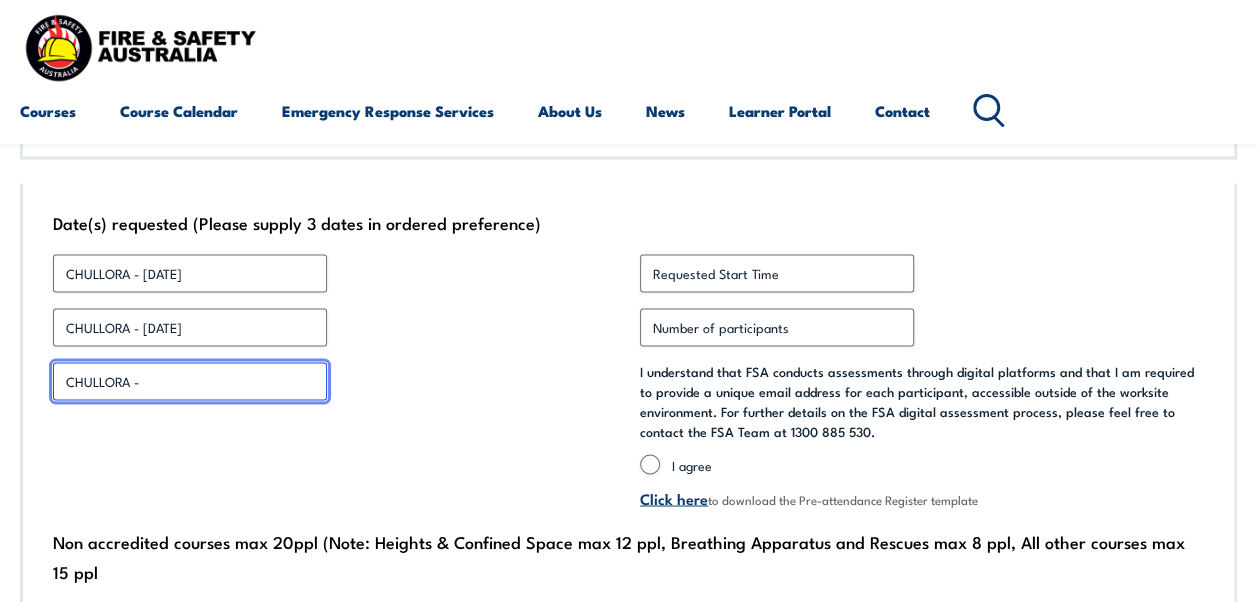 click on "CHULLORA -" at bounding box center (190, 381) 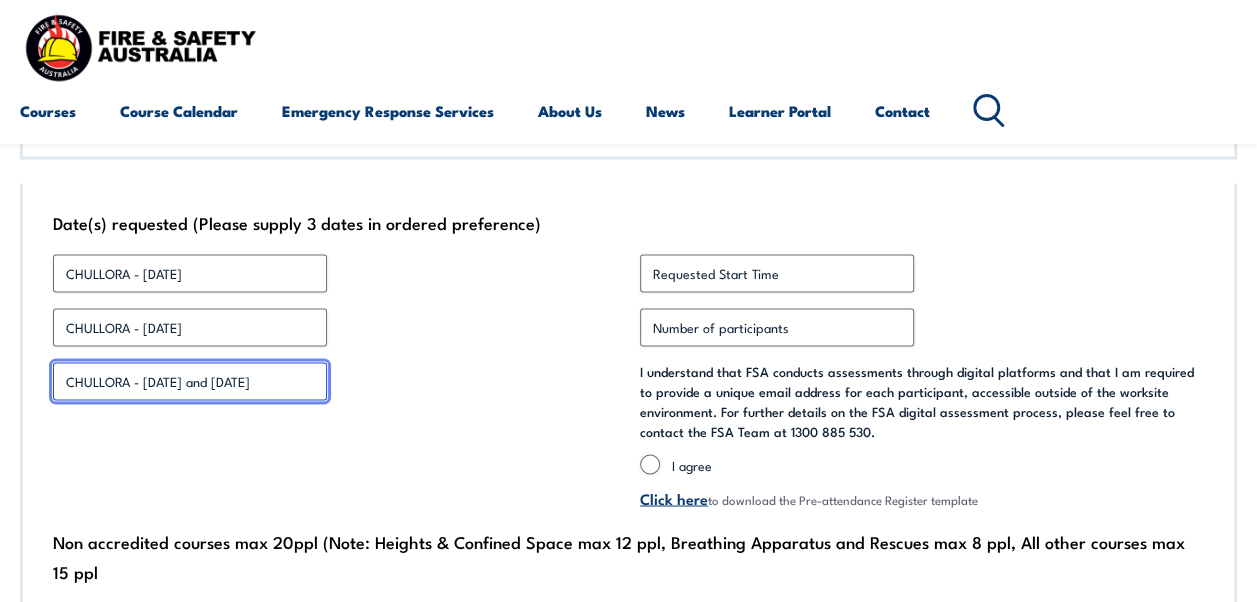 type on "CHULLORA - [DATE] and [DATE]" 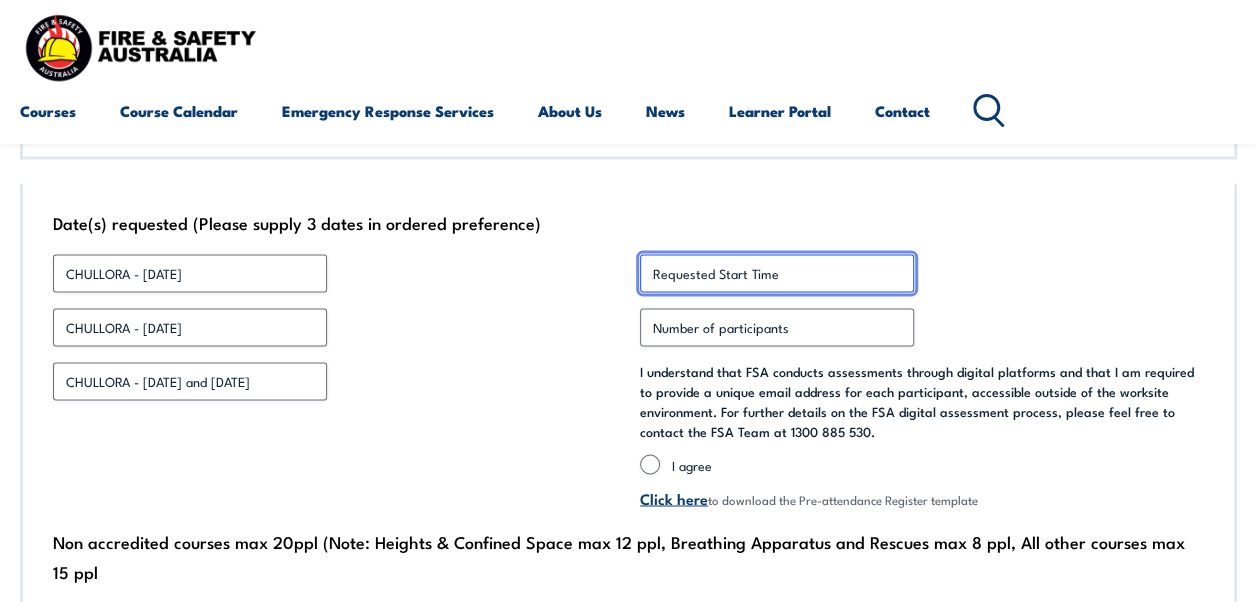 click on "Requested Start Time *" at bounding box center (777, 273) 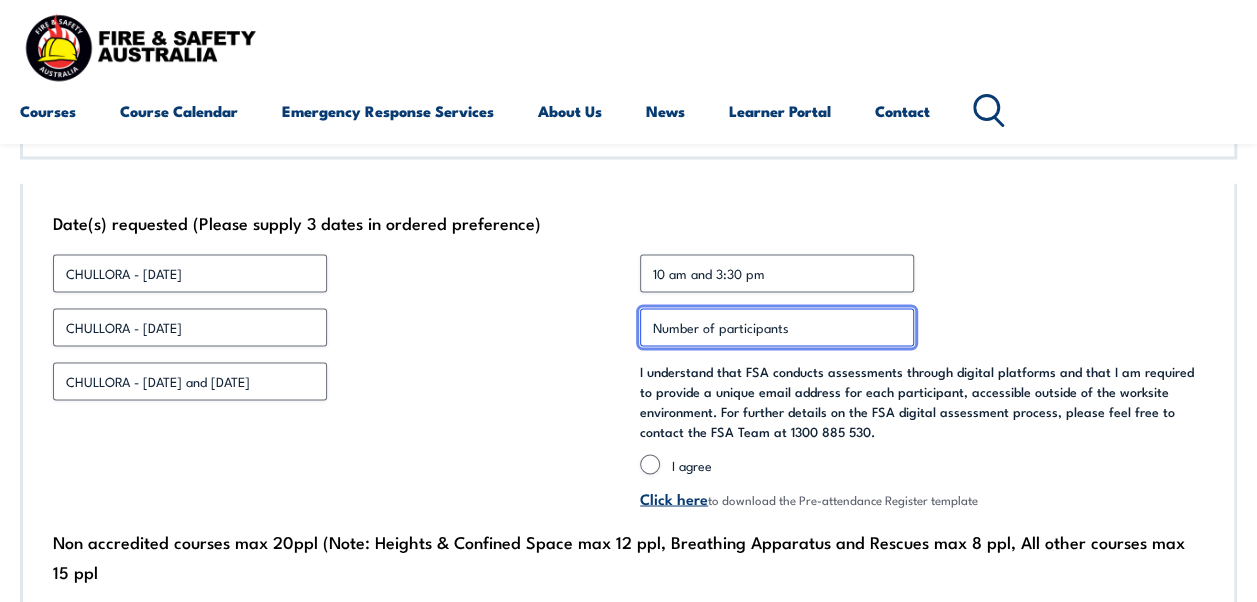 click on "Number of participants *" at bounding box center (777, 327) 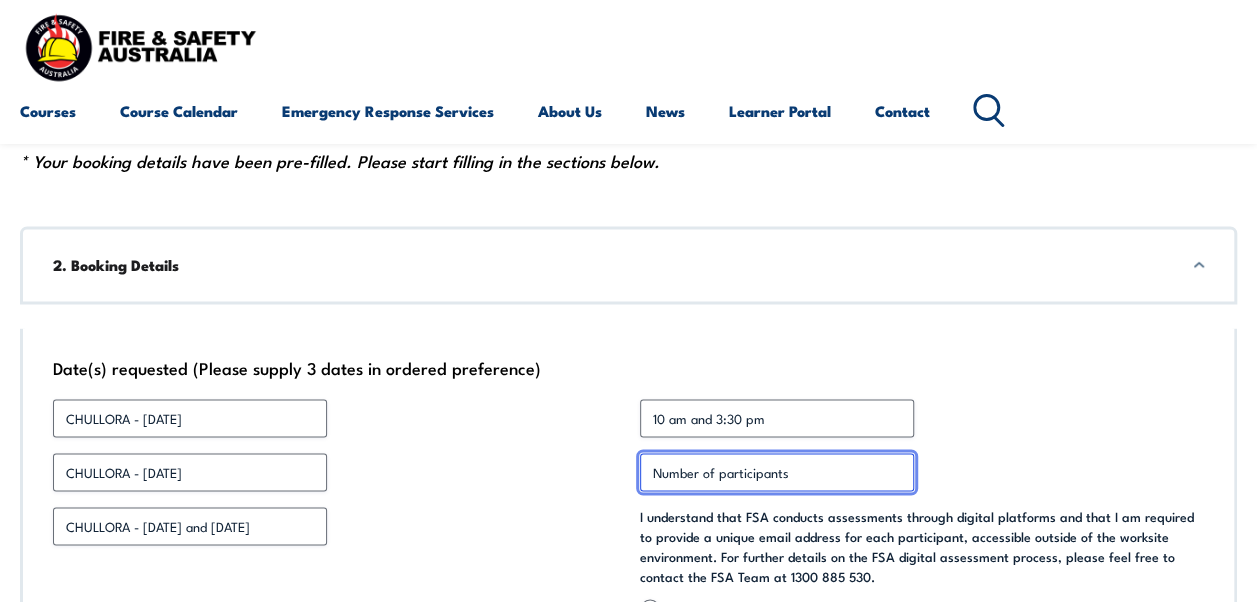 scroll, scrollTop: 1306, scrollLeft: 0, axis: vertical 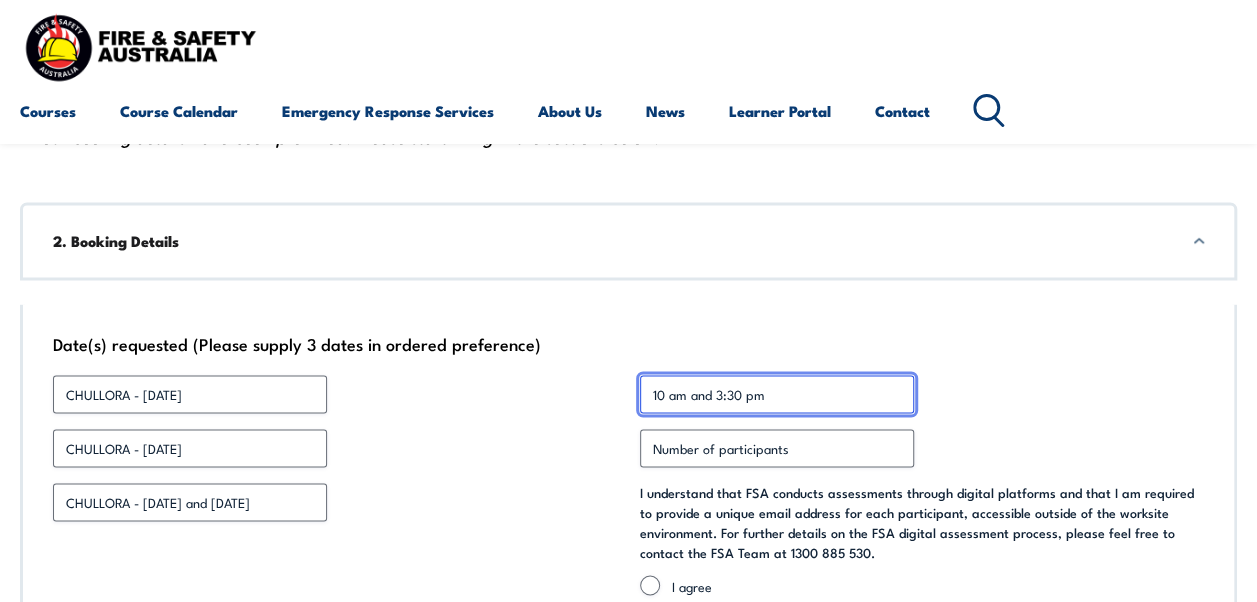 click on "10 am and 3:30 pm" at bounding box center [777, 394] 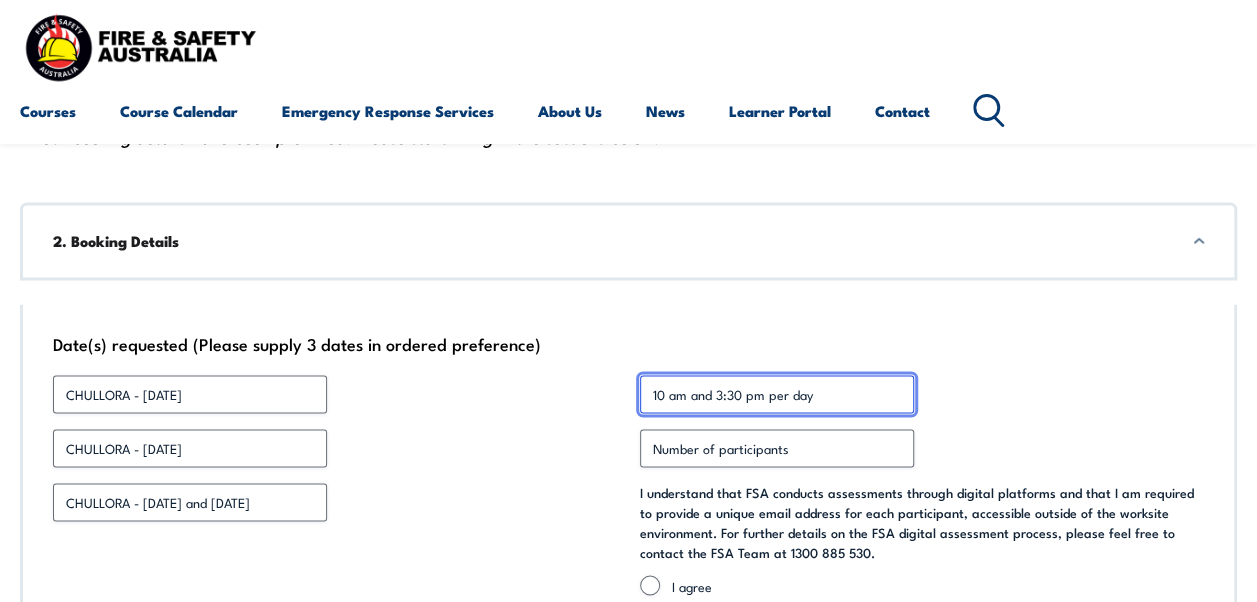type on "10 am and 3:30 pm per day" 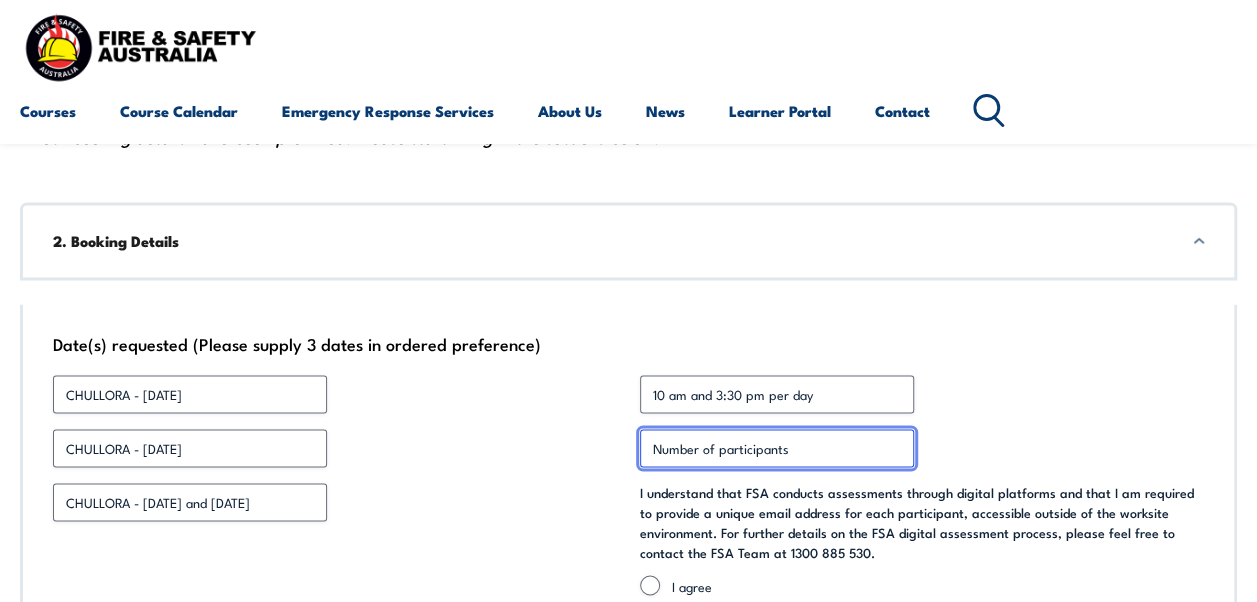 click on "Number of participants *" at bounding box center (777, 448) 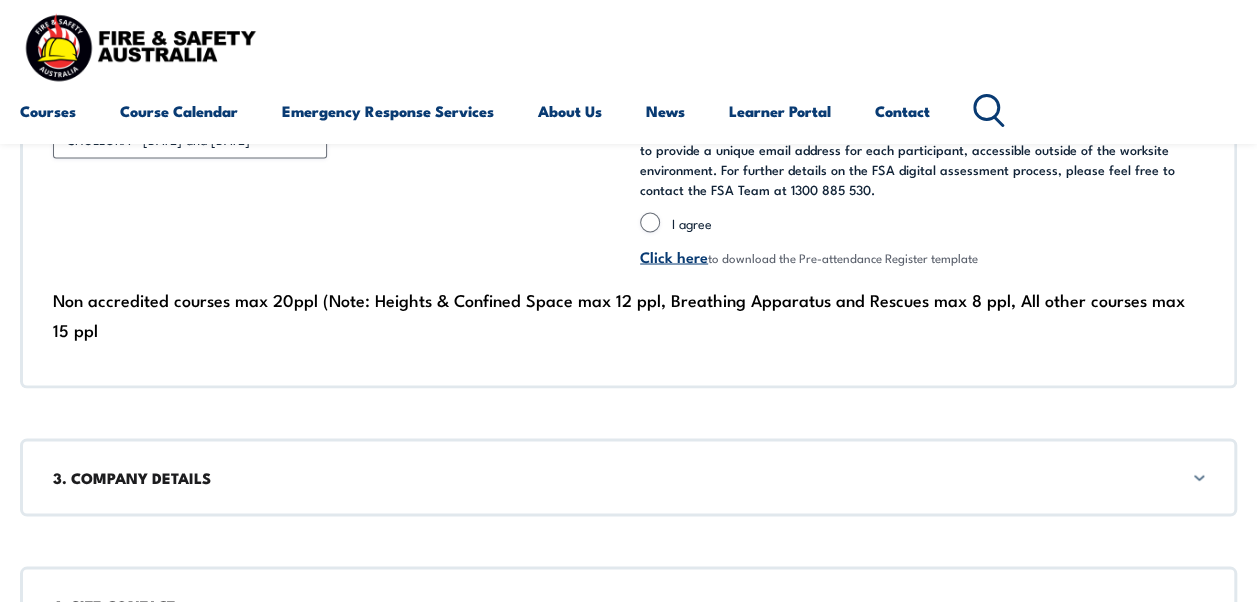 scroll, scrollTop: 1666, scrollLeft: 0, axis: vertical 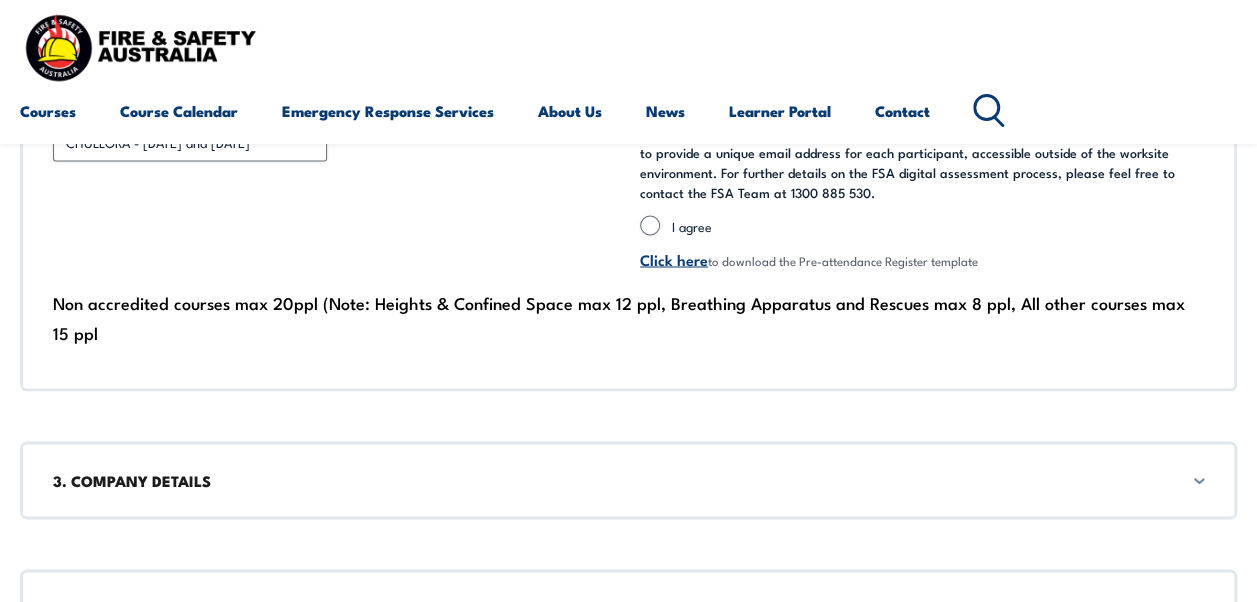 type on "12 a day" 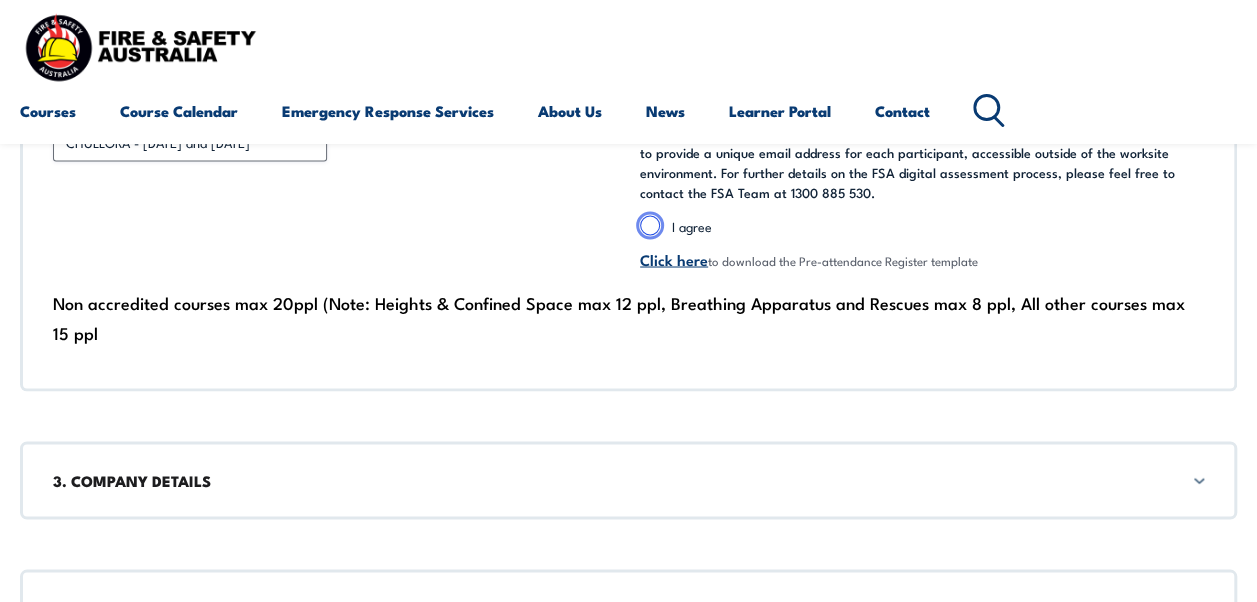click on "I agree" at bounding box center [650, 225] 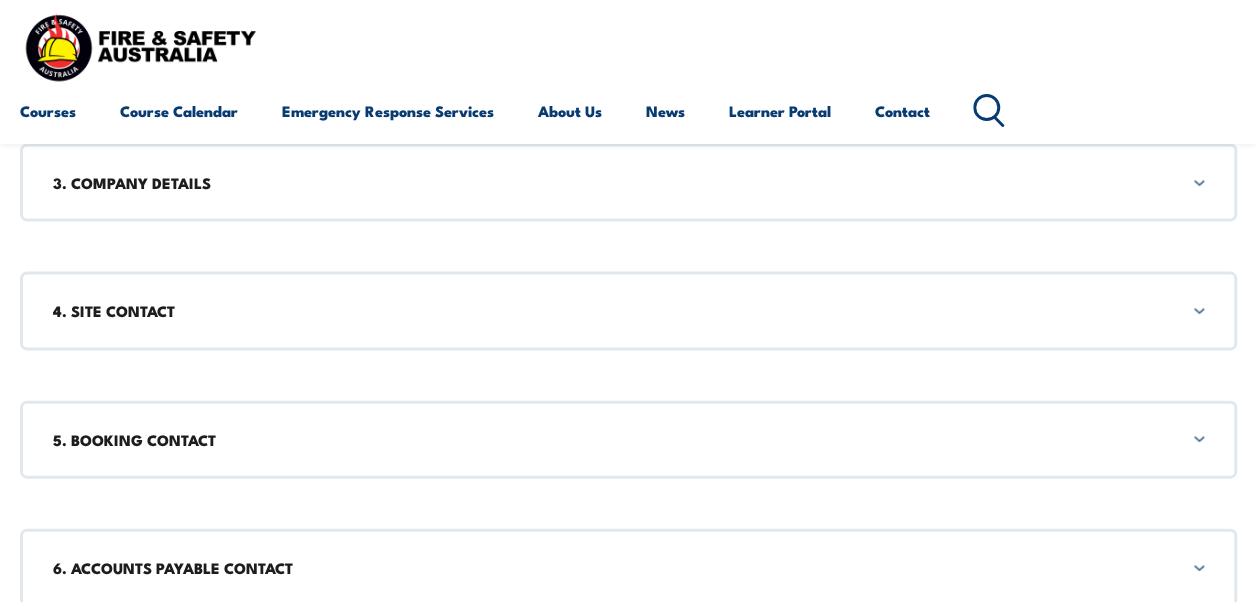 scroll, scrollTop: 1962, scrollLeft: 0, axis: vertical 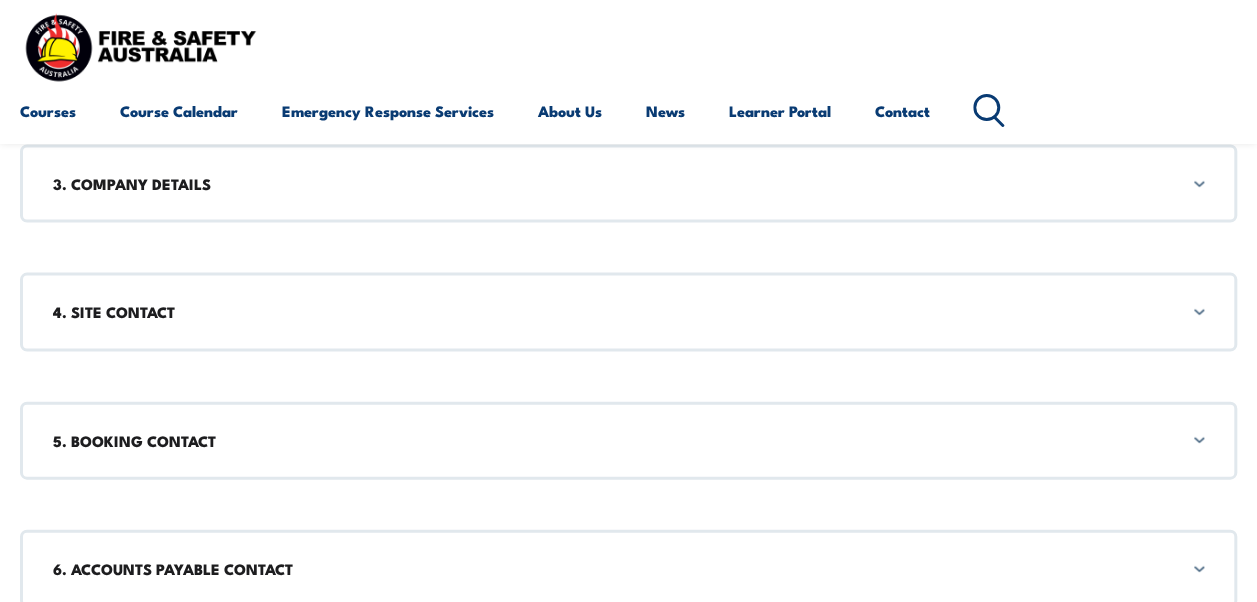 click on "3. COMPANY DETAILS" at bounding box center (628, 184) 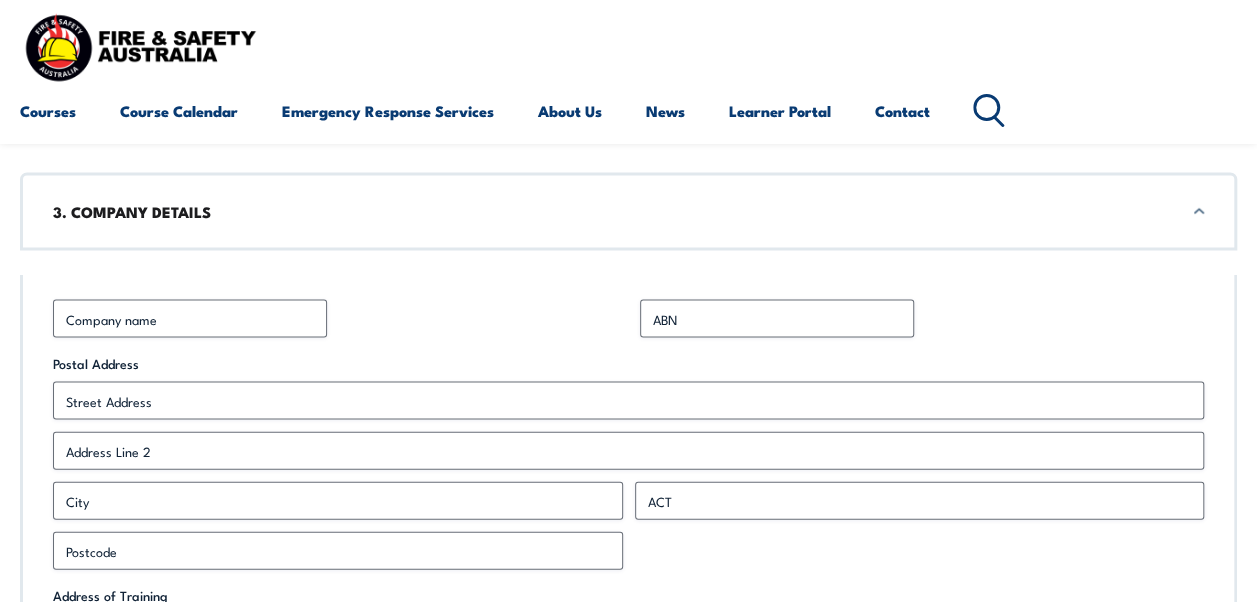 scroll, scrollTop: 1905, scrollLeft: 0, axis: vertical 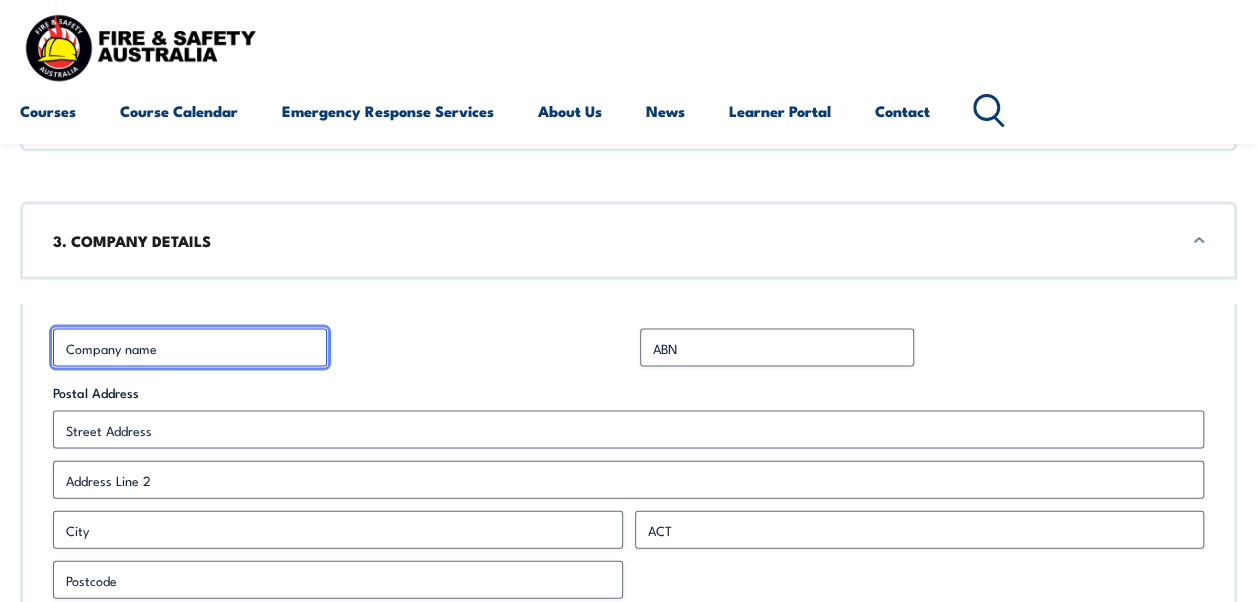 click on "Business Name *" at bounding box center [190, 348] 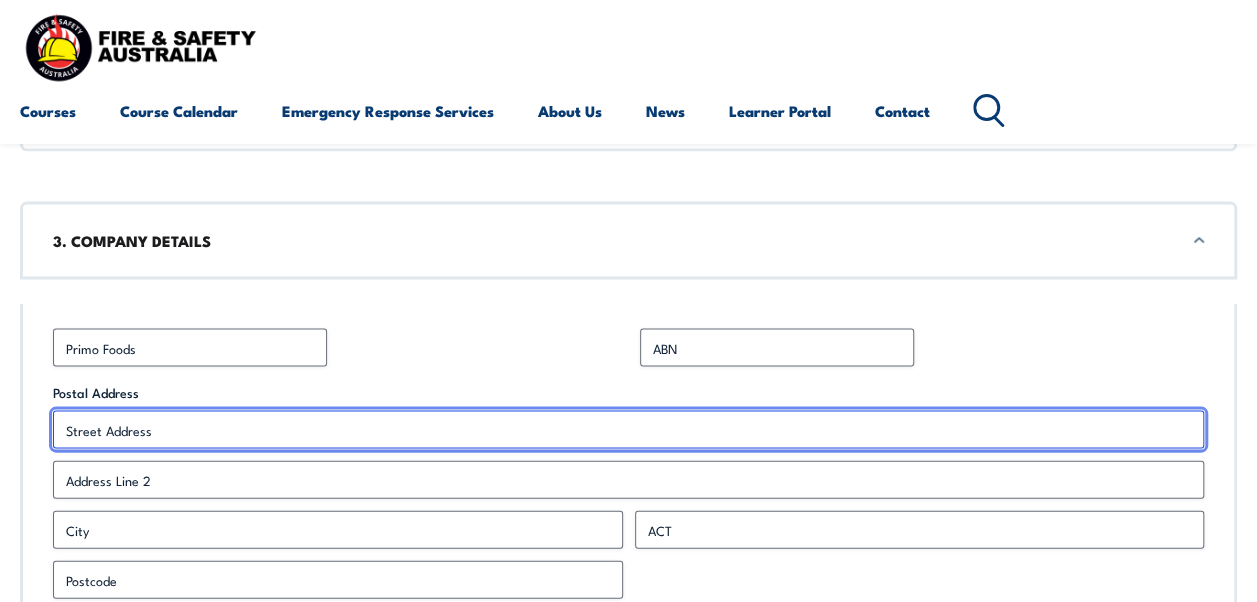 type on "[STREET_ADDRESS][PERSON_NAME]" 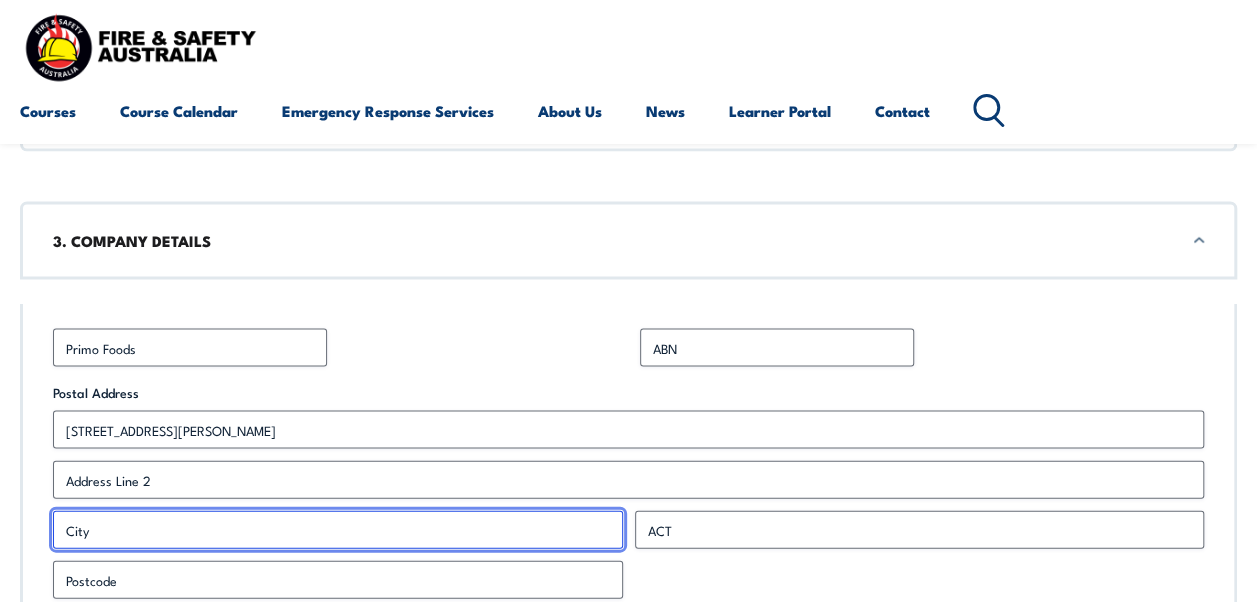 type on "[GEOGRAPHIC_DATA]" 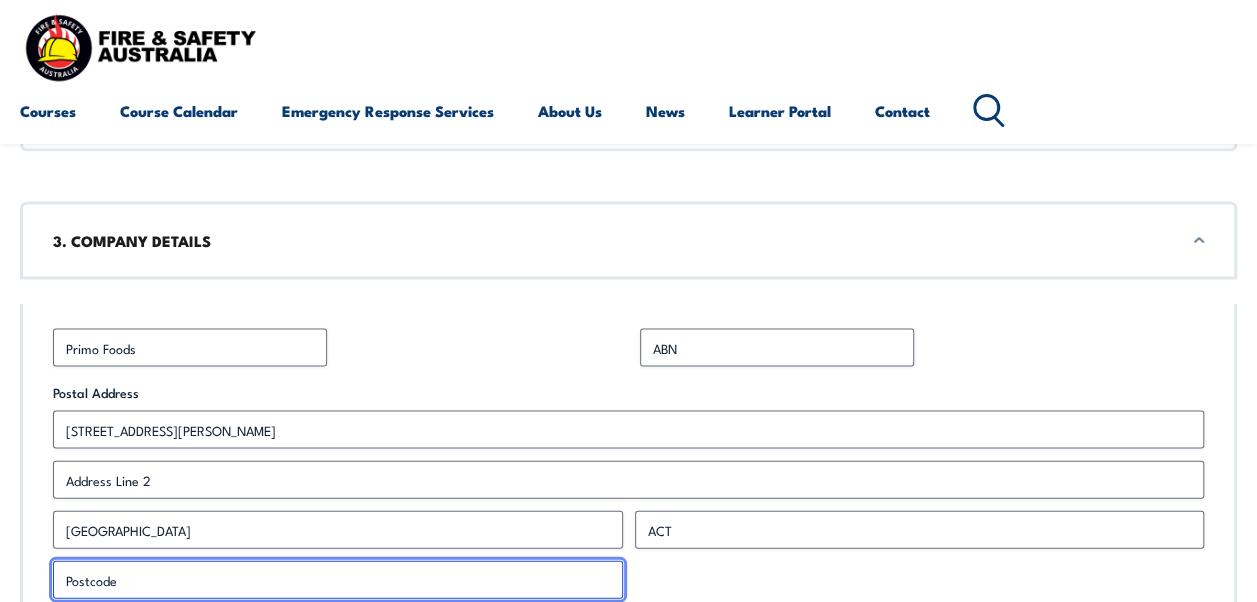 type on "2190" 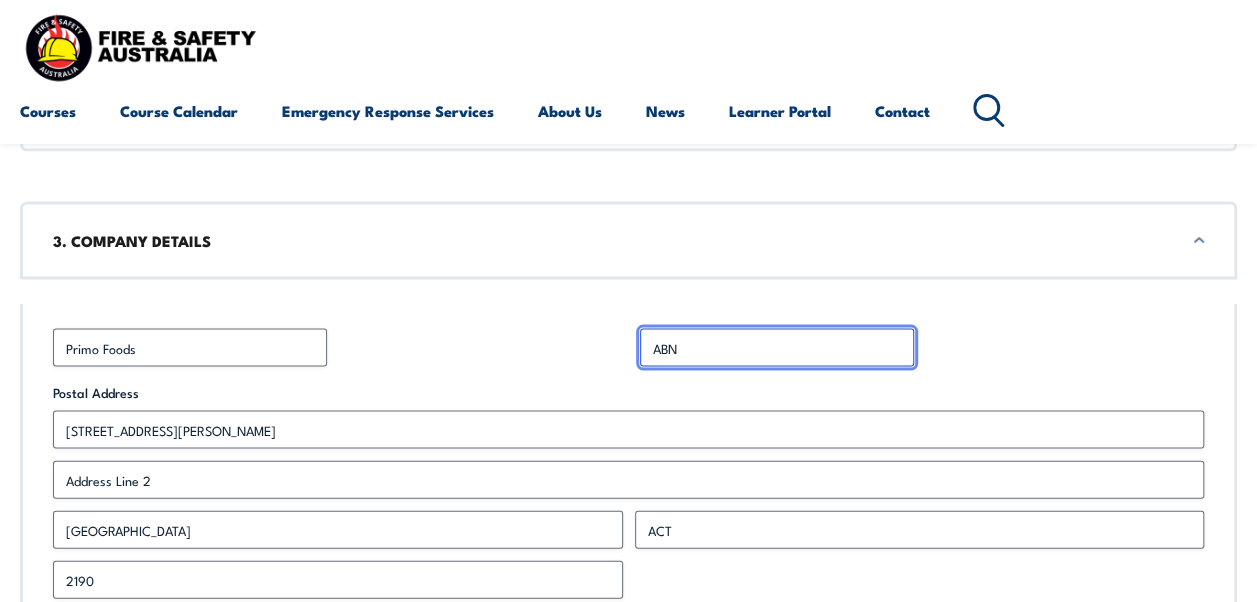 click on "ABN *" at bounding box center [777, 348] 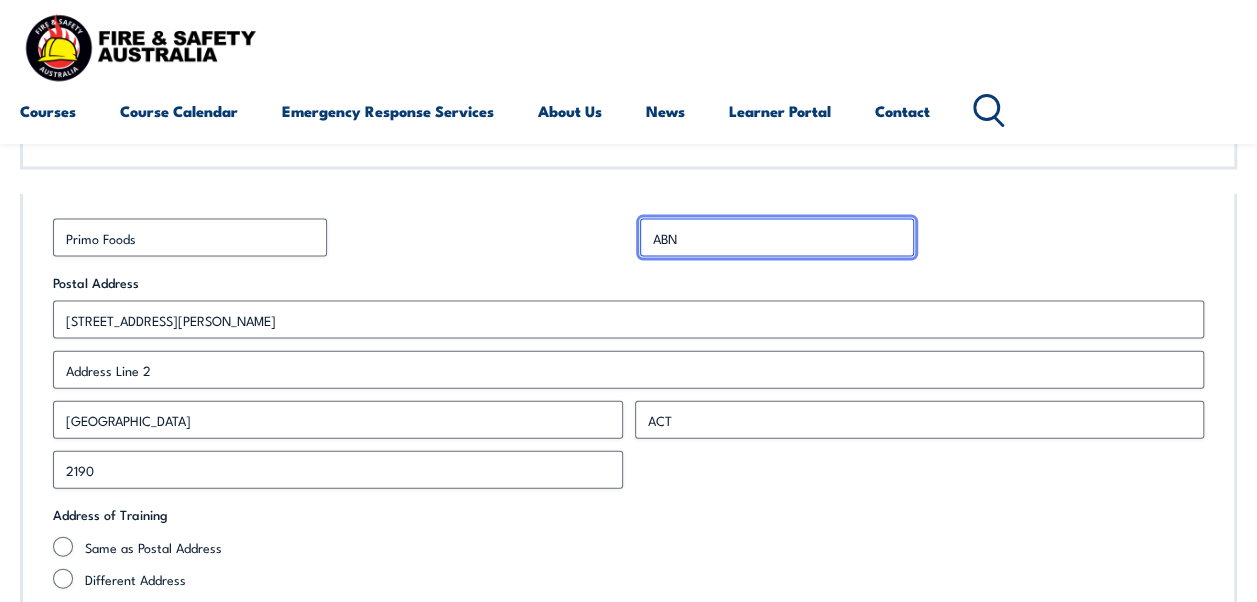 scroll, scrollTop: 2017, scrollLeft: 0, axis: vertical 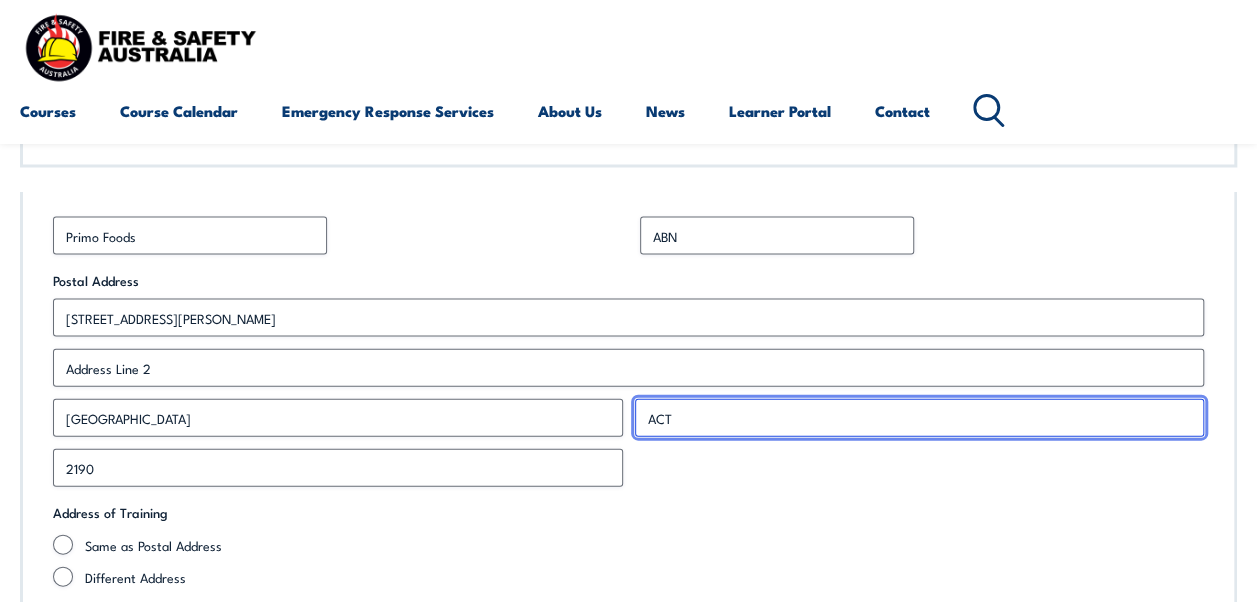 drag, startPoint x: 616, startPoint y: 414, endPoint x: 528, endPoint y: 410, distance: 88.09086 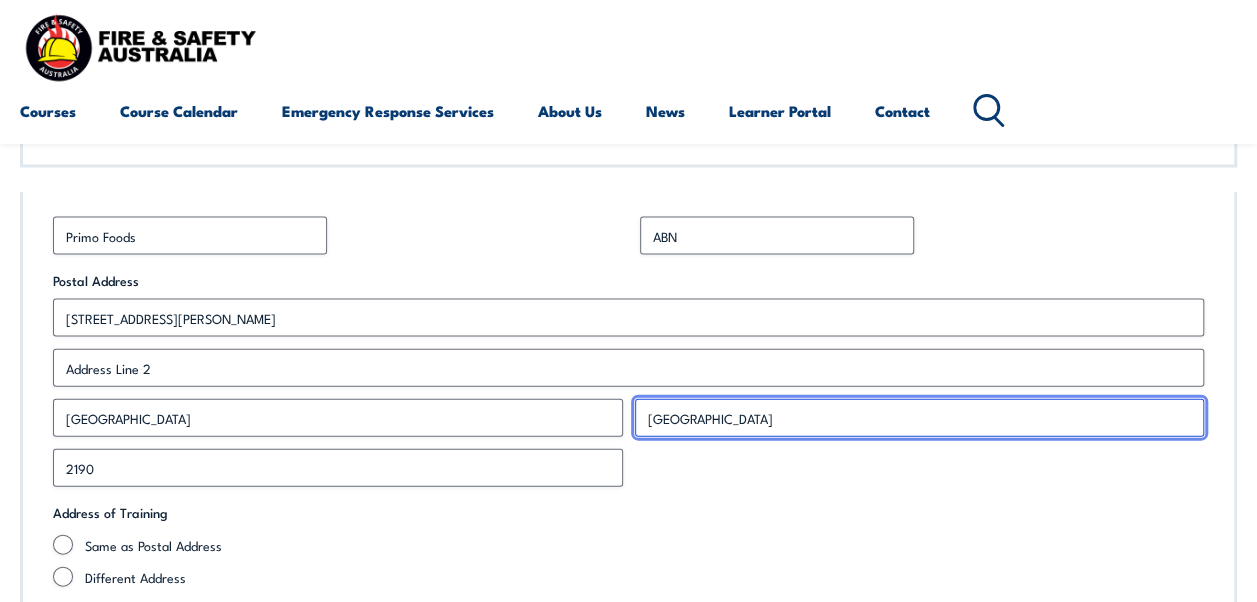 type on "[GEOGRAPHIC_DATA]" 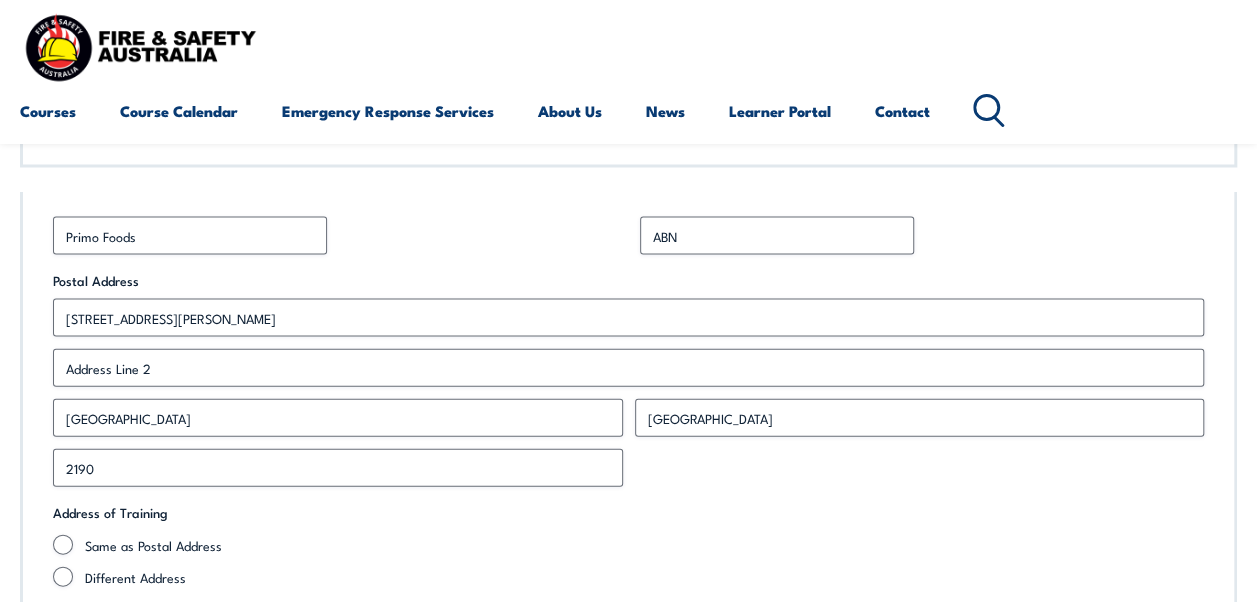 click on "Business Name * Primo Foods ABN * Postal Address
[STREET_ADDRESS][PERSON_NAME] Address
Address Line 2
[GEOGRAPHIC_DATA]
[GEOGRAPHIC_DATA]
2190
Postcode
Address of Training
Same as Postal Address
Different Address
Address of Training
Street Address" at bounding box center (628, 444) 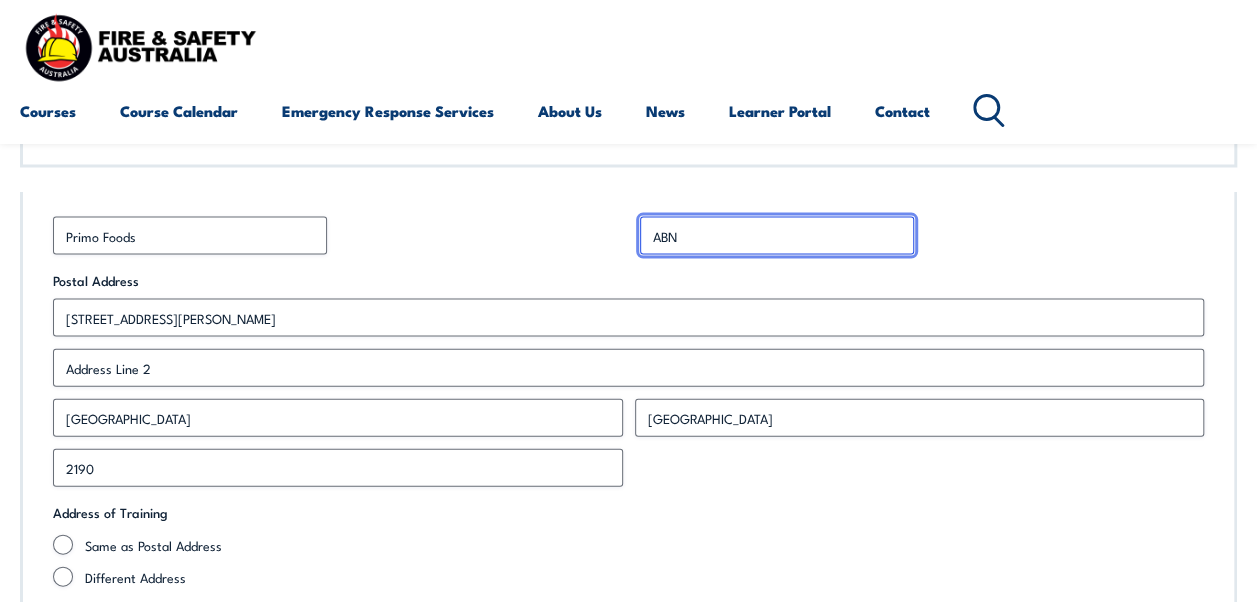 click on "ABN *" at bounding box center (777, 236) 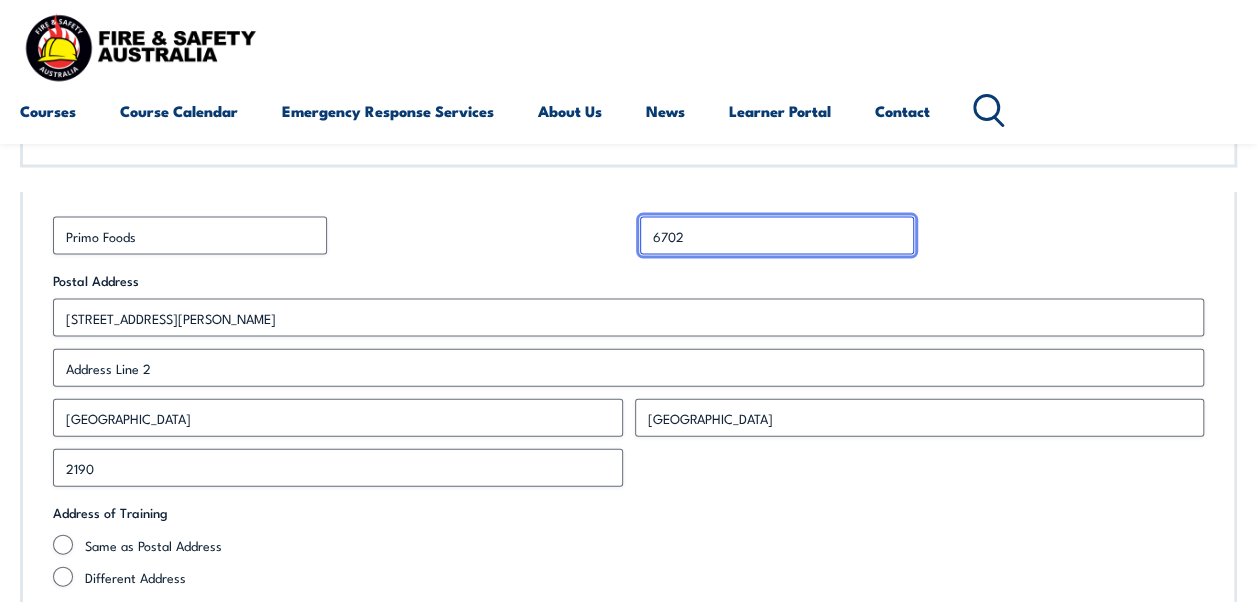 click on "6702" at bounding box center [777, 236] 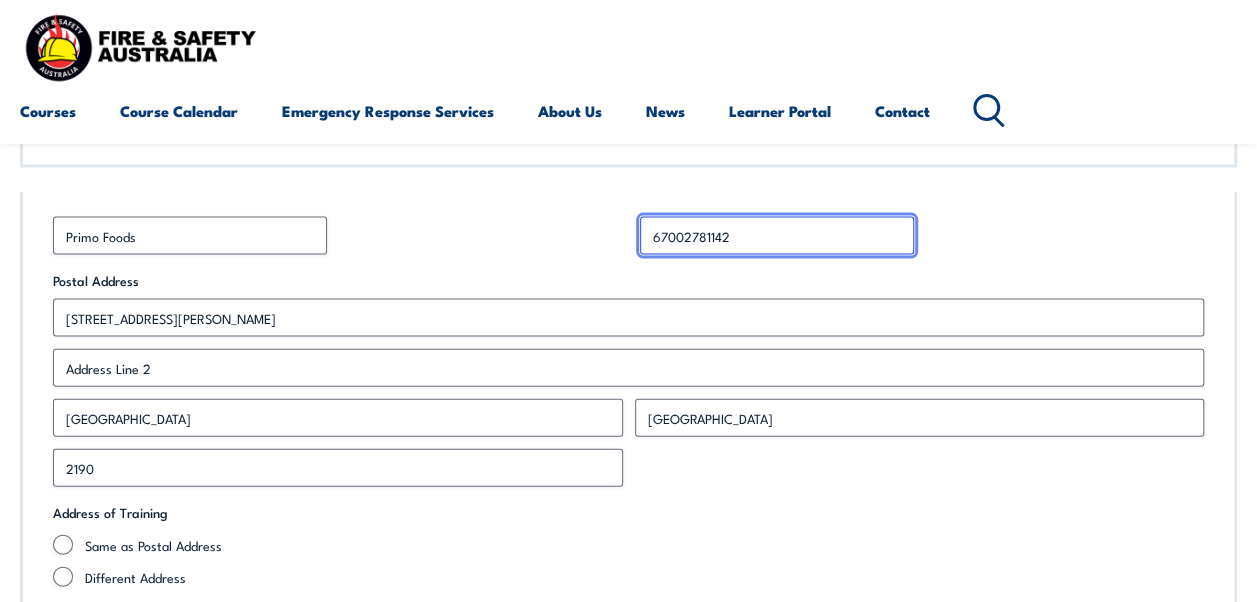 type on "67002781142" 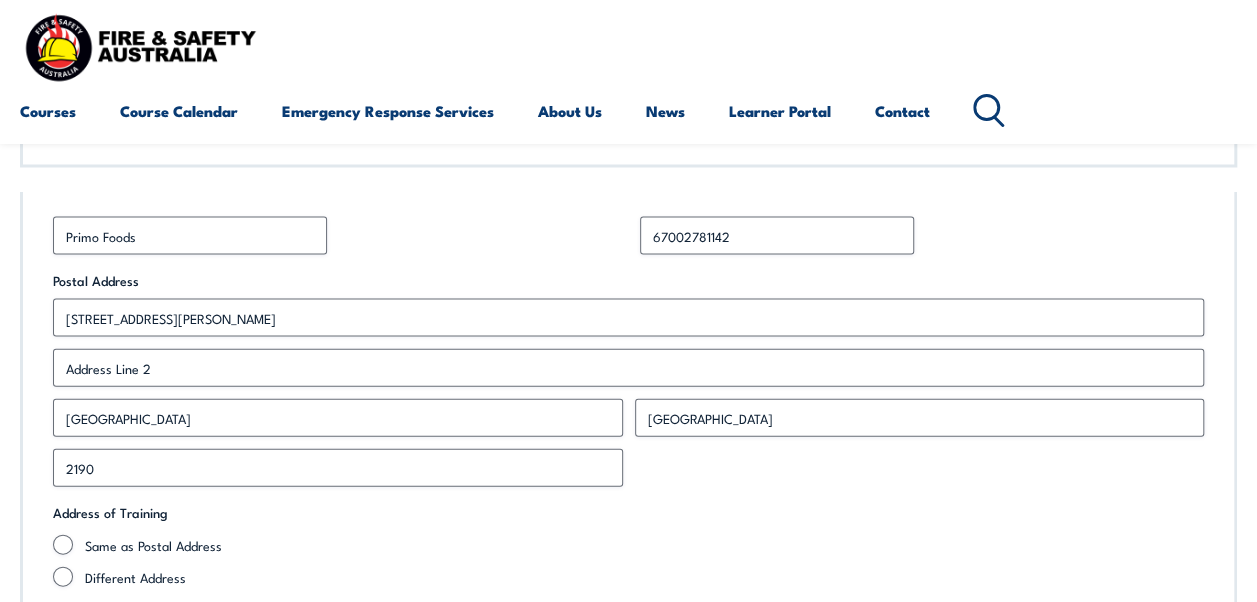 click on "67002781142" at bounding box center (922, 236) 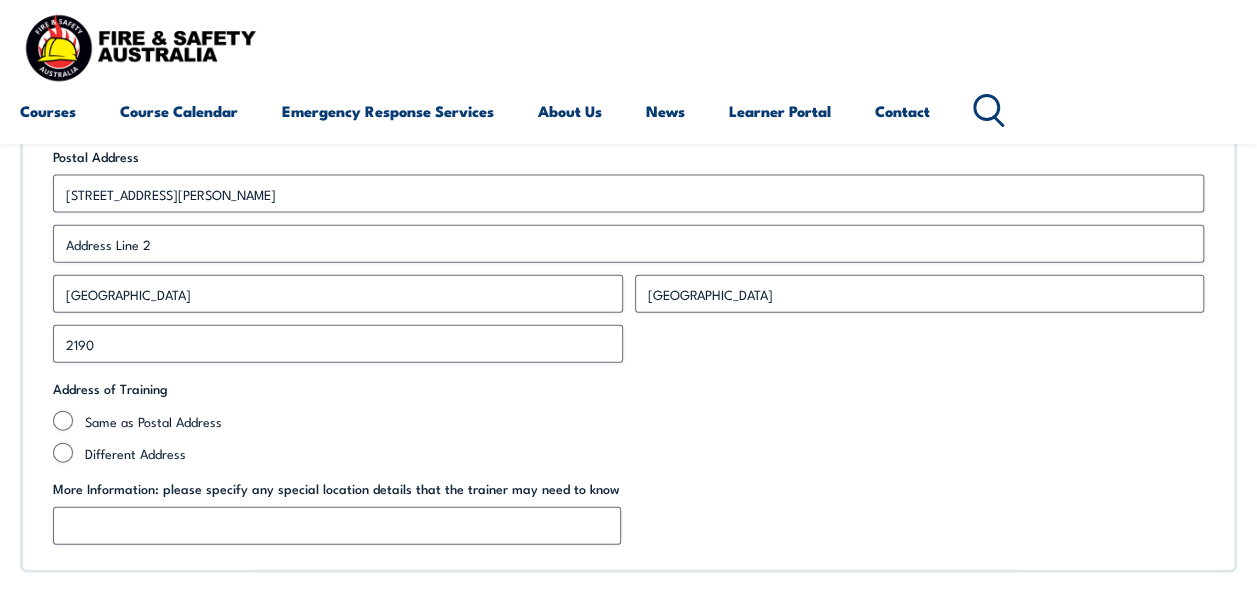scroll, scrollTop: 2143, scrollLeft: 0, axis: vertical 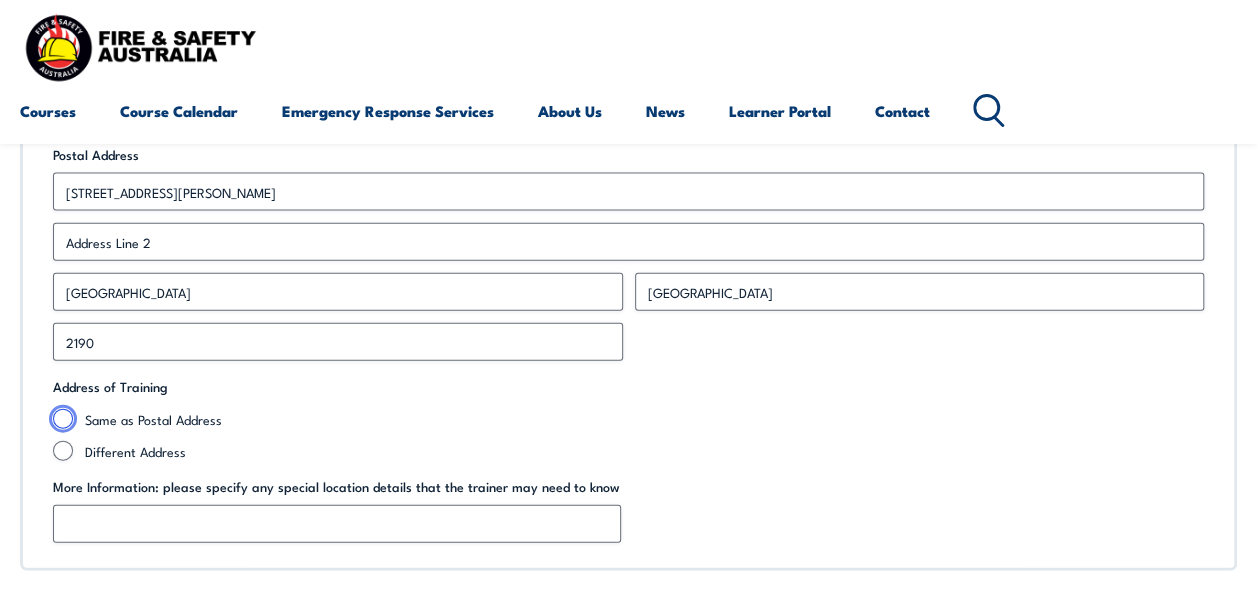 click on "Same as Postal Address" at bounding box center [63, 419] 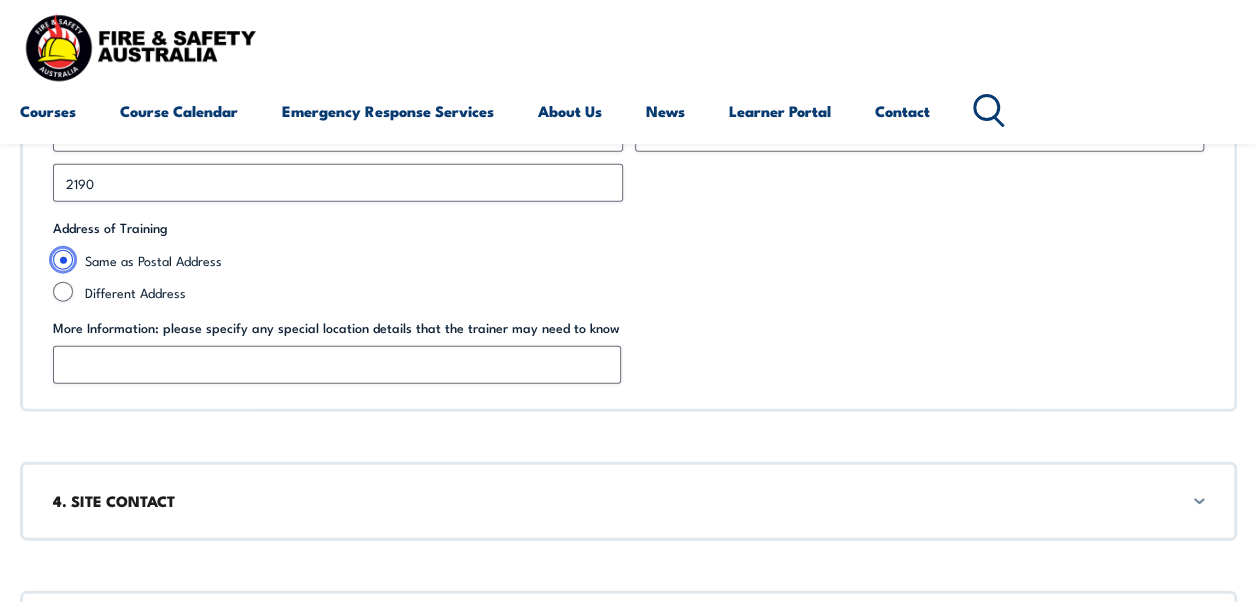scroll, scrollTop: 2301, scrollLeft: 0, axis: vertical 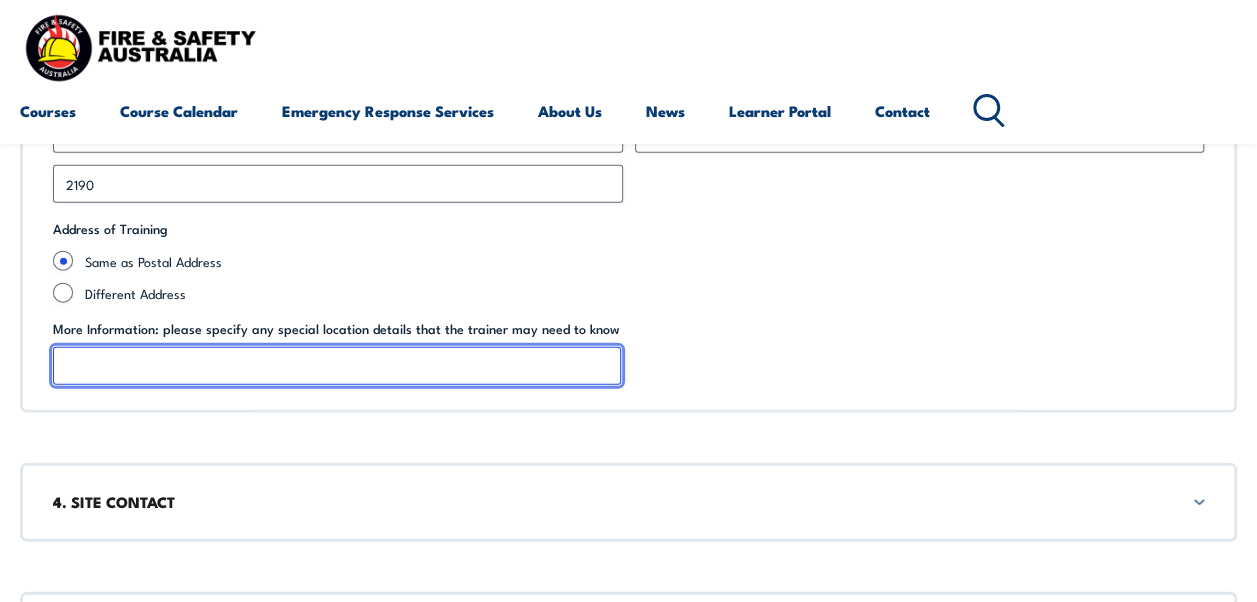 click on "More Information: please specify any special location details that the trainer may need to know" at bounding box center [337, 366] 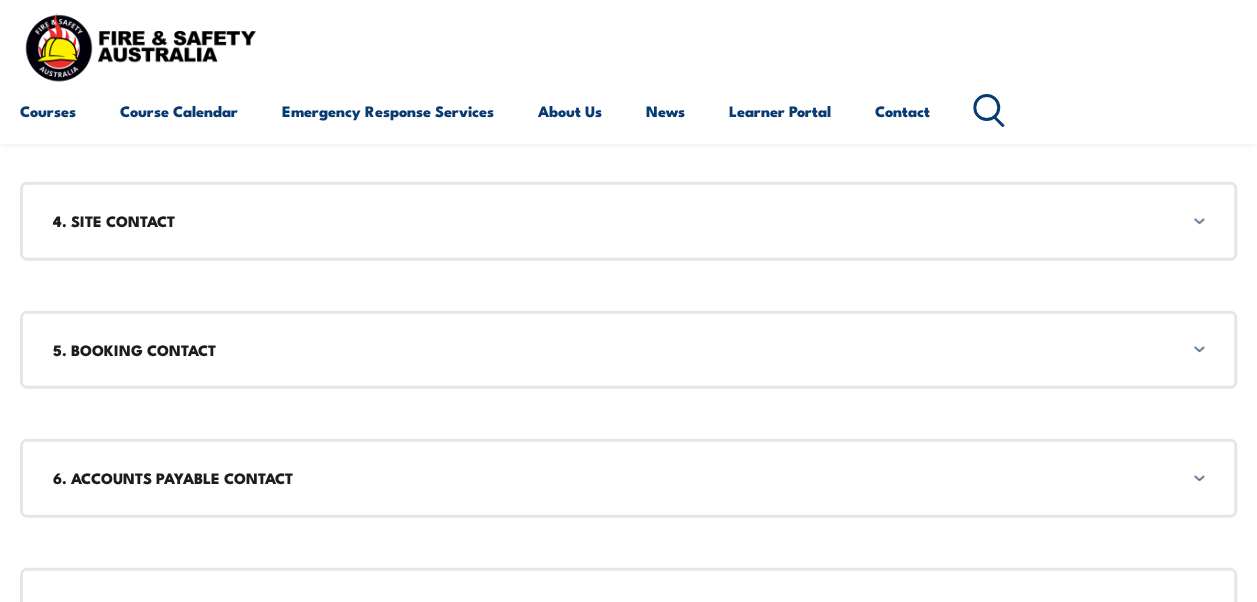 type on "Training centre (Drygoods)" 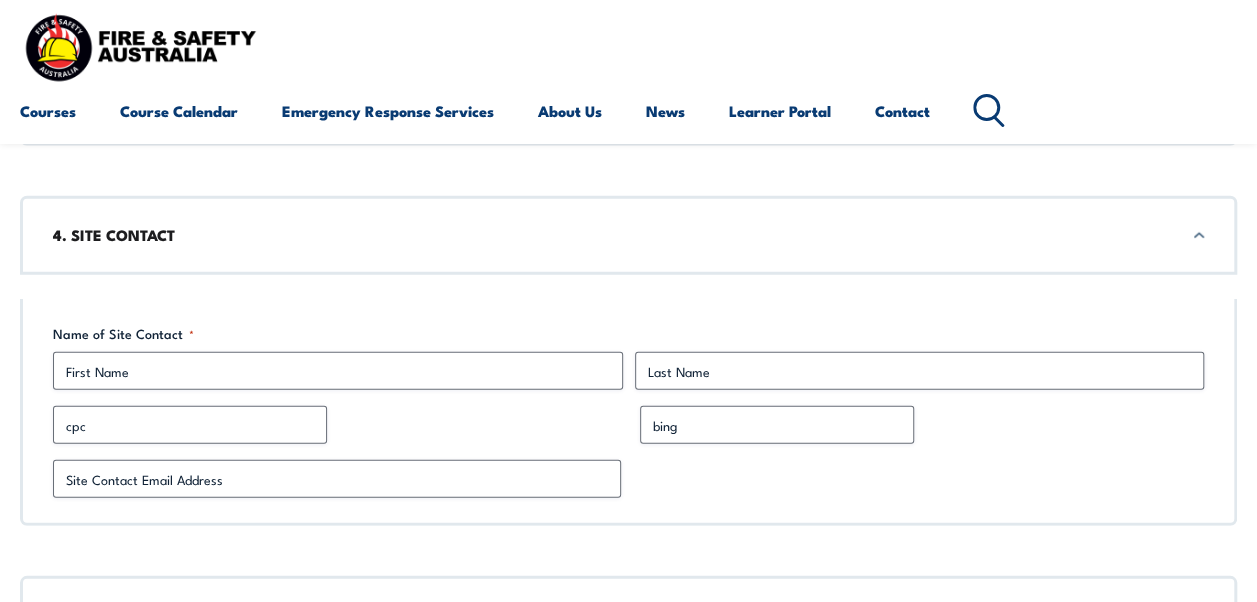 scroll, scrollTop: 2562, scrollLeft: 0, axis: vertical 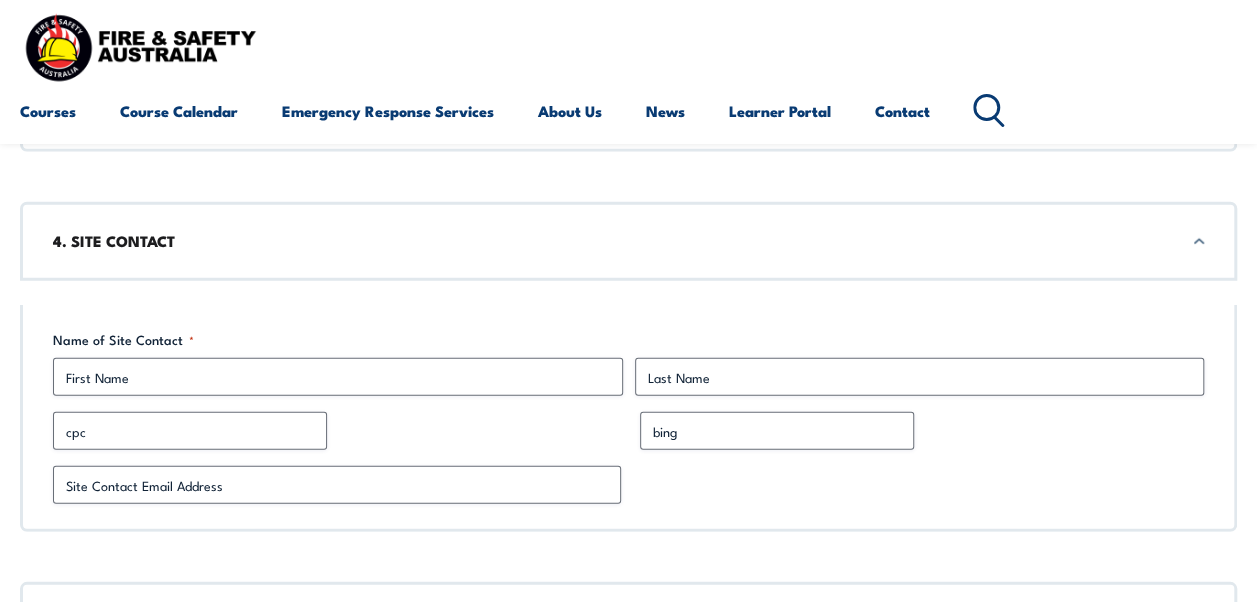 click on "Name of Site Contact *
First
Last" at bounding box center (628, 363) 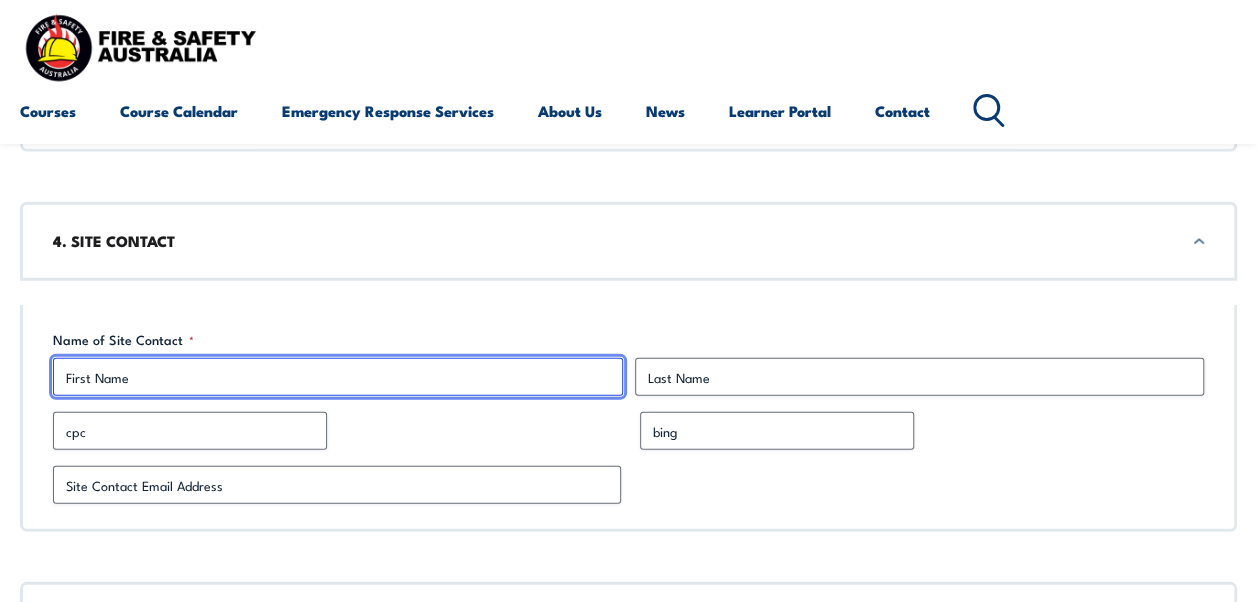 click on "First" at bounding box center [338, 377] 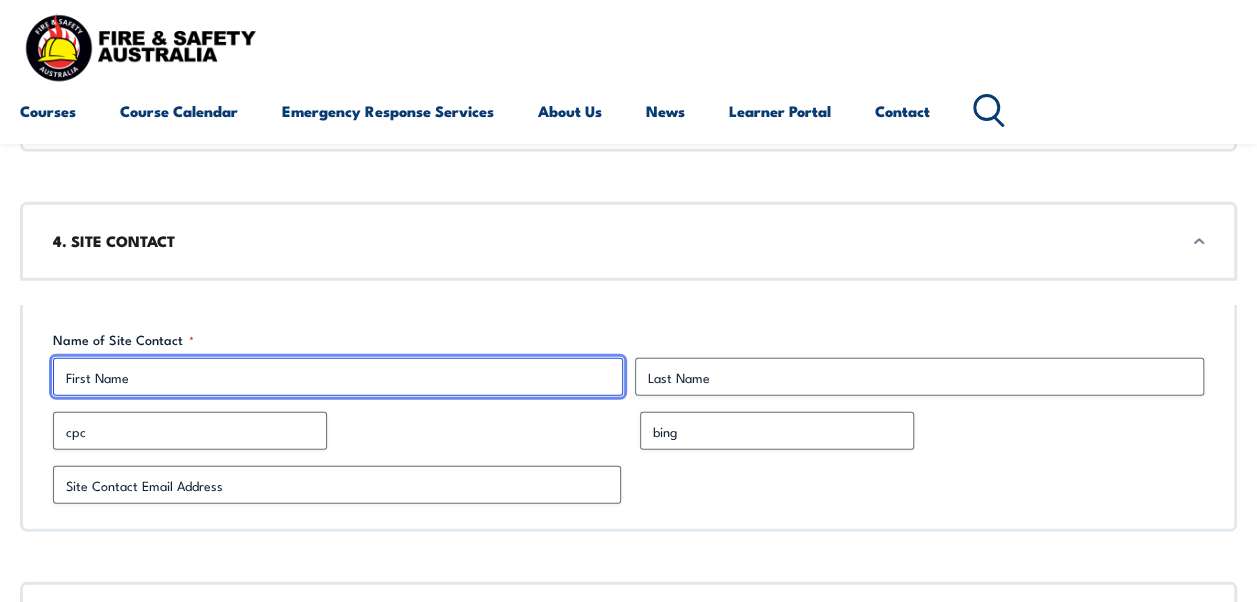 type on "Maridena" 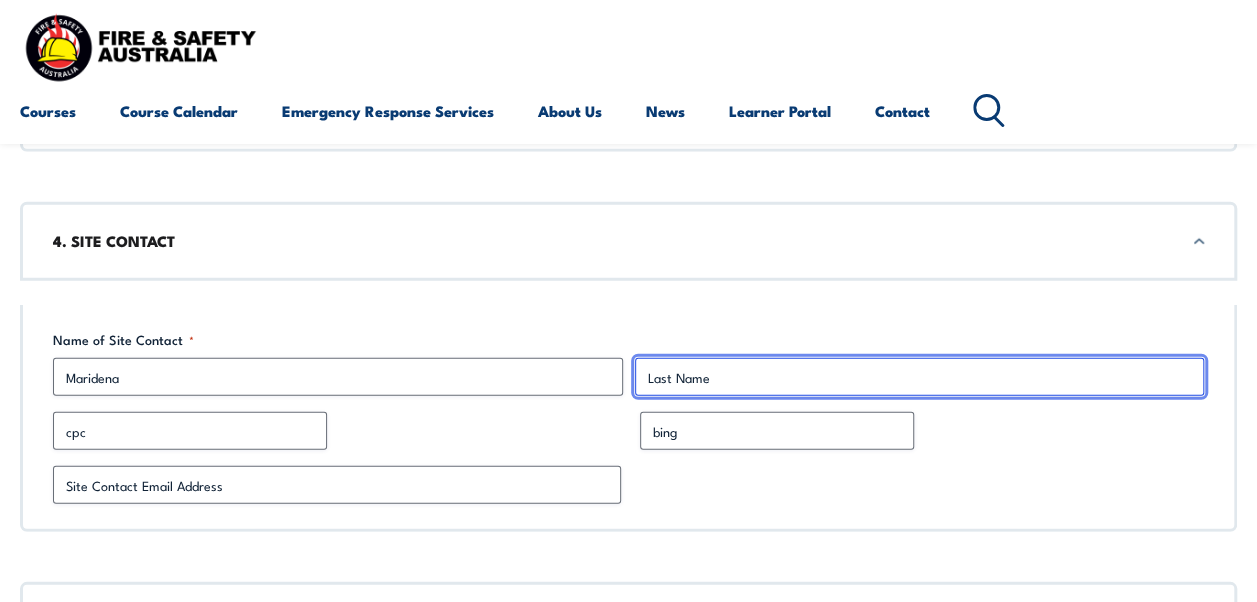type on "[PERSON_NAME]" 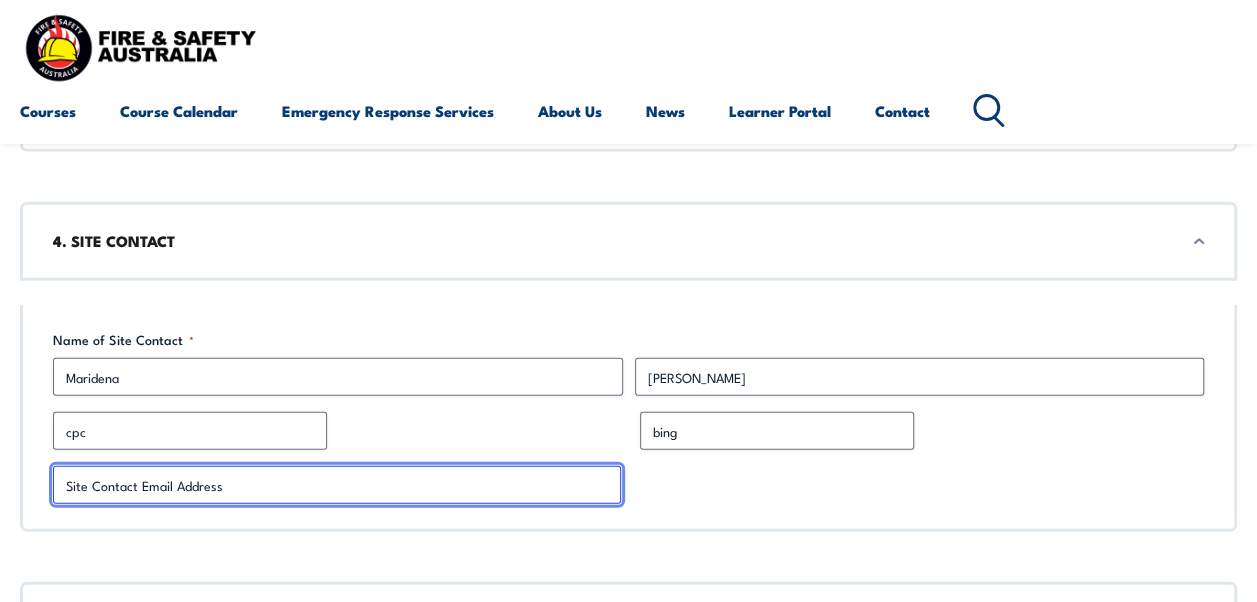 click on "Site Contact Email Address *" at bounding box center (337, 485) 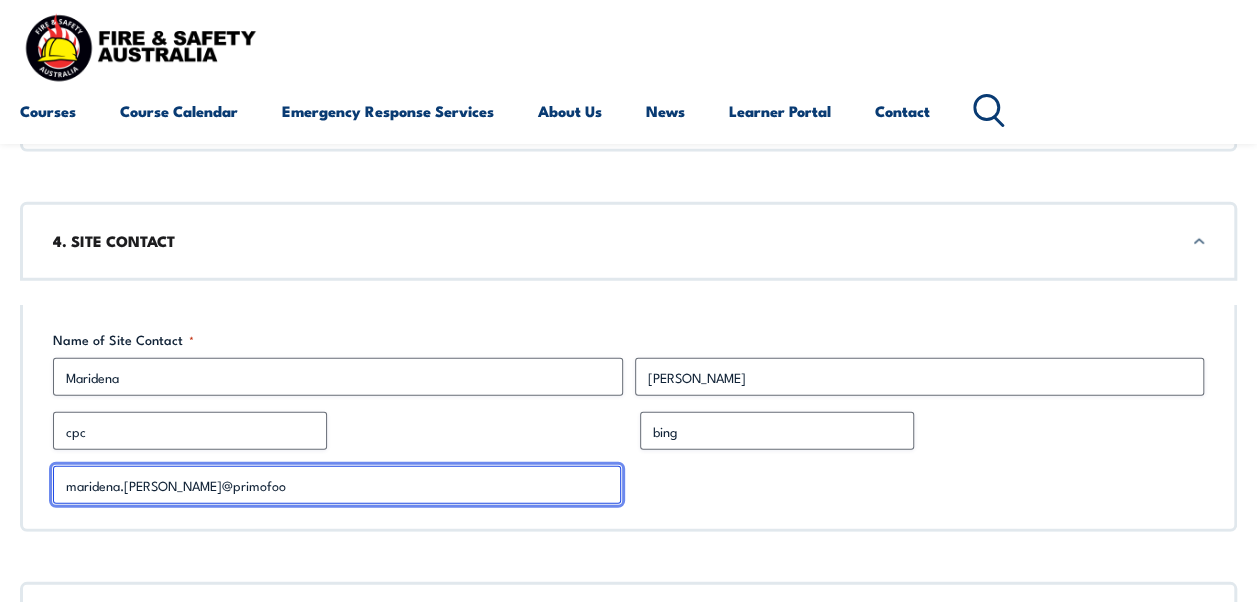 type on "[EMAIL_ADDRESS][PERSON_NAME][DOMAIN_NAME]" 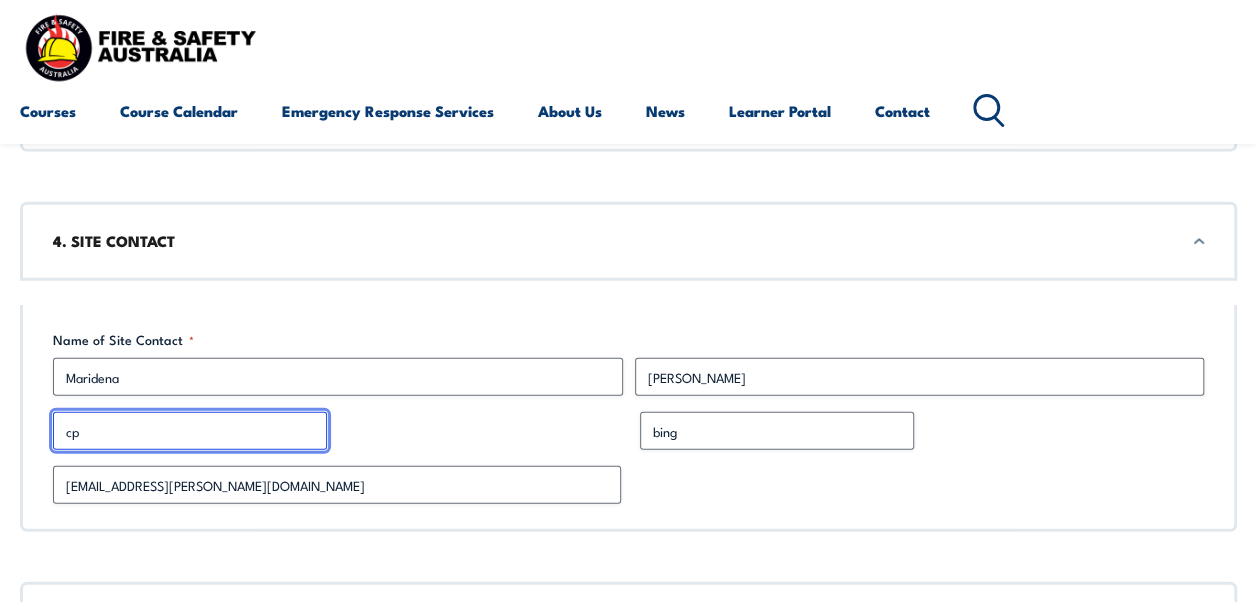 type on "c" 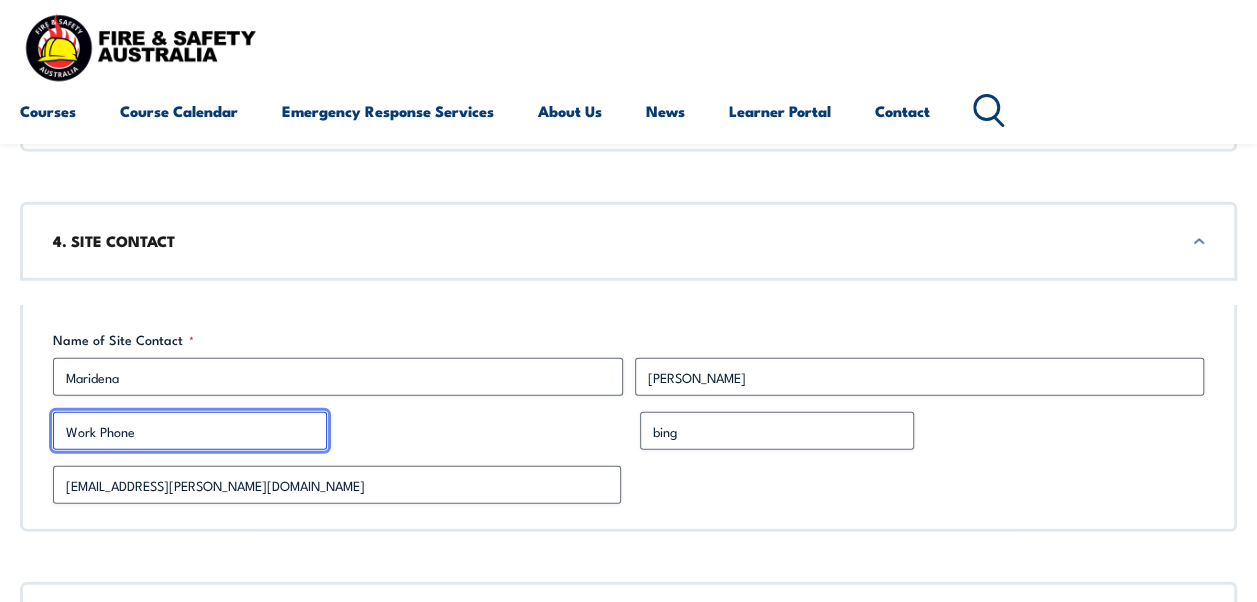 type 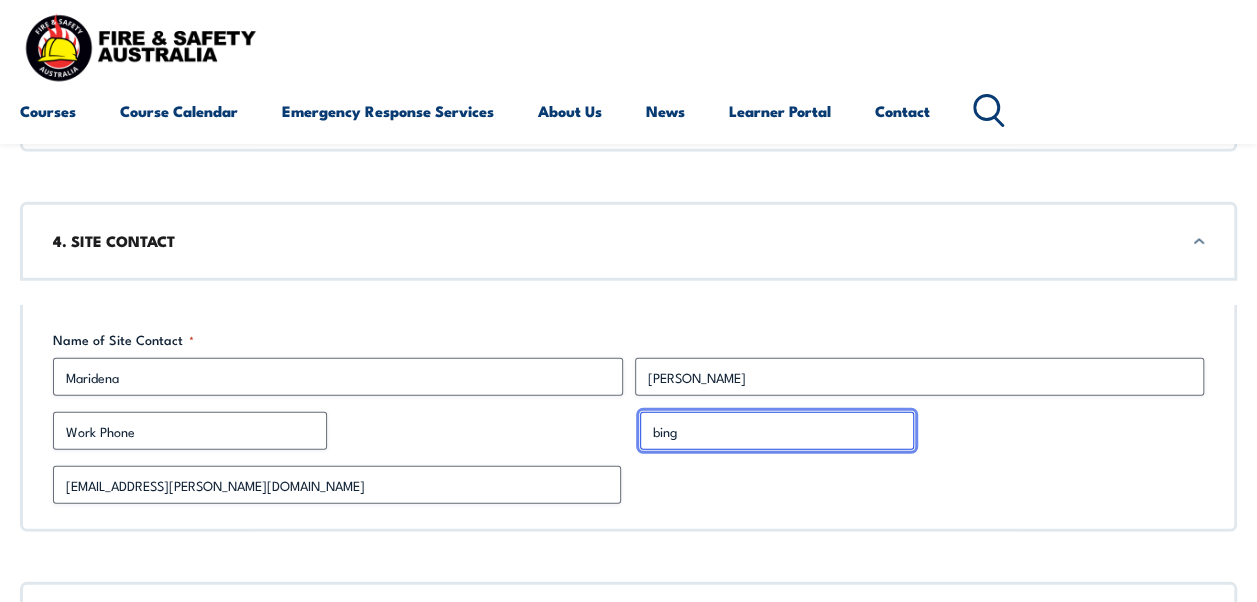 drag, startPoint x: 684, startPoint y: 435, endPoint x: 607, endPoint y: 417, distance: 79.07591 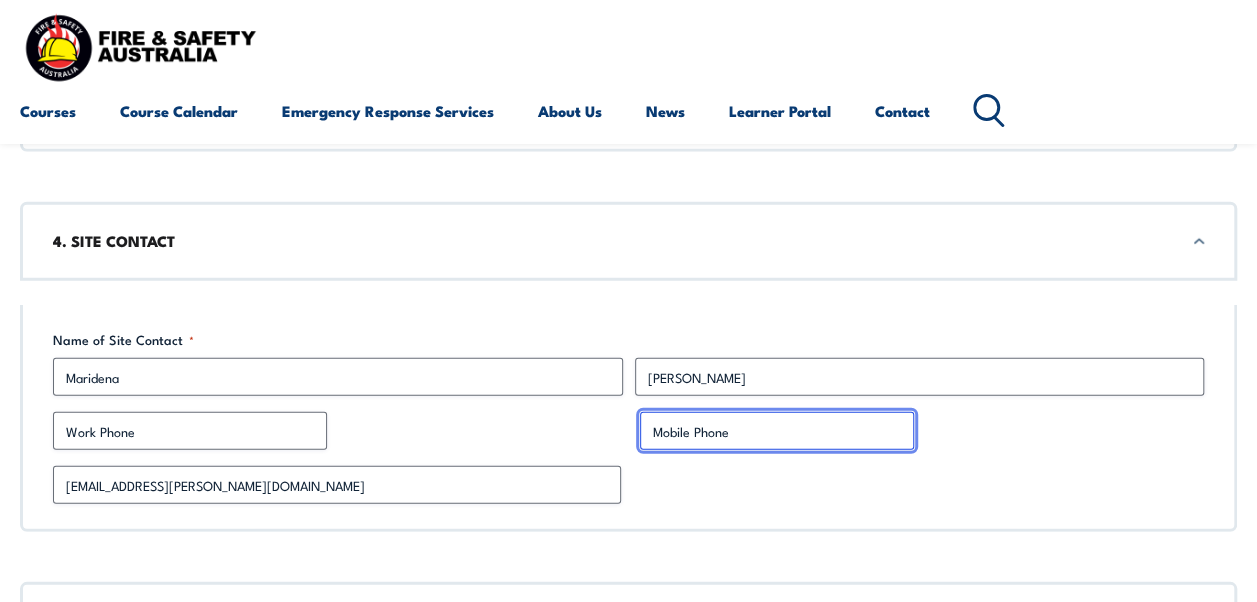 type 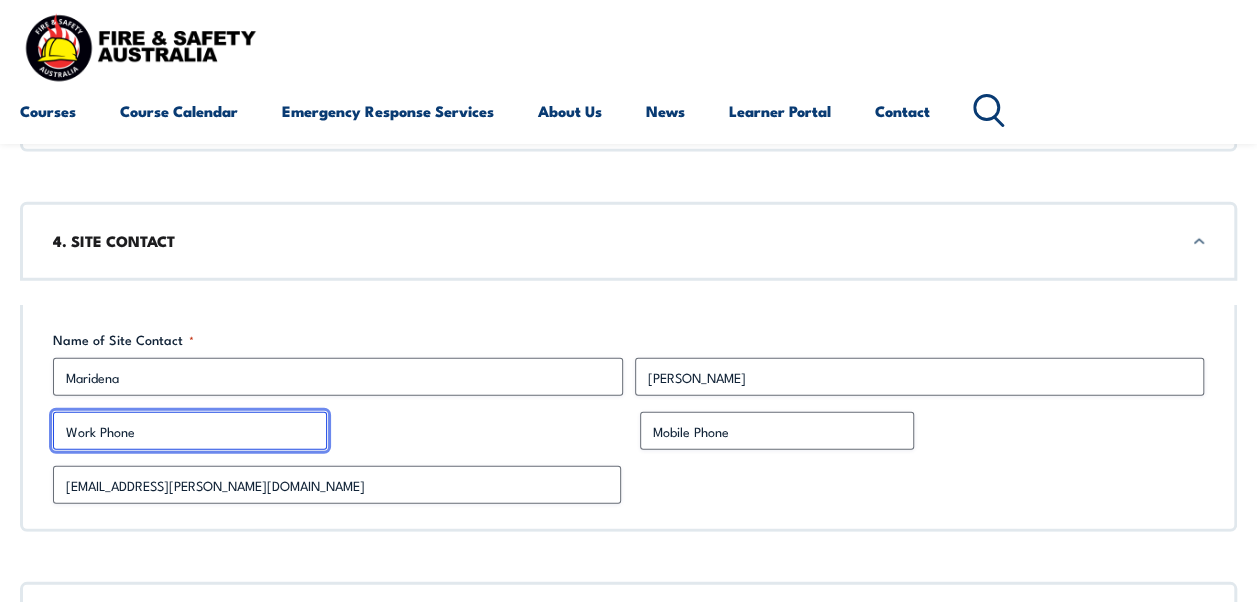 click on "Work Phone" at bounding box center [190, 431] 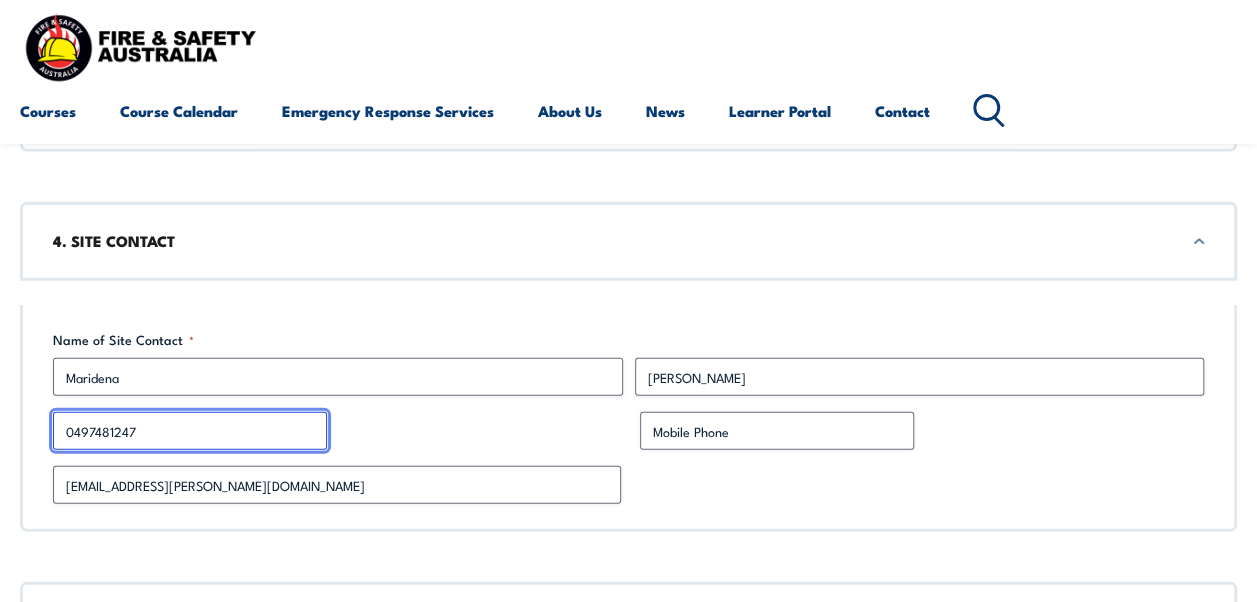 type on "0497481247" 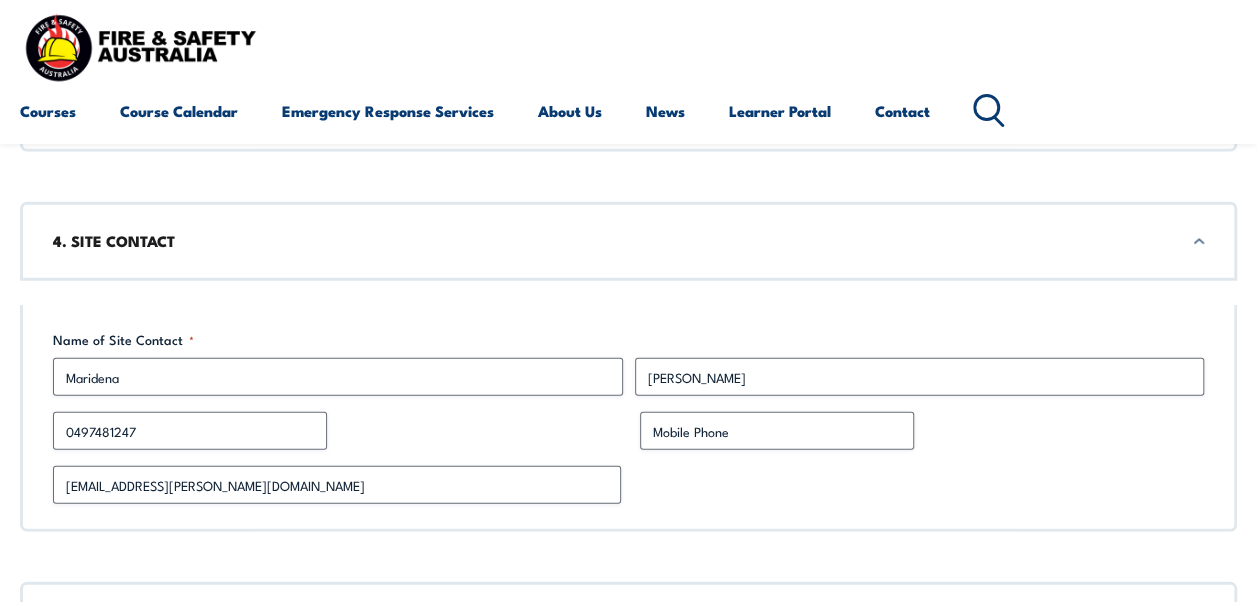 click on "Name of Site Contact *
Maridena
First
[PERSON_NAME]
Last
Work Phone [PHONE_NUMBER] Mobile Phone Site Contact Email Address *
[EMAIL_ADDRESS][PERSON_NAME][DOMAIN_NAME]" at bounding box center (628, 418) 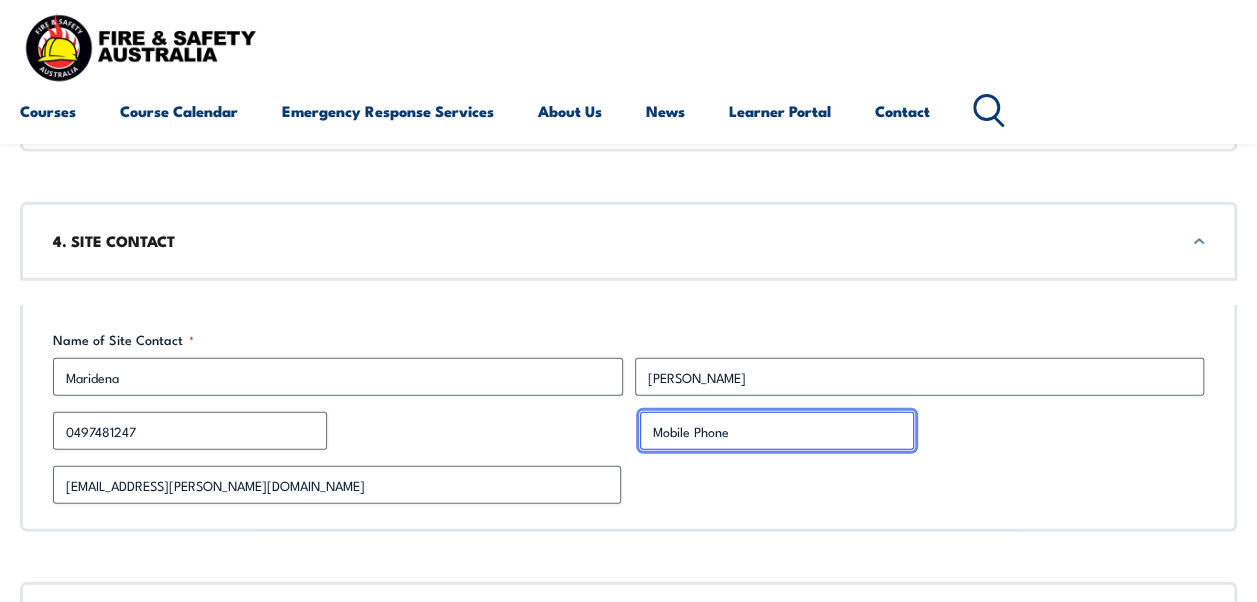 click on "Mobile Phone" at bounding box center (777, 431) 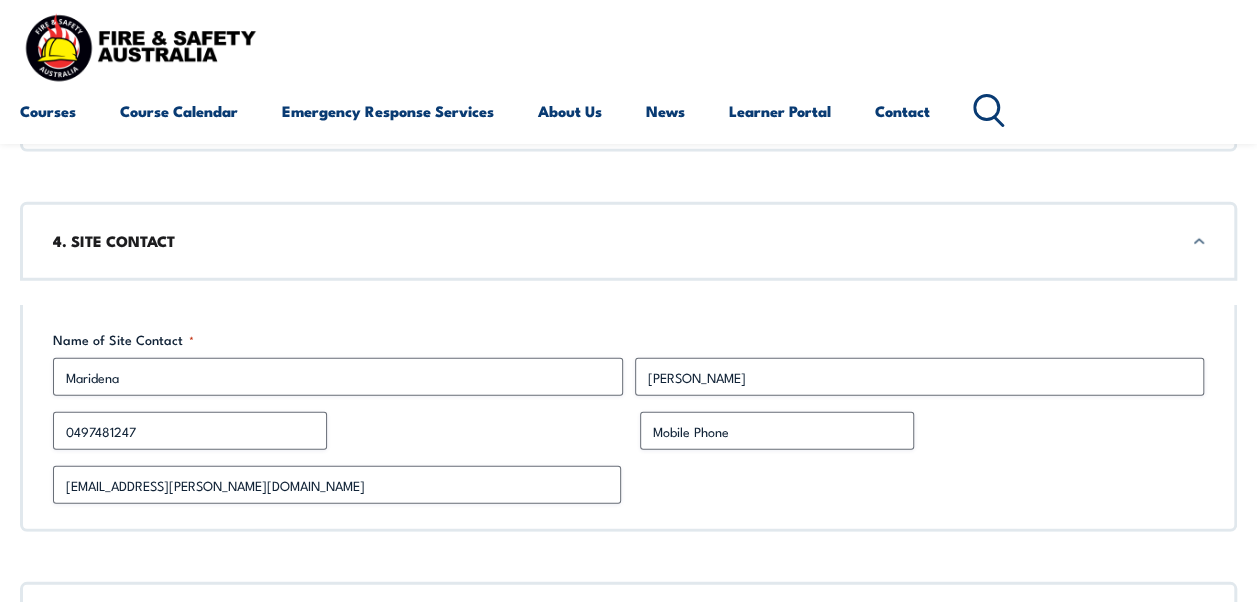 click on "Name of Site Contact *
Maridena
First
[PERSON_NAME]
Last
Work Phone [PHONE_NUMBER] Mobile Phone Site Contact Email Address *
[EMAIL_ADDRESS][PERSON_NAME][DOMAIN_NAME]" at bounding box center (628, 418) 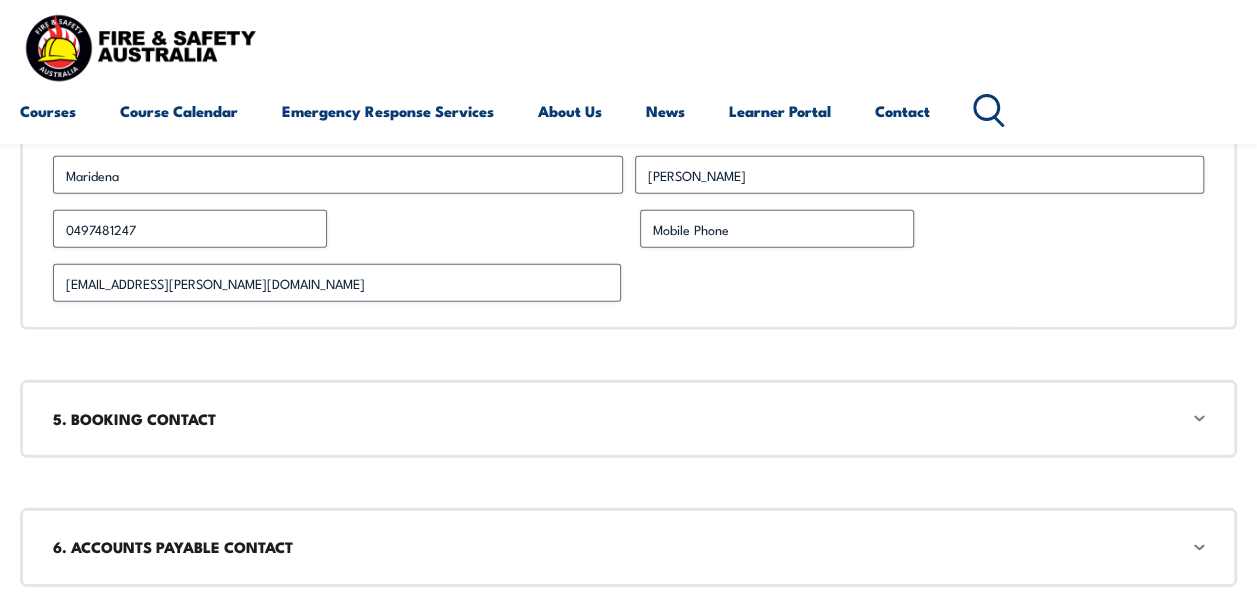 scroll, scrollTop: 2768, scrollLeft: 0, axis: vertical 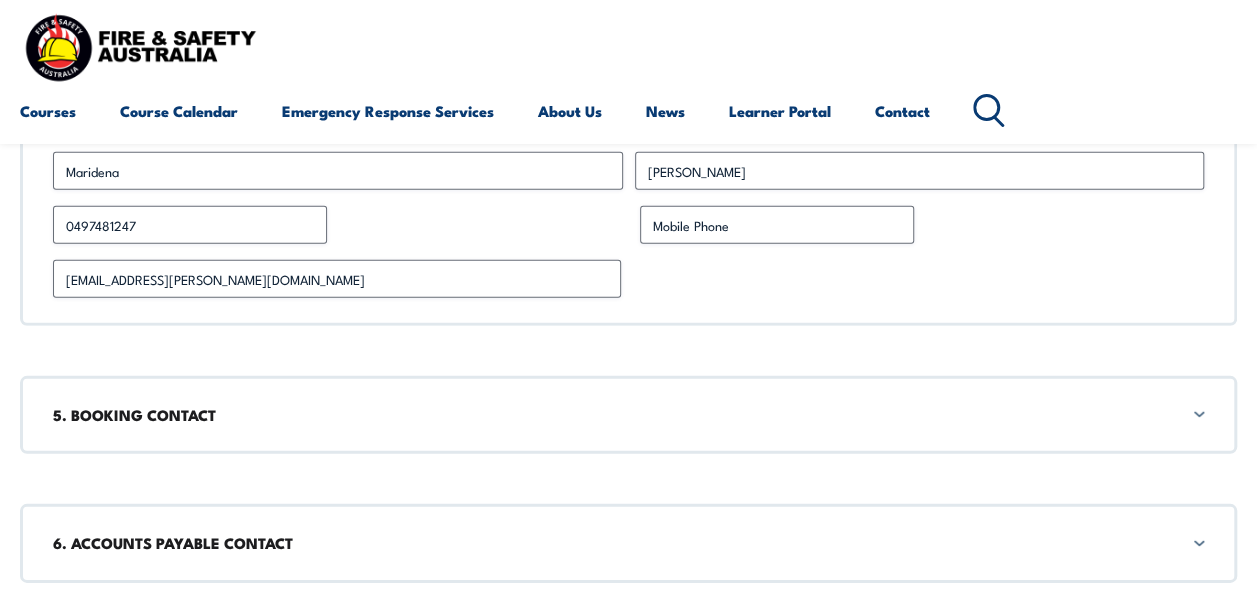 click on "5. BOOKING CONTACT" at bounding box center [628, 415] 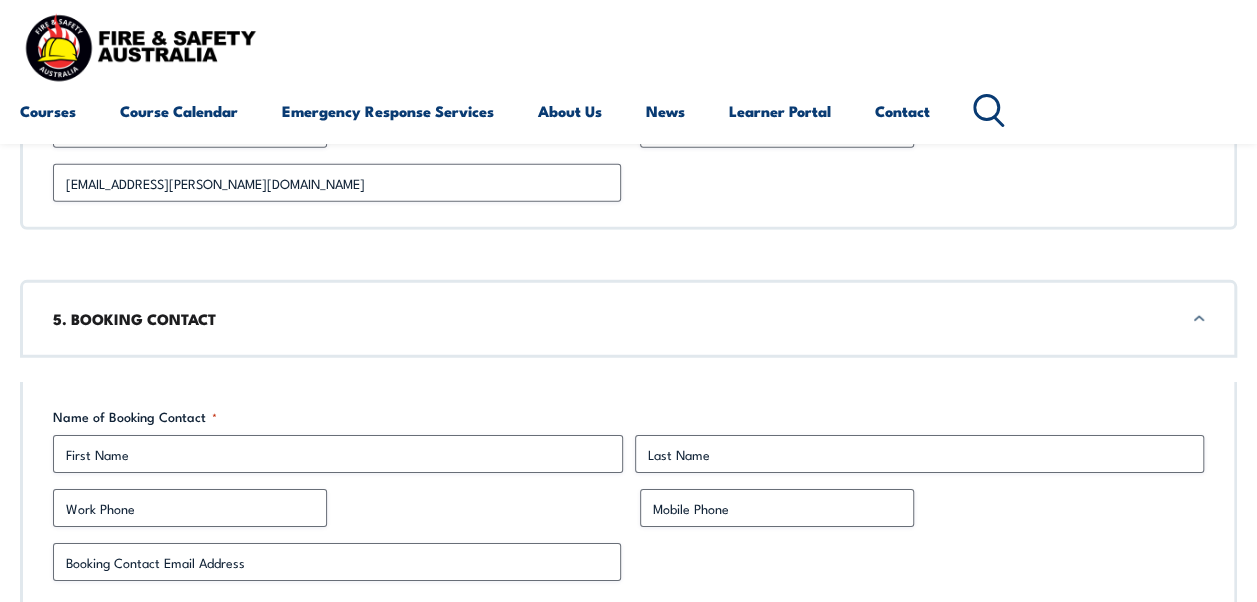 scroll, scrollTop: 2940, scrollLeft: 0, axis: vertical 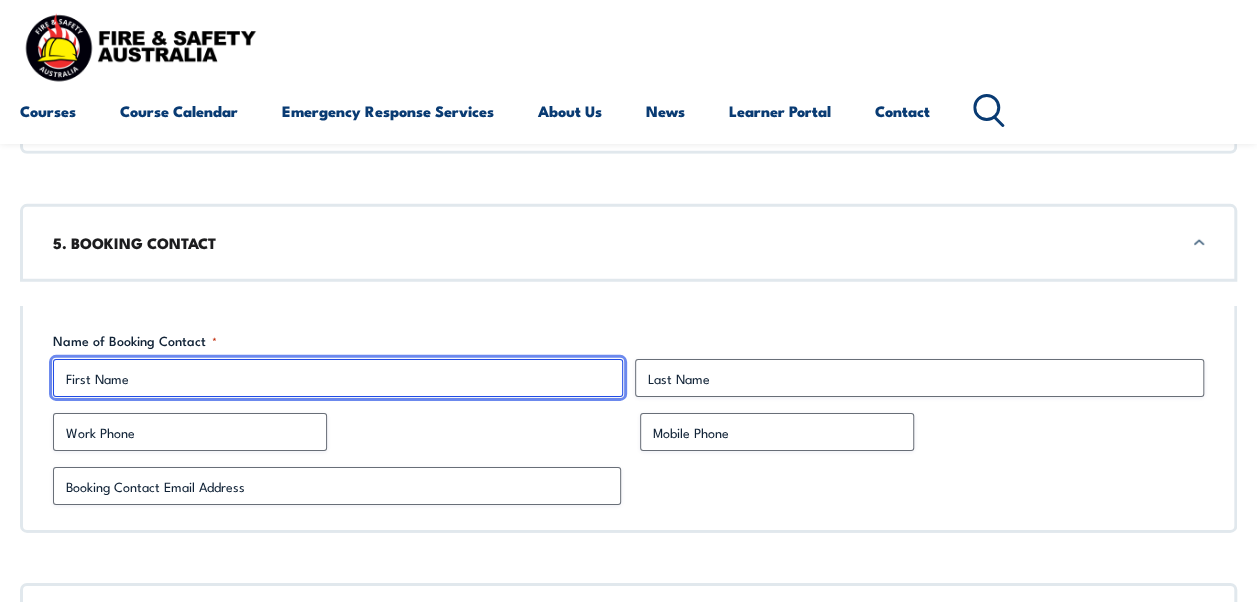 click on "First" at bounding box center [338, 378] 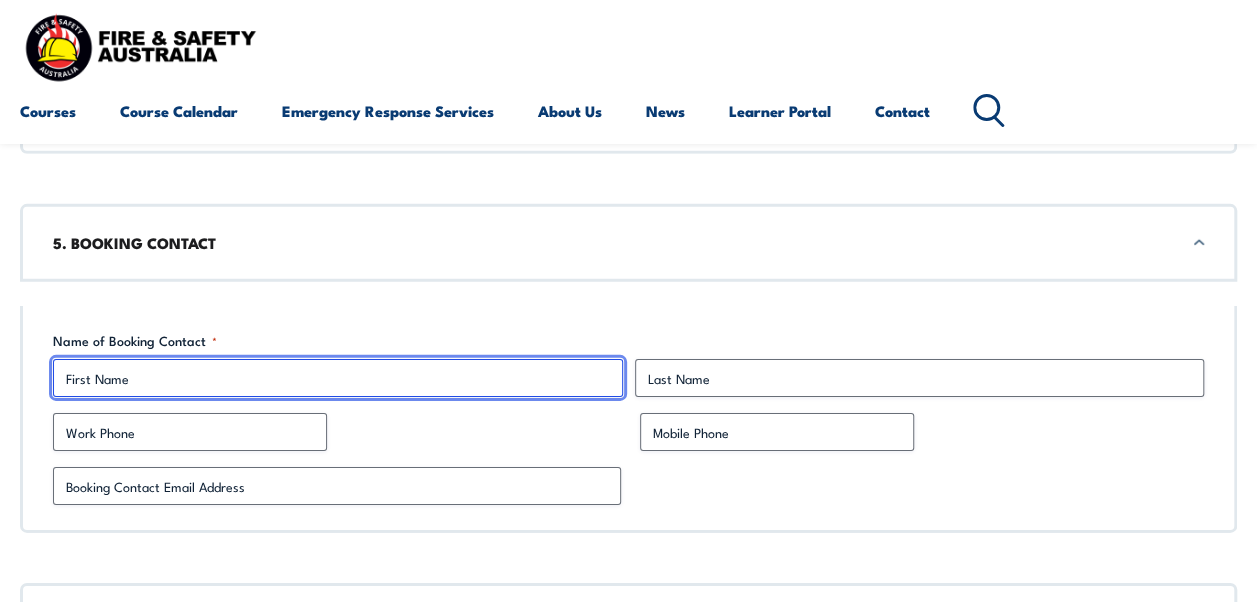 type on "Maridena" 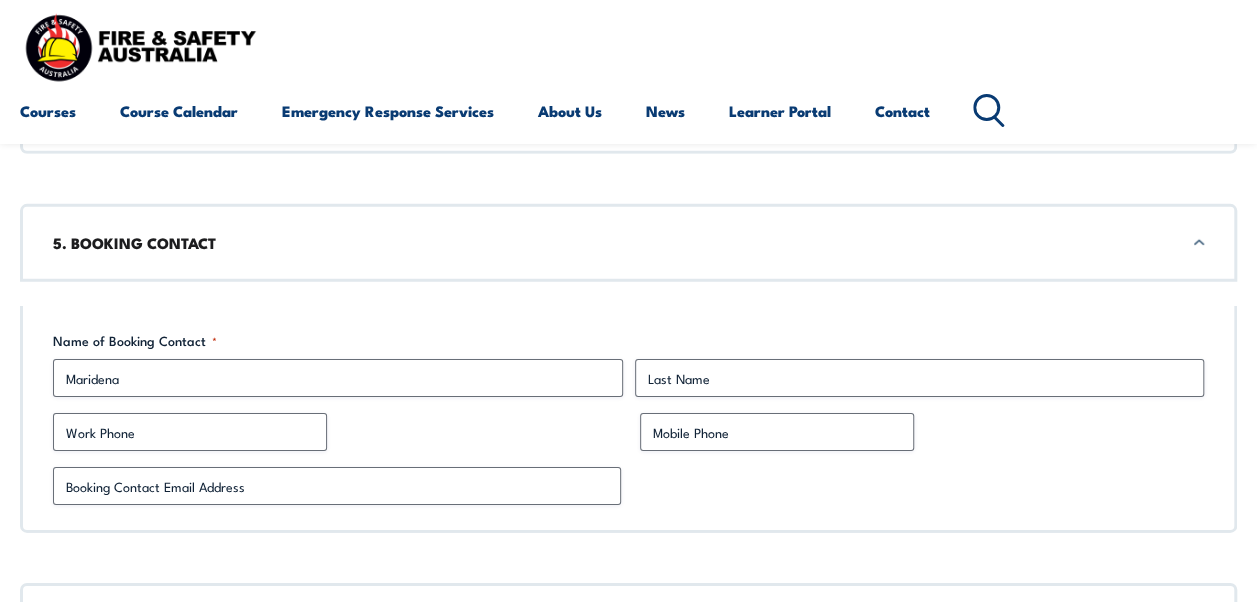 type on "[PERSON_NAME]" 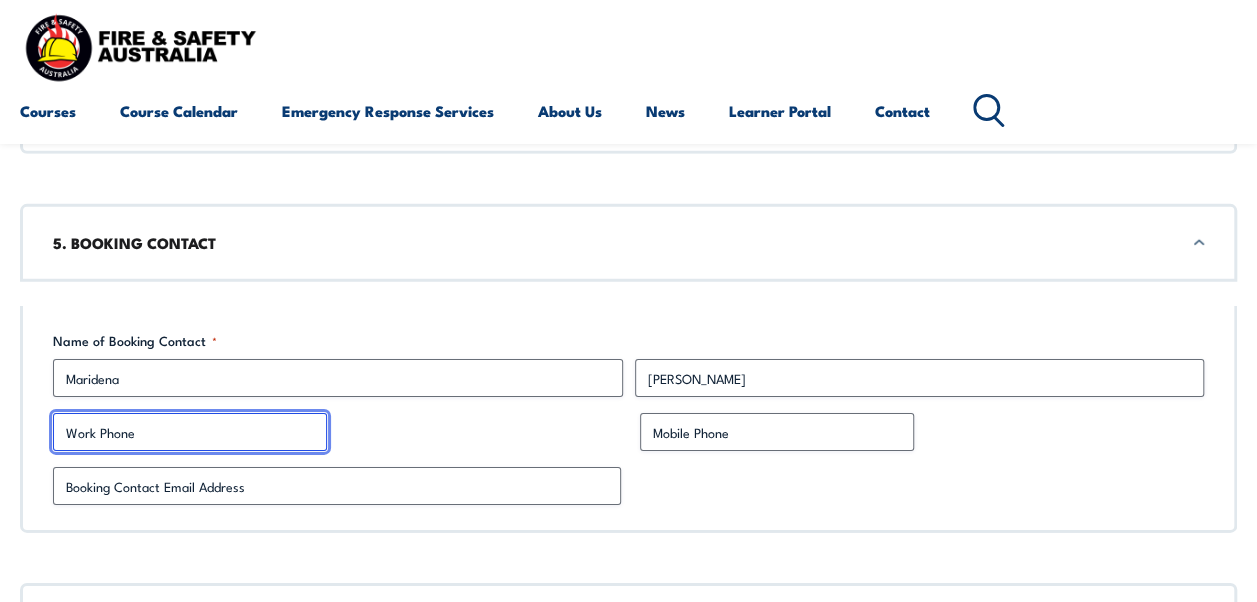 click on "Work Phone" at bounding box center (190, 432) 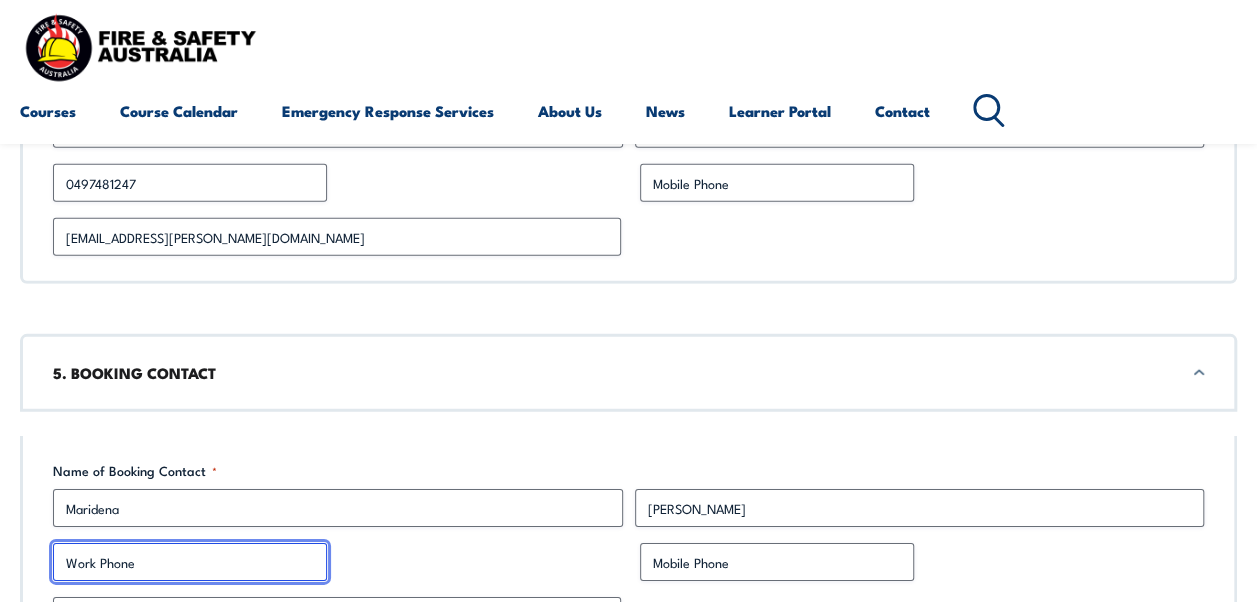 scroll, scrollTop: 2811, scrollLeft: 0, axis: vertical 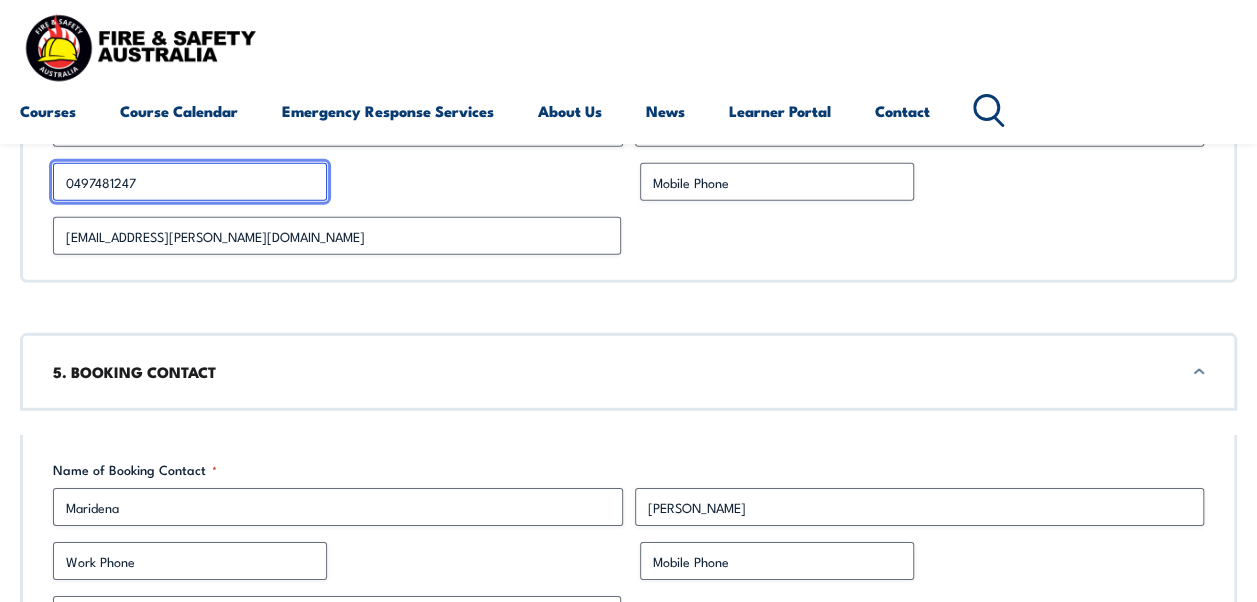 drag, startPoint x: 156, startPoint y: 180, endPoint x: 19, endPoint y: 172, distance: 137.23338 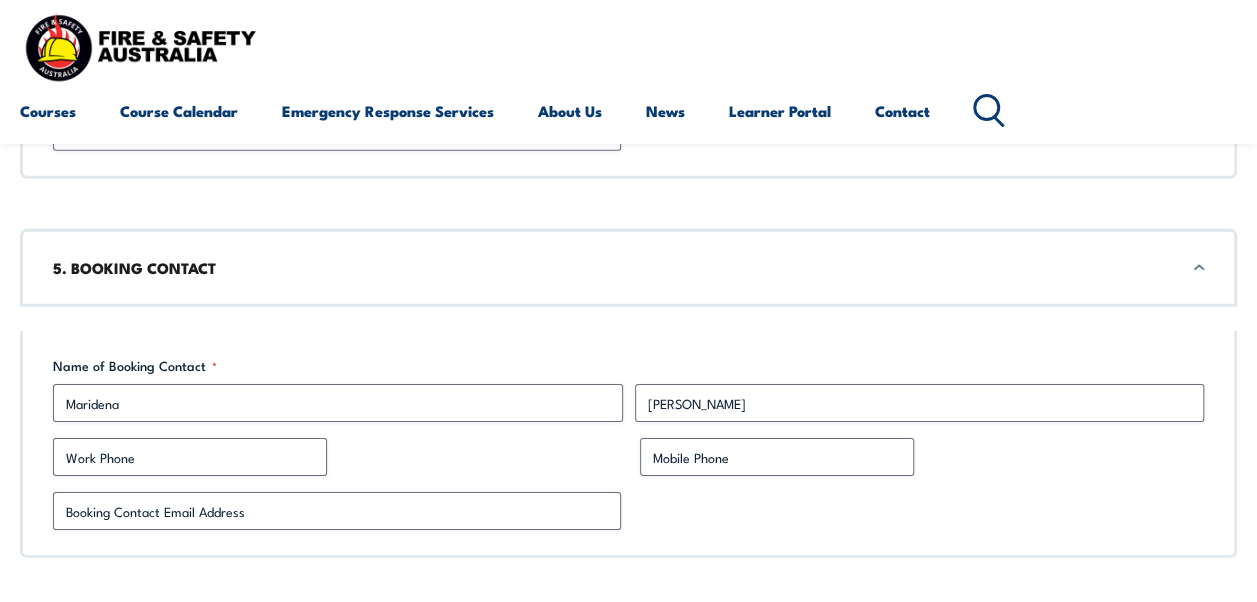 scroll, scrollTop: 2916, scrollLeft: 0, axis: vertical 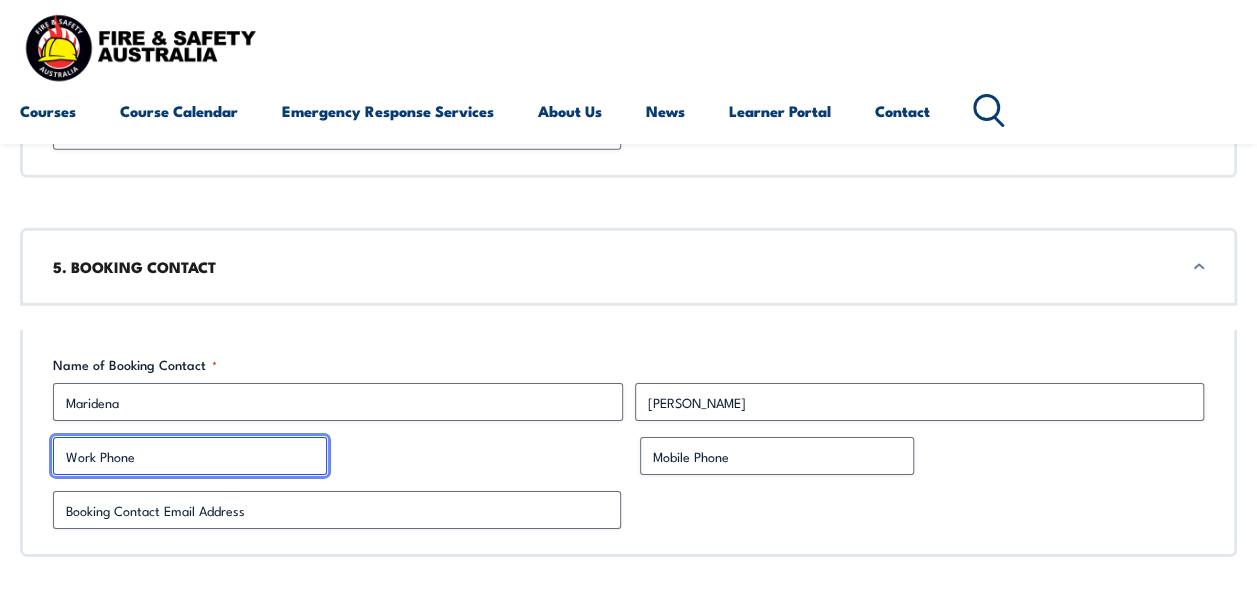 click on "Work Phone" at bounding box center [190, 456] 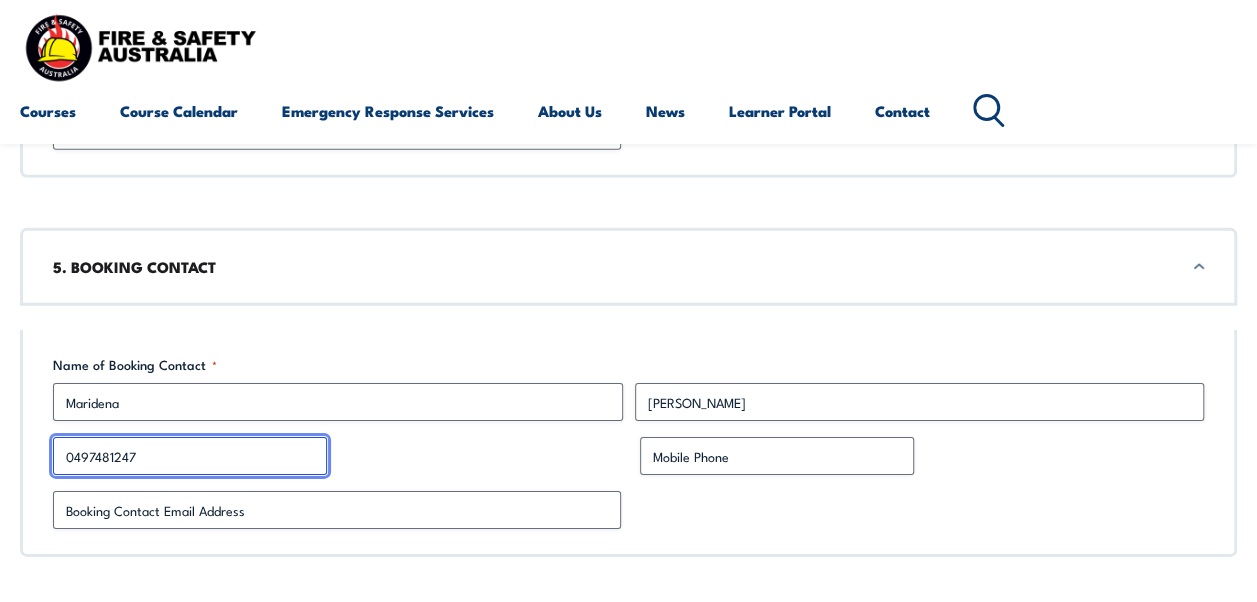 type on "0497481247" 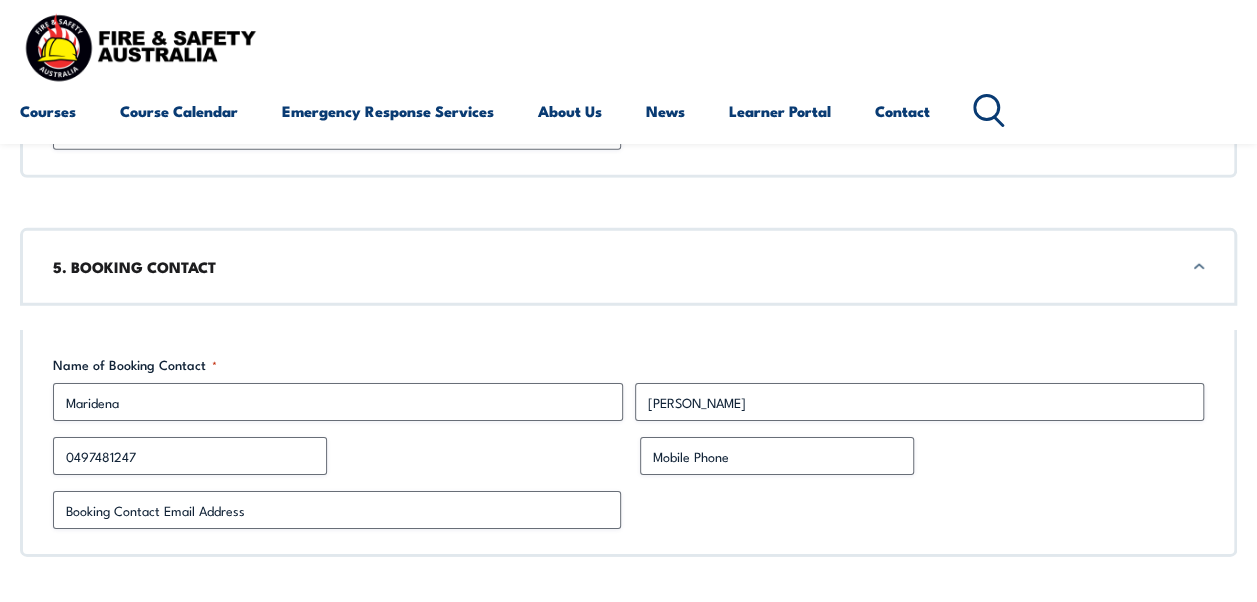 click on "0497481247" at bounding box center (335, 456) 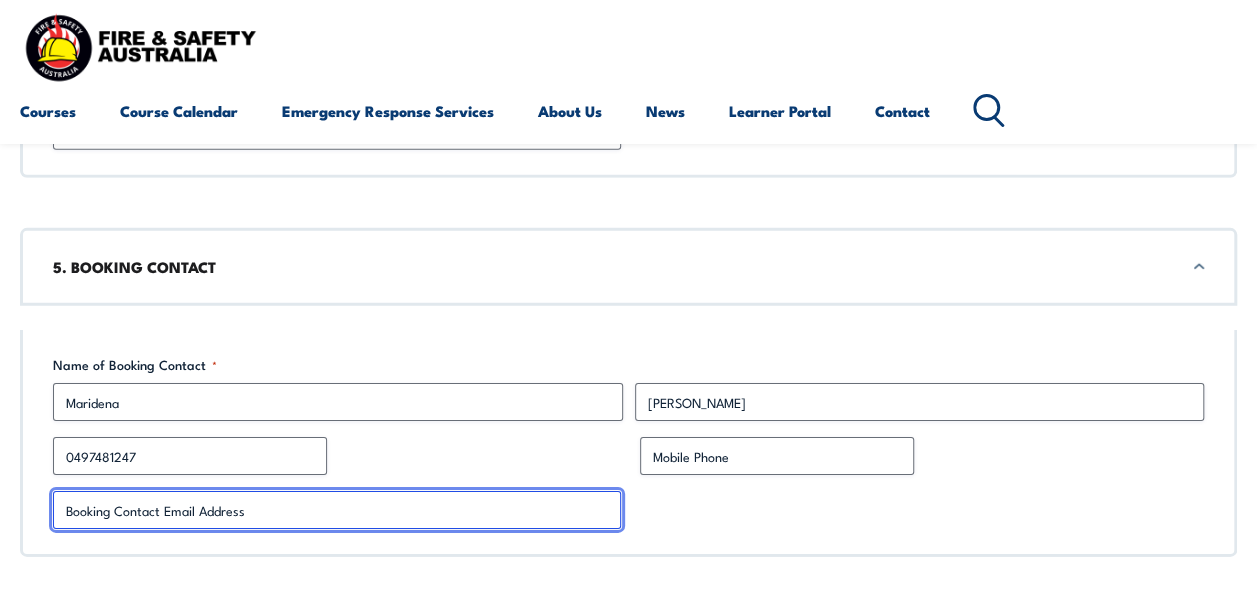 click on "Booking Contact Email Address *" at bounding box center (337, 510) 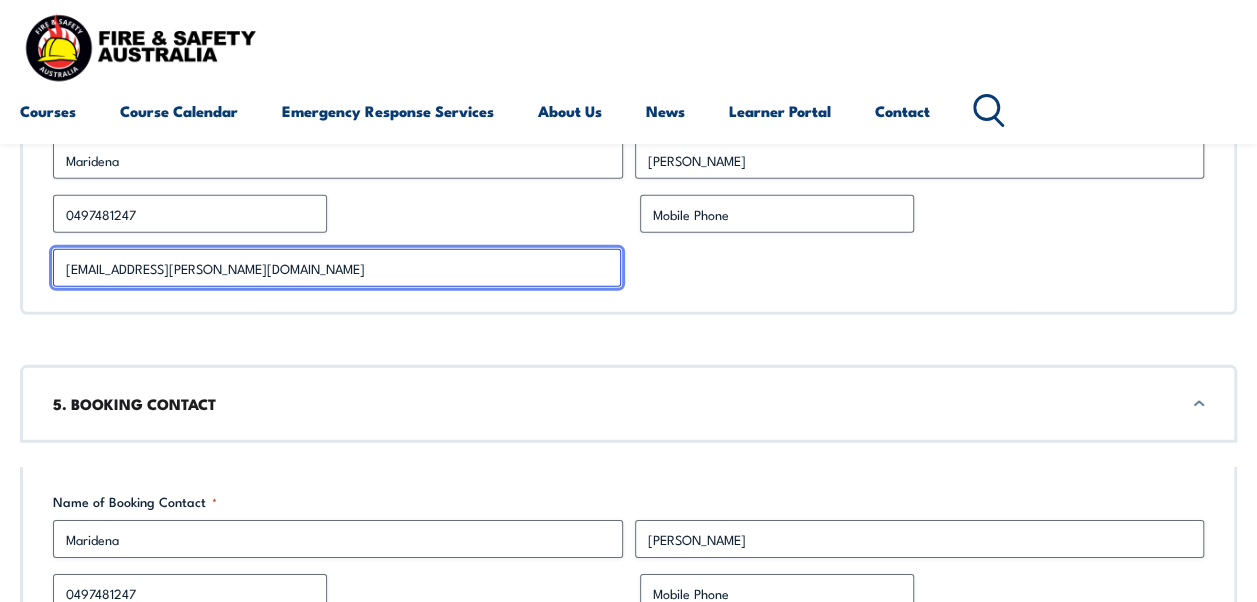 drag, startPoint x: 306, startPoint y: 266, endPoint x: -4, endPoint y: 260, distance: 310.05804 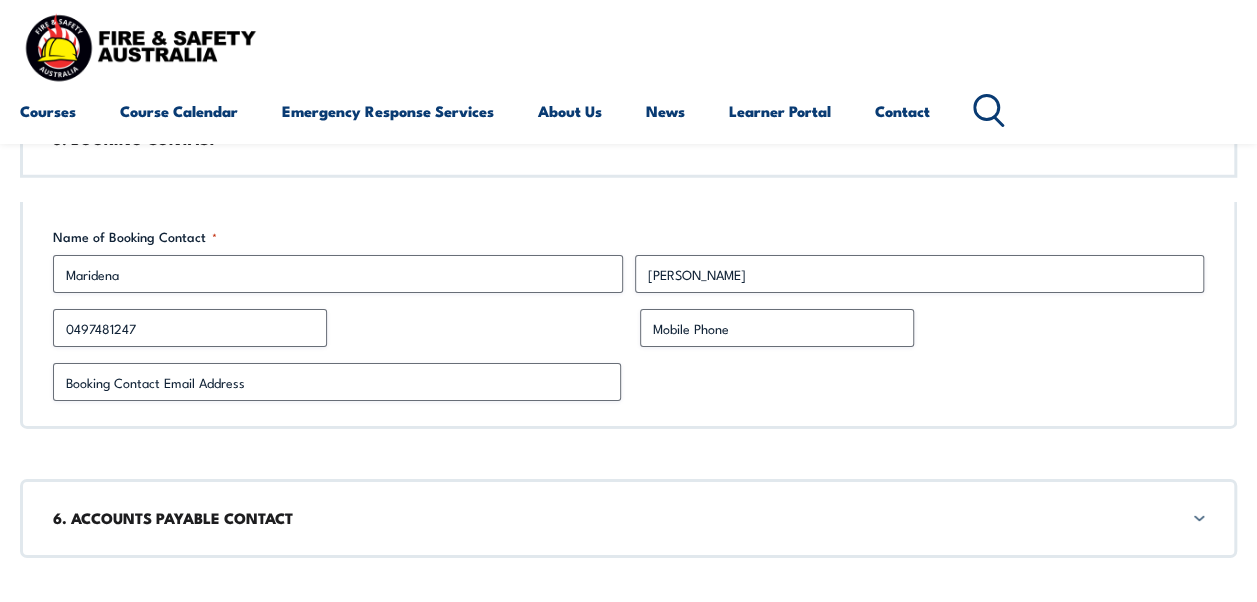 scroll, scrollTop: 3053, scrollLeft: 0, axis: vertical 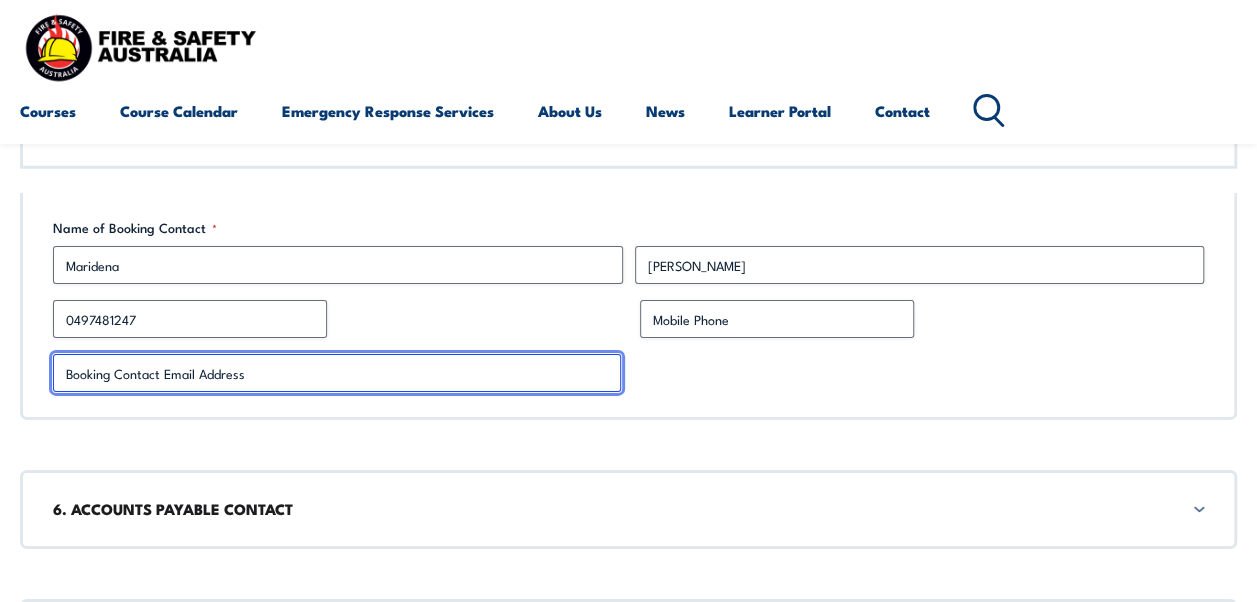 click on "Booking Contact Email Address *" at bounding box center [337, 373] 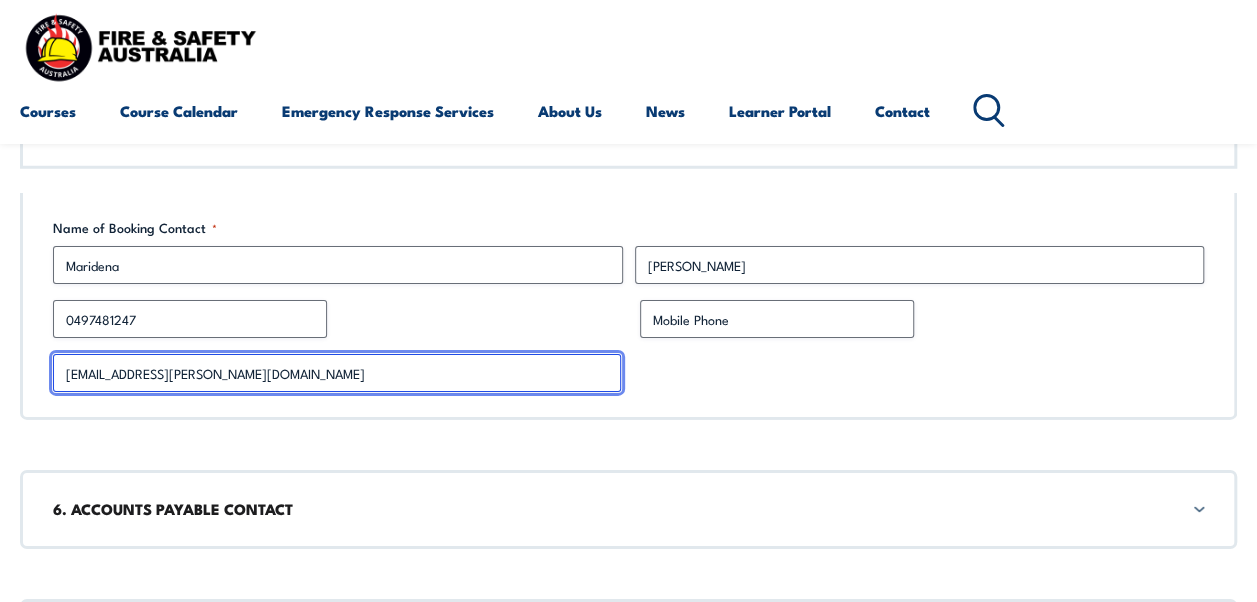 type on "[EMAIL_ADDRESS][PERSON_NAME][DOMAIN_NAME]" 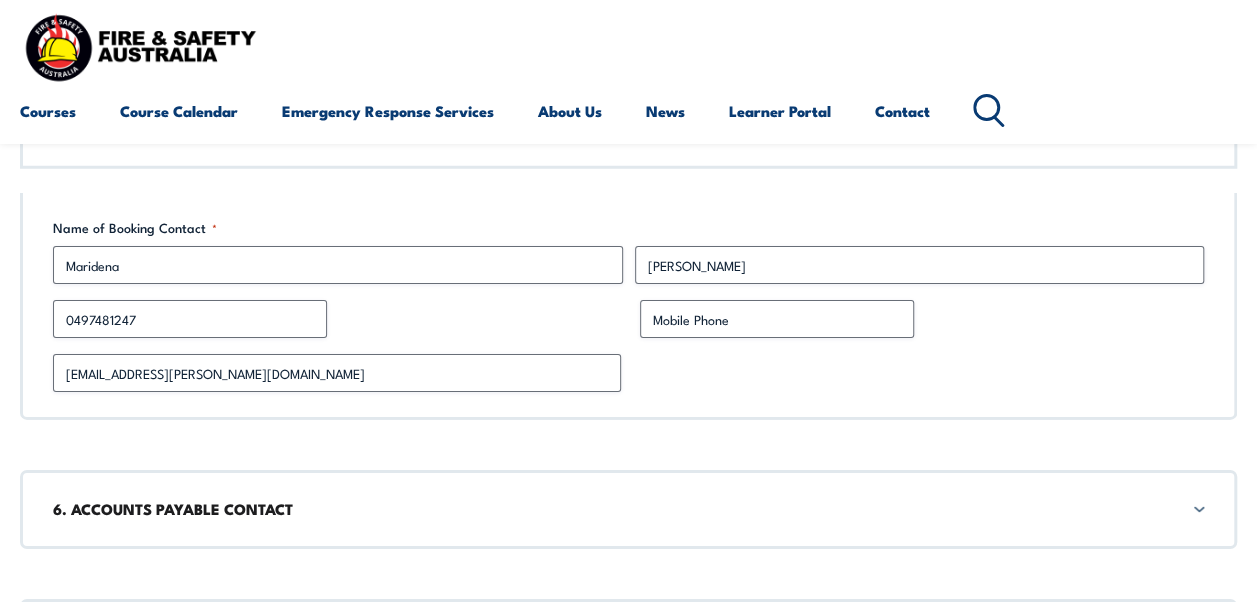 click on "[EMAIL_ADDRESS][PERSON_NAME][DOMAIN_NAME]" at bounding box center [628, 373] 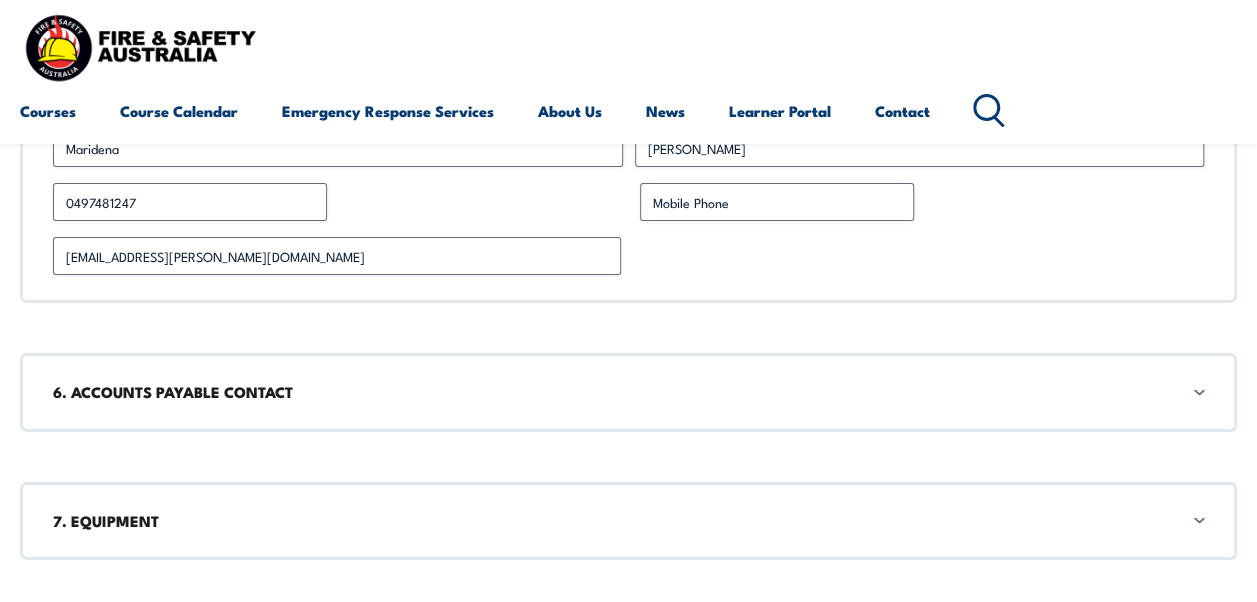 scroll, scrollTop: 3169, scrollLeft: 0, axis: vertical 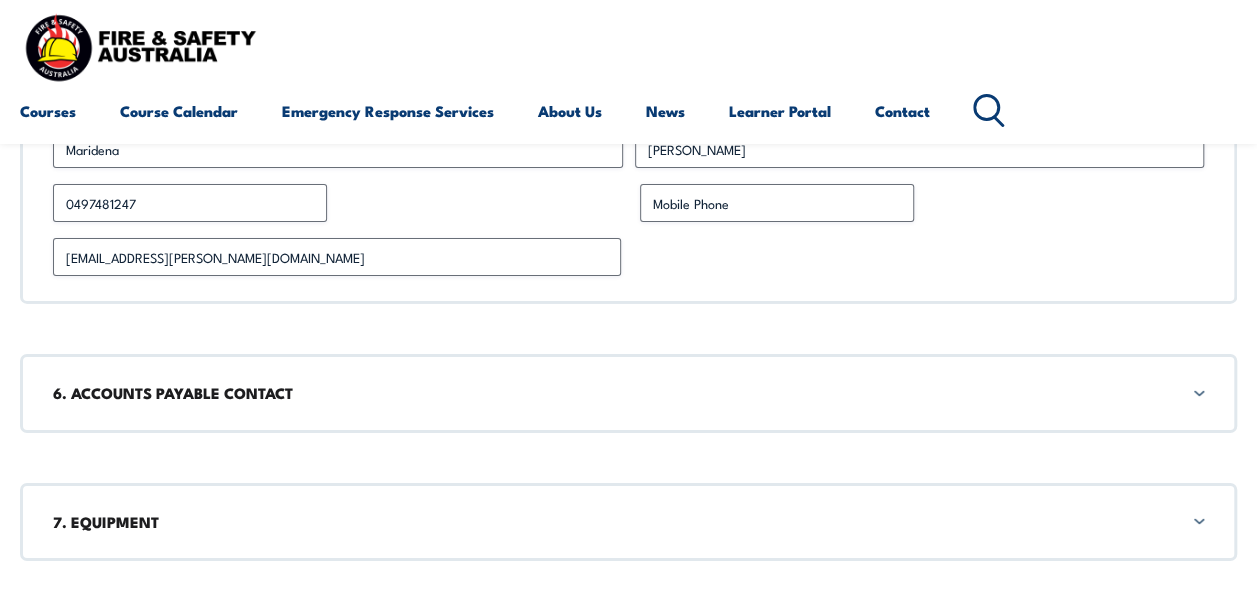 click on "6. ACCOUNTS PAYABLE CONTACT" at bounding box center (628, 393) 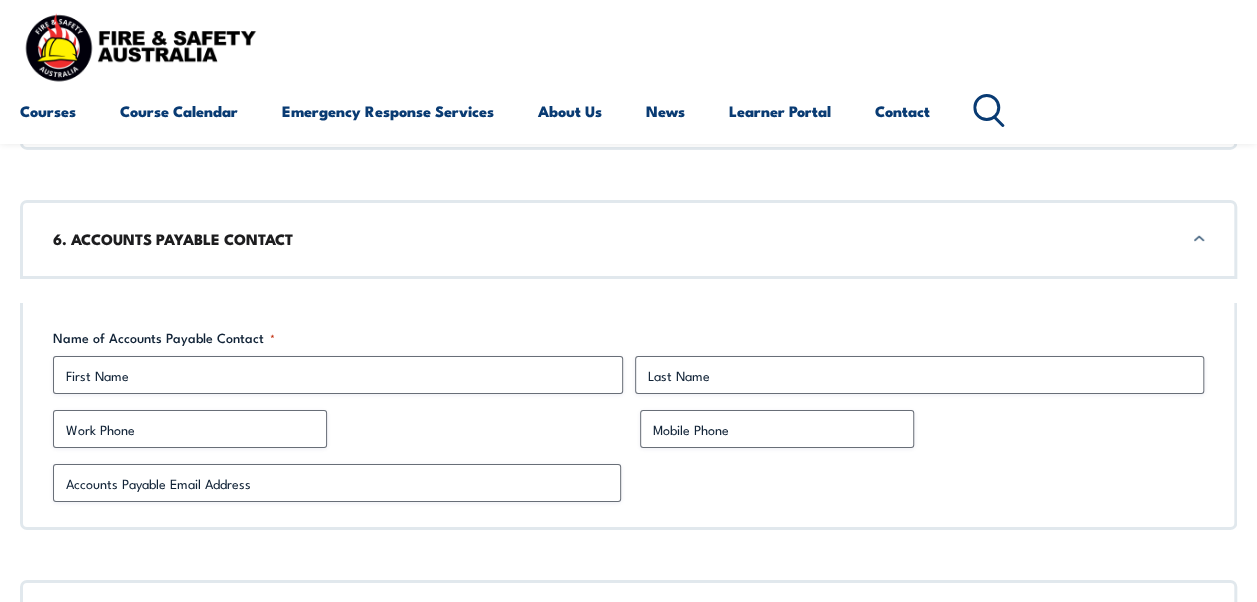 scroll, scrollTop: 3328, scrollLeft: 0, axis: vertical 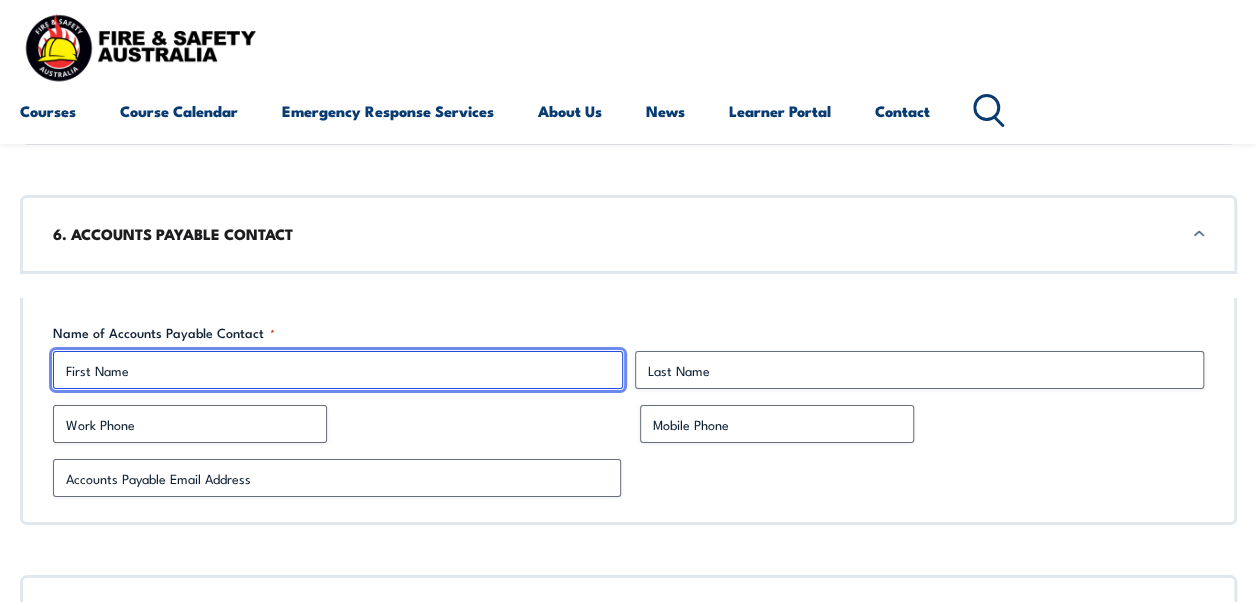 click on "First" at bounding box center [338, 370] 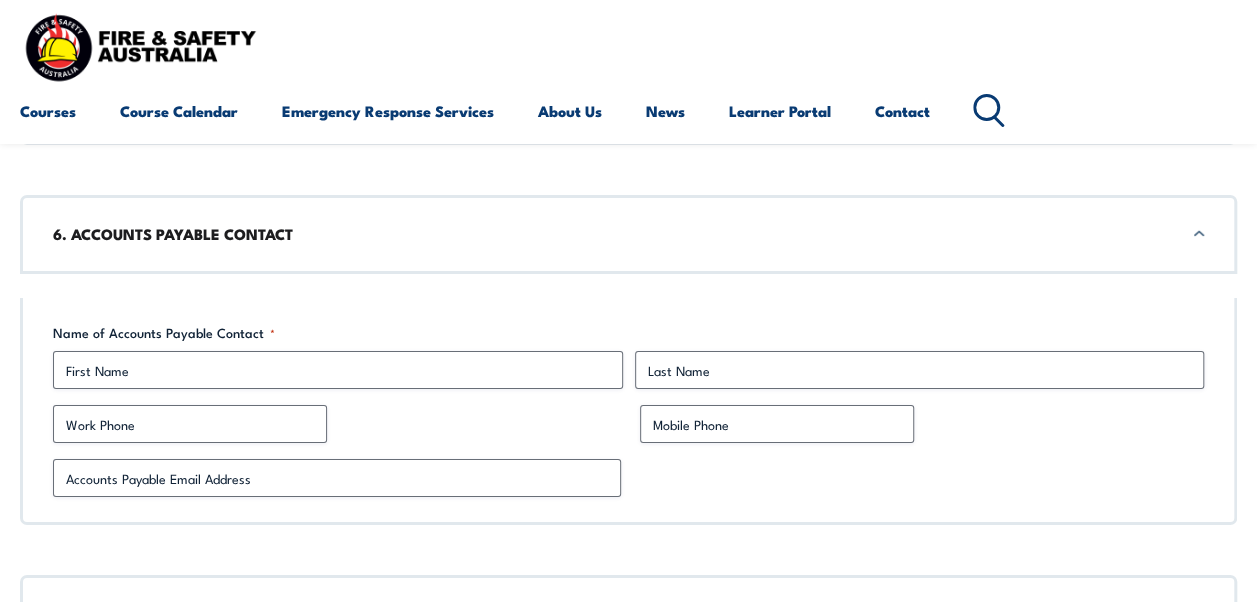 click on "1. COURSE INFORMATION- Office Use Only Are these courses accredited?
Yes
No
A mix of both
Course(s) required (Accredited) FORKLIFT VOC - 1 TO 12 STUDENTS PER DAY - 1 DAY - $1850
X 4 SESSIONS IN [GEOGRAPHIC_DATA], [GEOGRAPHIC_DATA] Course(s) required (Non-Accredited) Travel/accommodation costs & requirements N/A Quoted total EX GST (course + travel/accommodation) * $7400 Number of sessions required * 4 Quote issued by Other [PERSON_NAME] [PERSON_NAME] [PERSON_NAME] [PERSON_NAME] [PERSON_NAME] [PERSON_NAME] [PERSON_NAME] [PERSON_NAME] [PERSON_NAME] [PERSON_NAME] [PERSON_NAME] Who requested the quote? * Section Break This field is hidden when viewing the form [PERSON_NAME] section completed
Completed
* Your booking details have been pre-filled. Please start filling in the sections below. 2. Booking Details Date(s) requested (Please supply 3 dates in ordered preference) Date 1 * CHULLORA - [DATE] Requested Start Time * Date 2 * * *" at bounding box center (628, -624) 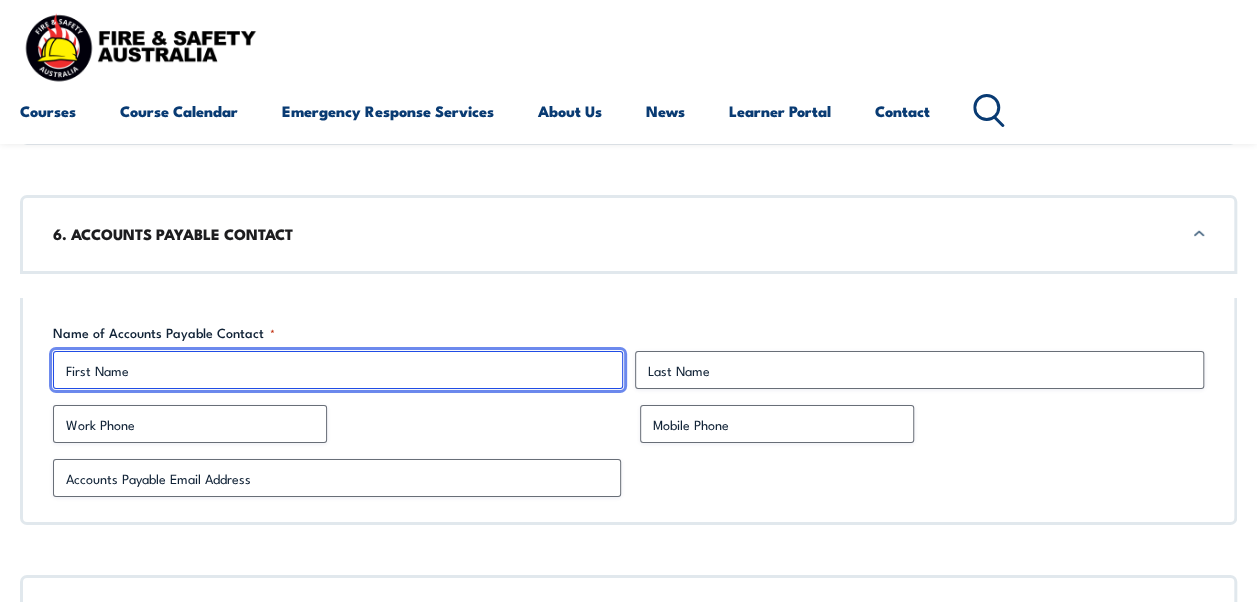 click on "First" at bounding box center [338, 370] 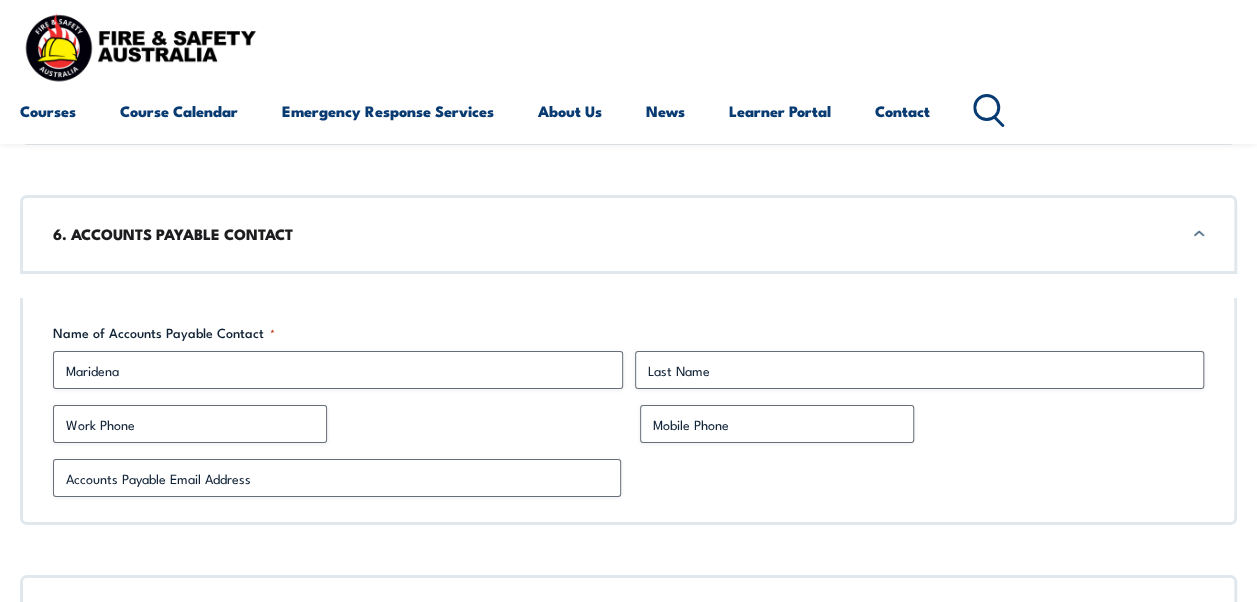 type on "[PERSON_NAME]" 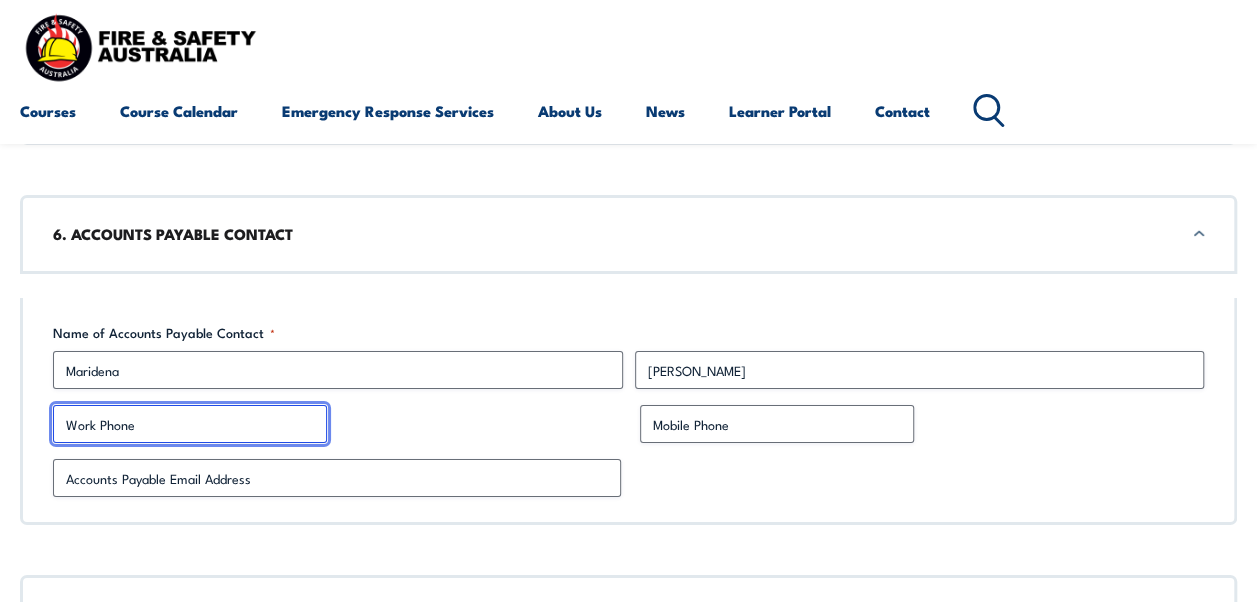 click on "Work Phone" at bounding box center [190, 424] 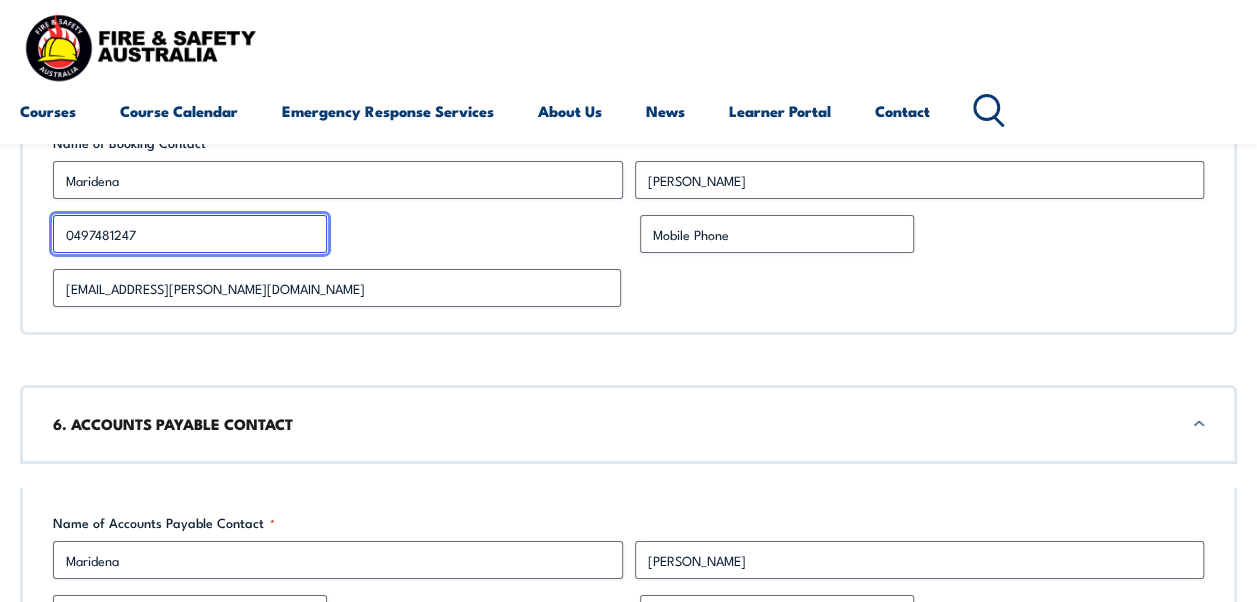 drag, startPoint x: 144, startPoint y: 226, endPoint x: 0, endPoint y: 218, distance: 144.22205 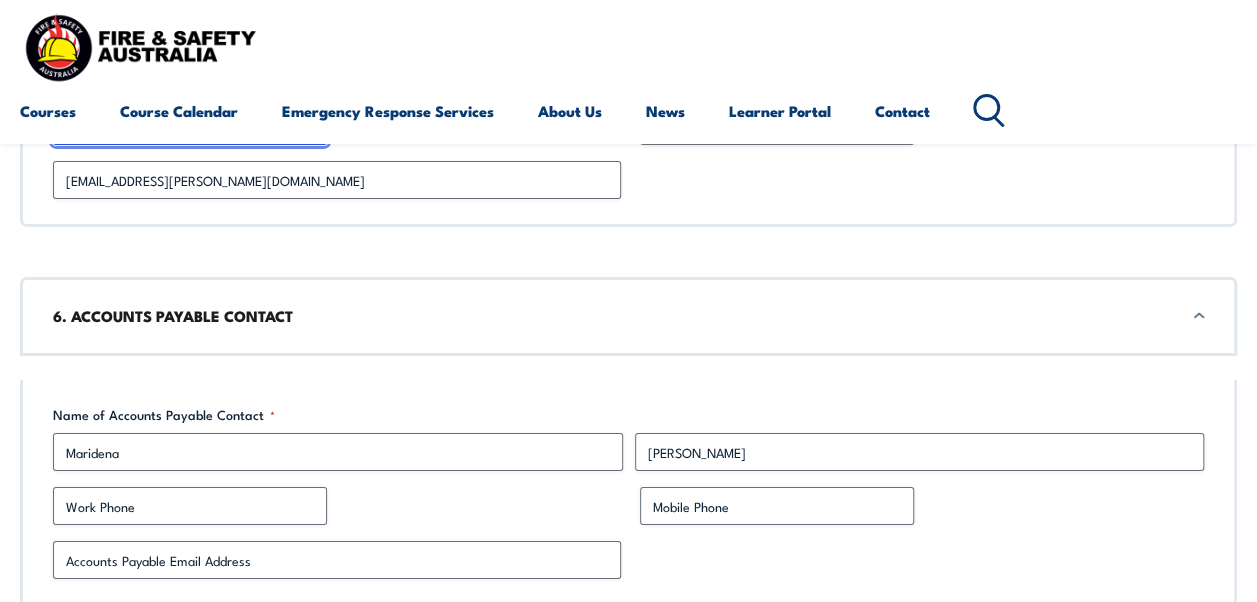 scroll, scrollTop: 3248, scrollLeft: 0, axis: vertical 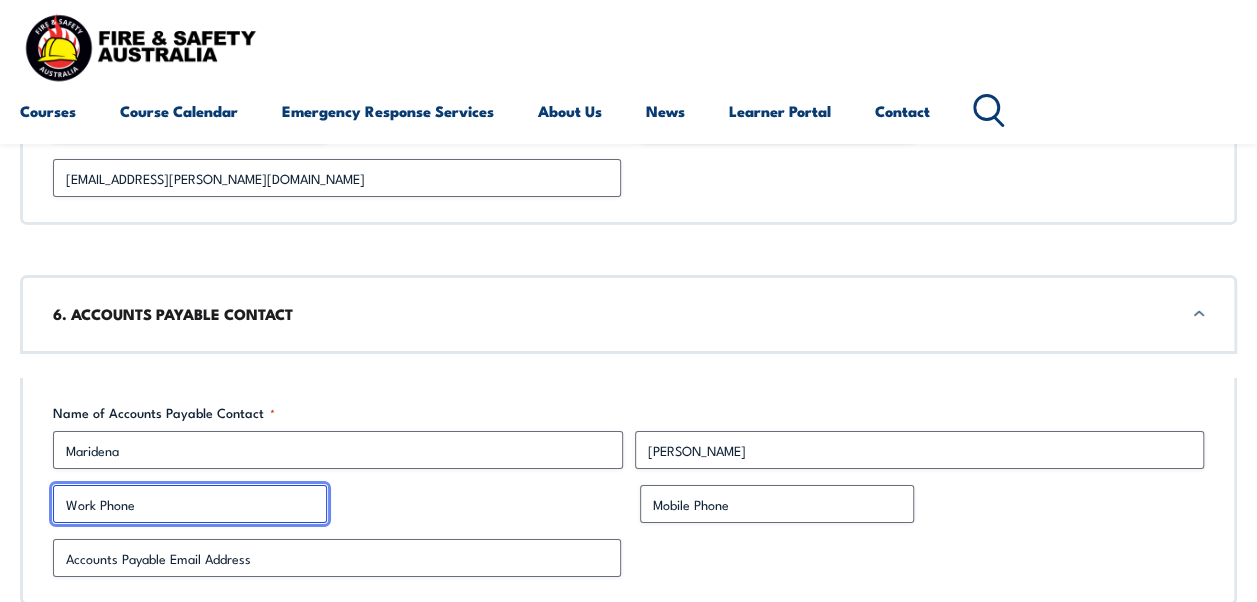 click on "Work Phone" at bounding box center [190, 504] 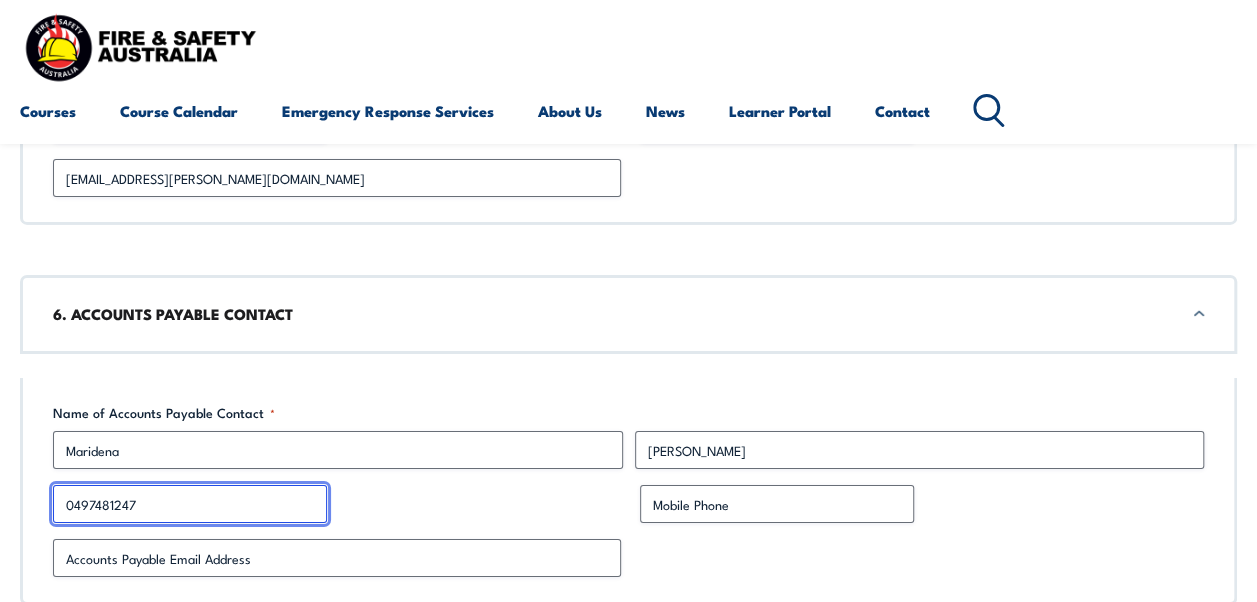 type on "0497481247" 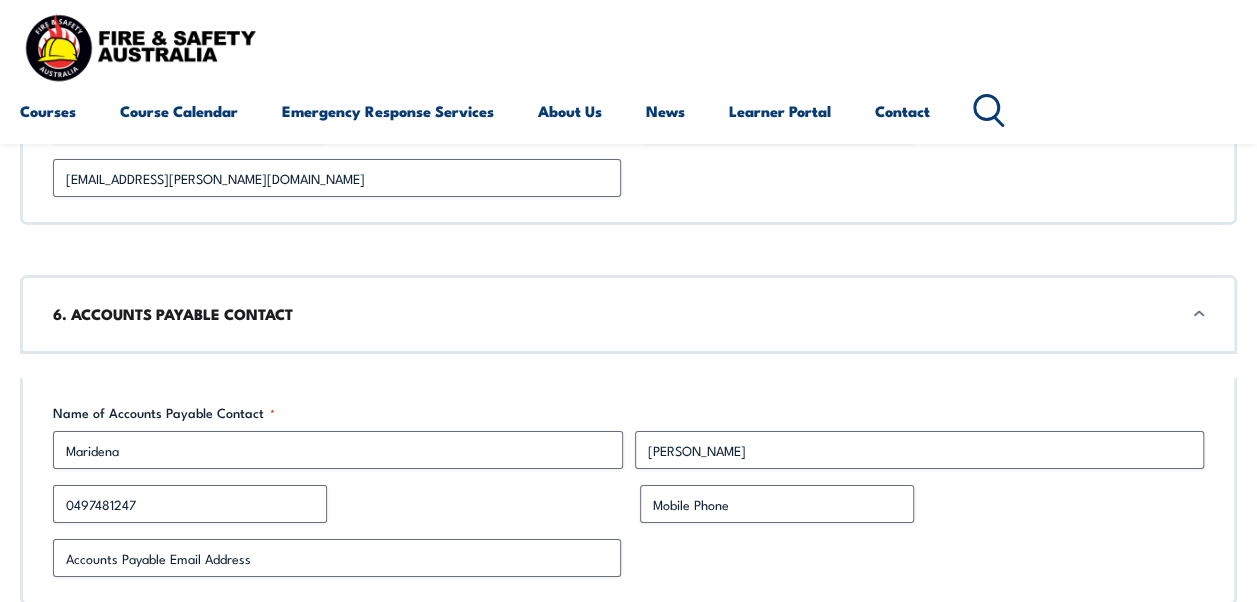 click on "0497481247" at bounding box center (335, 504) 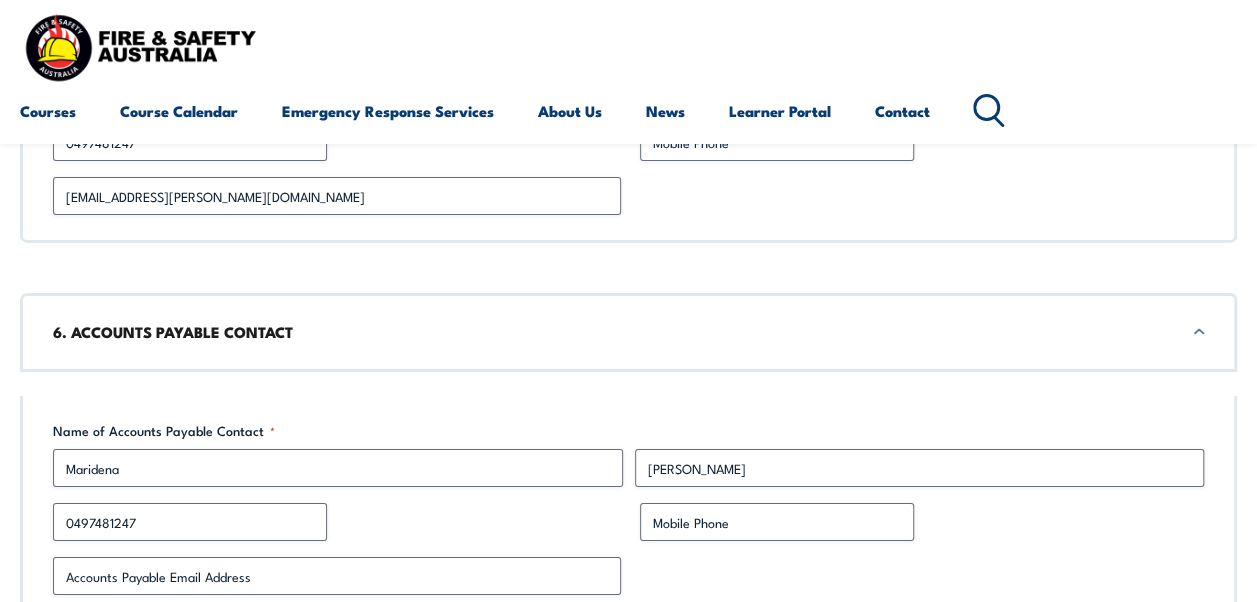 scroll, scrollTop: 3230, scrollLeft: 0, axis: vertical 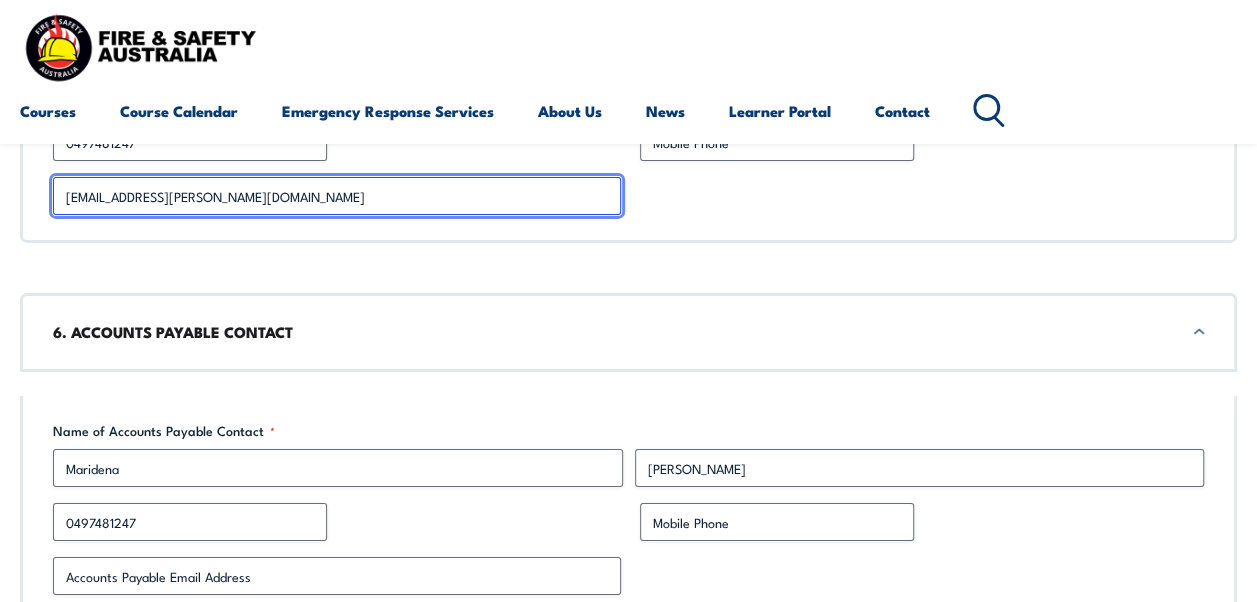 drag, startPoint x: 318, startPoint y: 192, endPoint x: 37, endPoint y: 195, distance: 281.01602 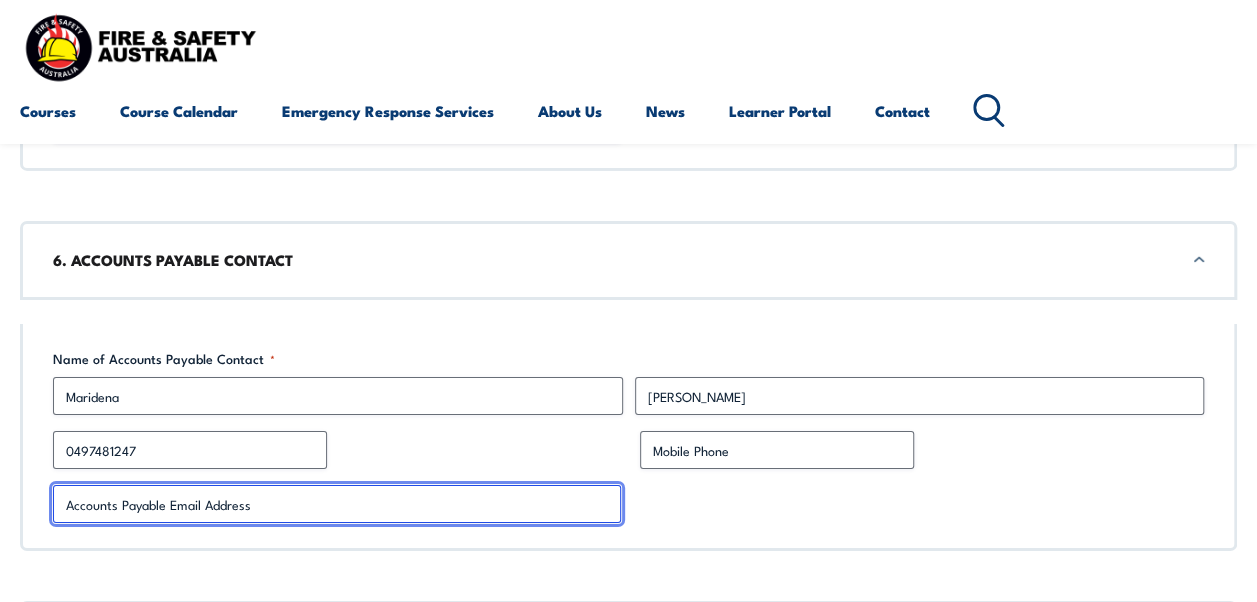 click on "Accounts Payable Email Address *" at bounding box center (337, 504) 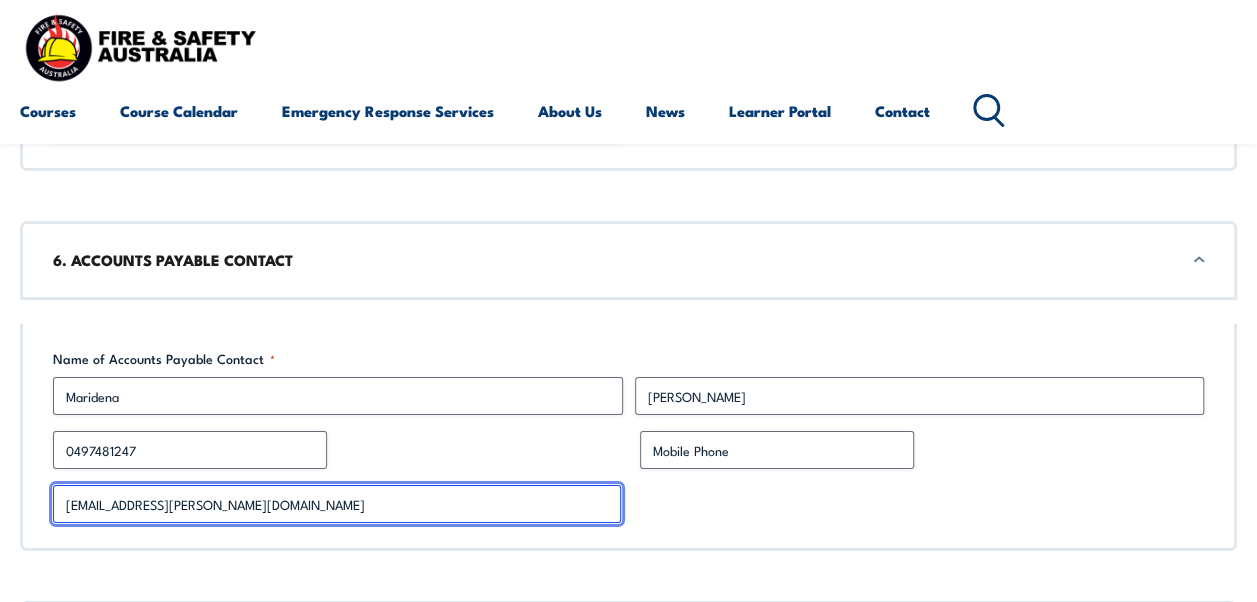 type on "[EMAIL_ADDRESS][PERSON_NAME][DOMAIN_NAME]" 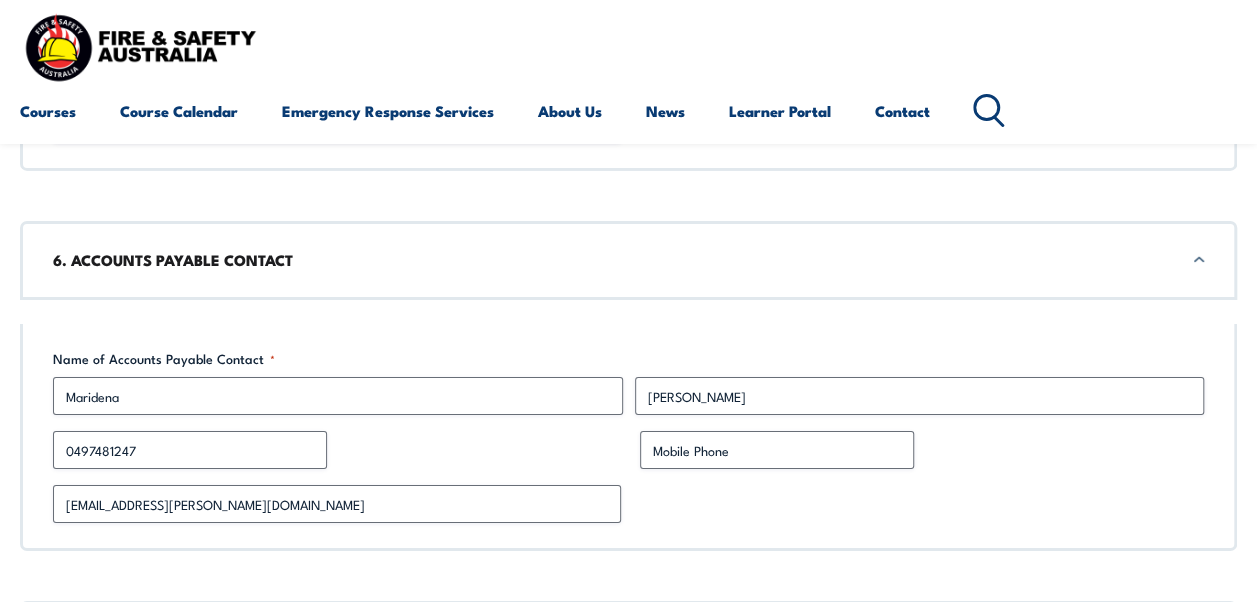 click on "[EMAIL_ADDRESS][PERSON_NAME][DOMAIN_NAME]" at bounding box center [628, 504] 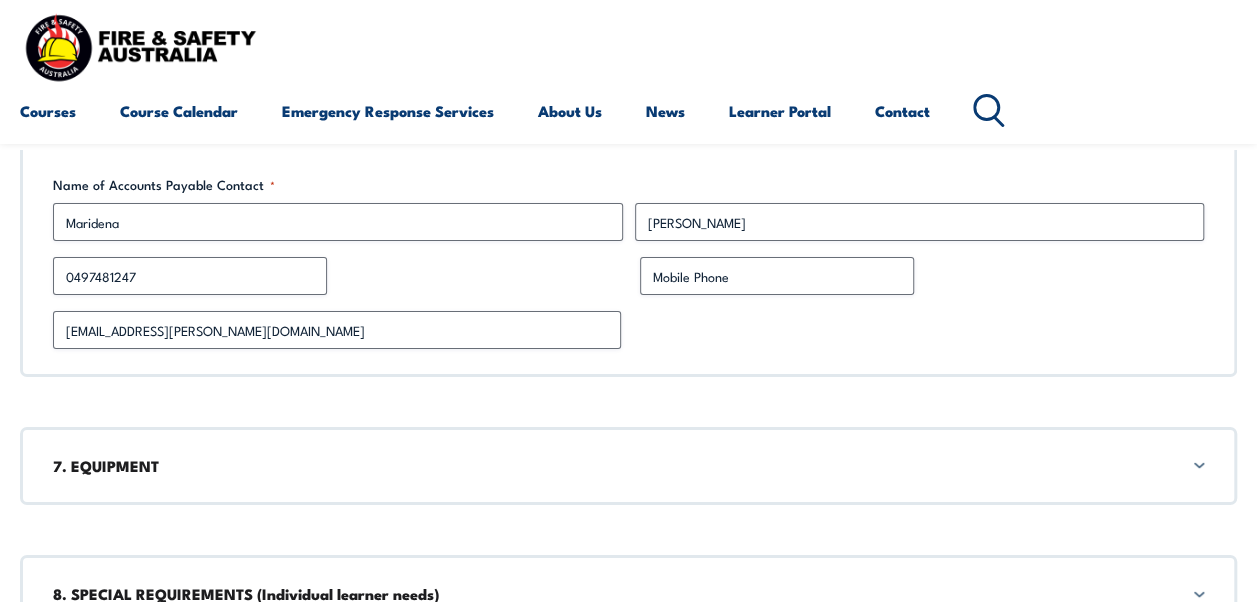 scroll, scrollTop: 3576, scrollLeft: 0, axis: vertical 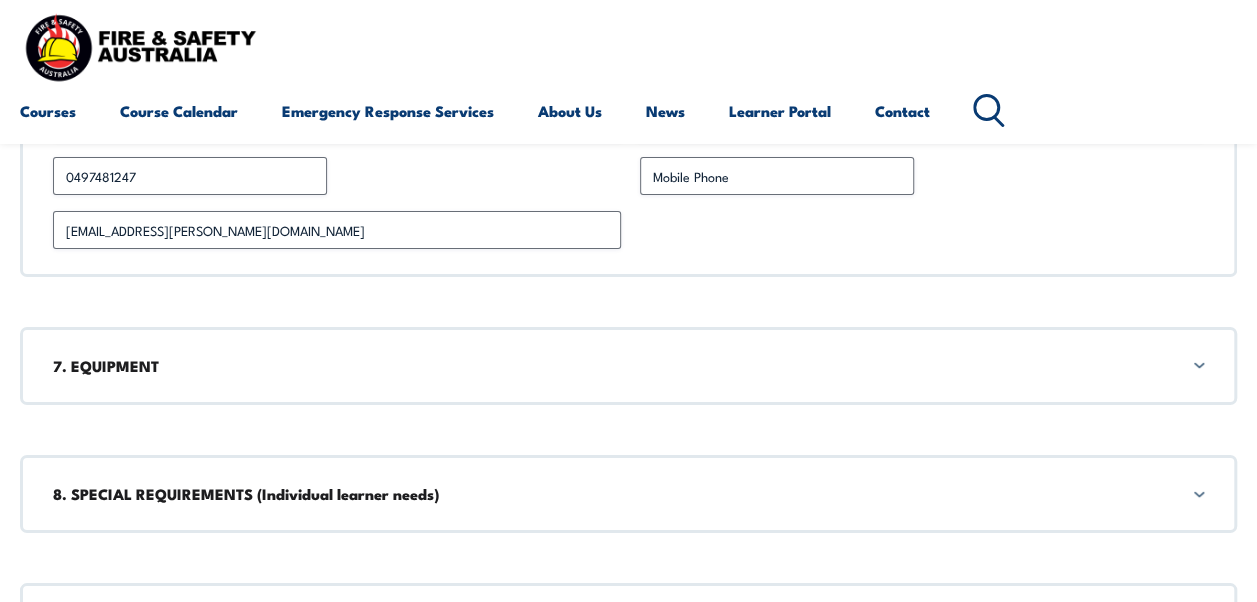 click on "7. EQUIPMENT" at bounding box center (628, 366) 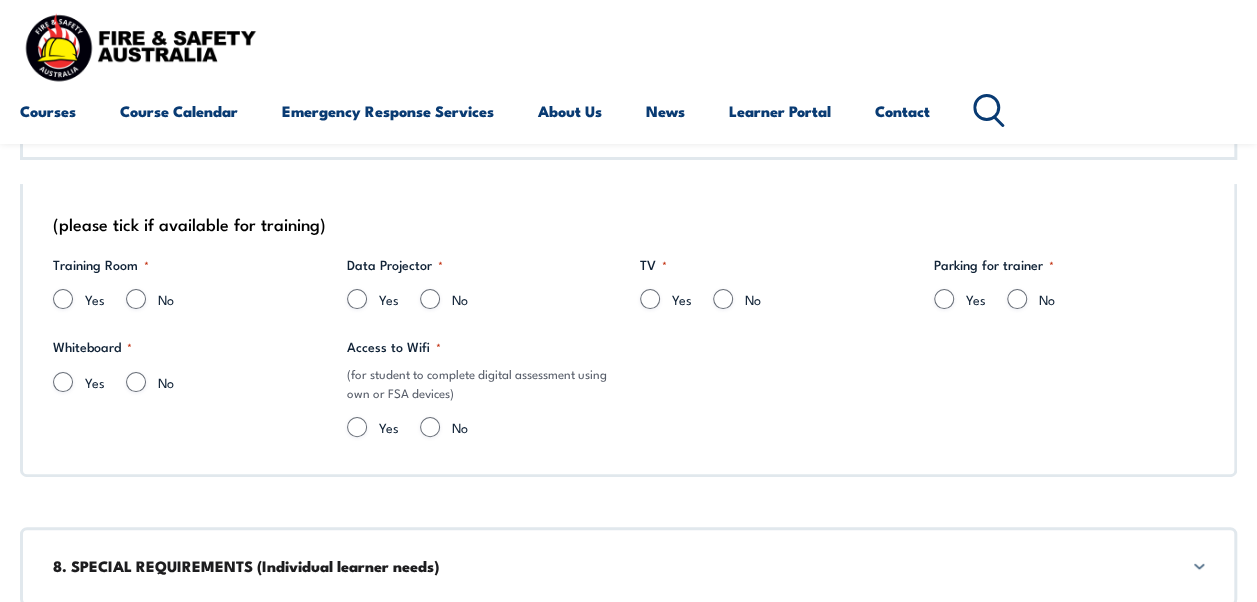 scroll, scrollTop: 3820, scrollLeft: 0, axis: vertical 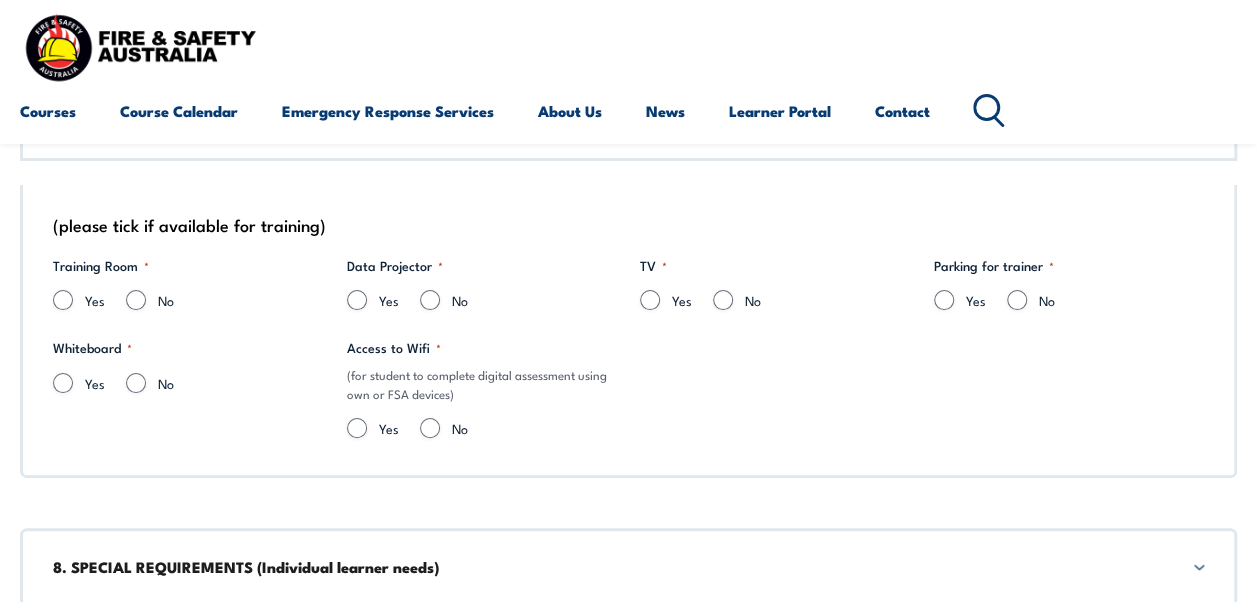 click on "Yes" at bounding box center [87, 306] 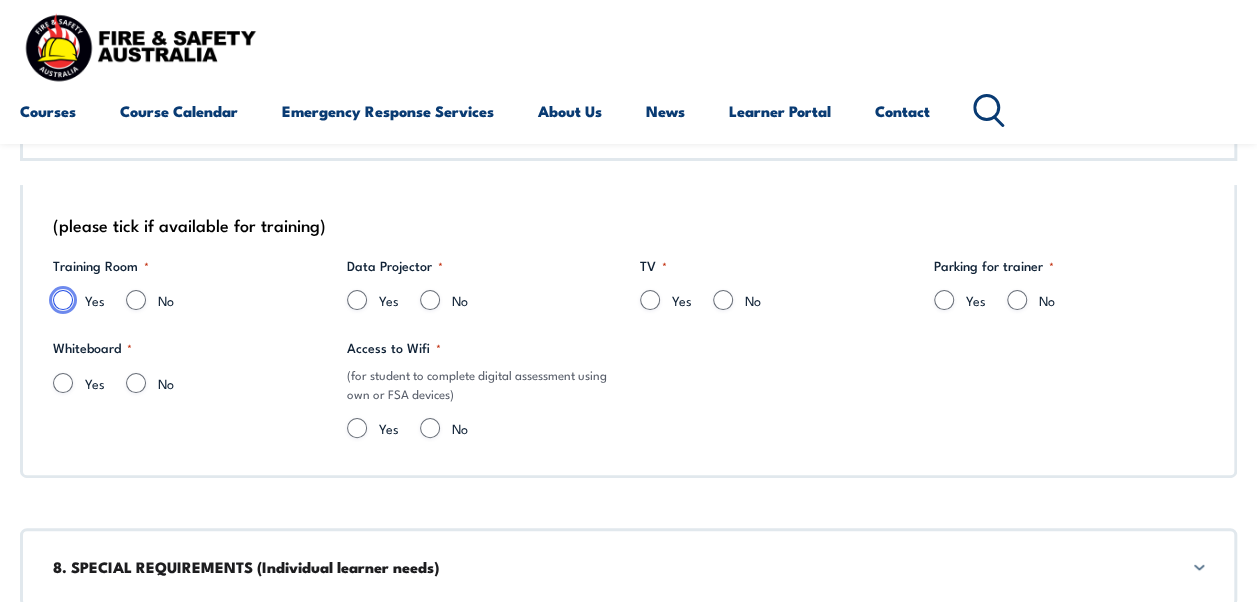 click on "Yes" at bounding box center [63, 300] 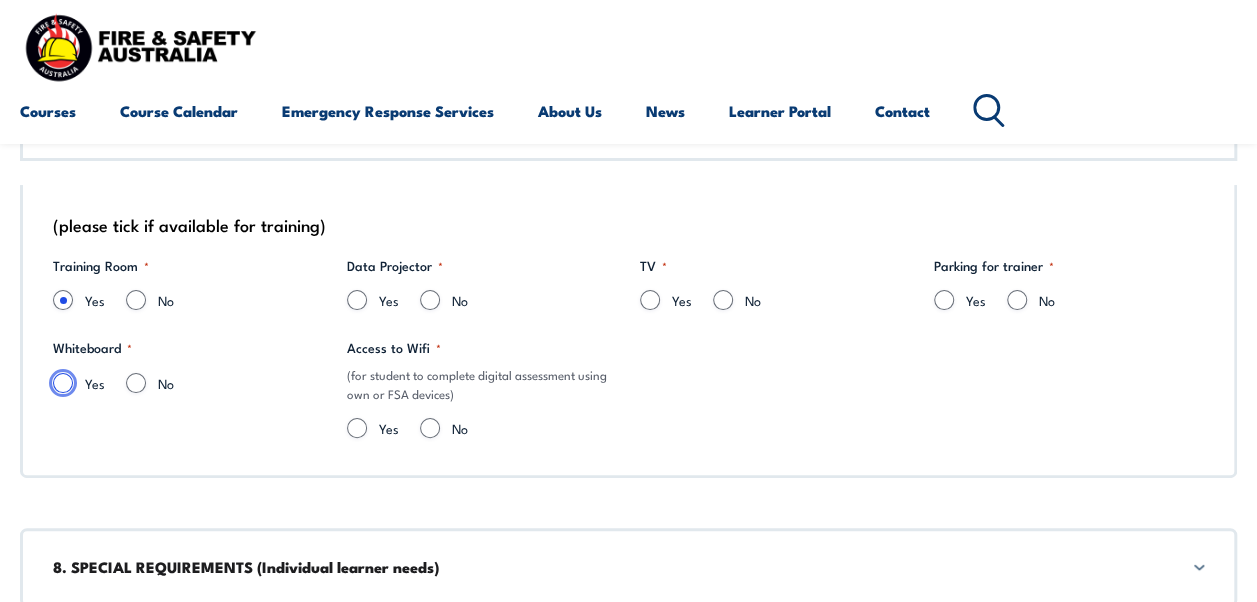 click on "Yes" at bounding box center [63, 383] 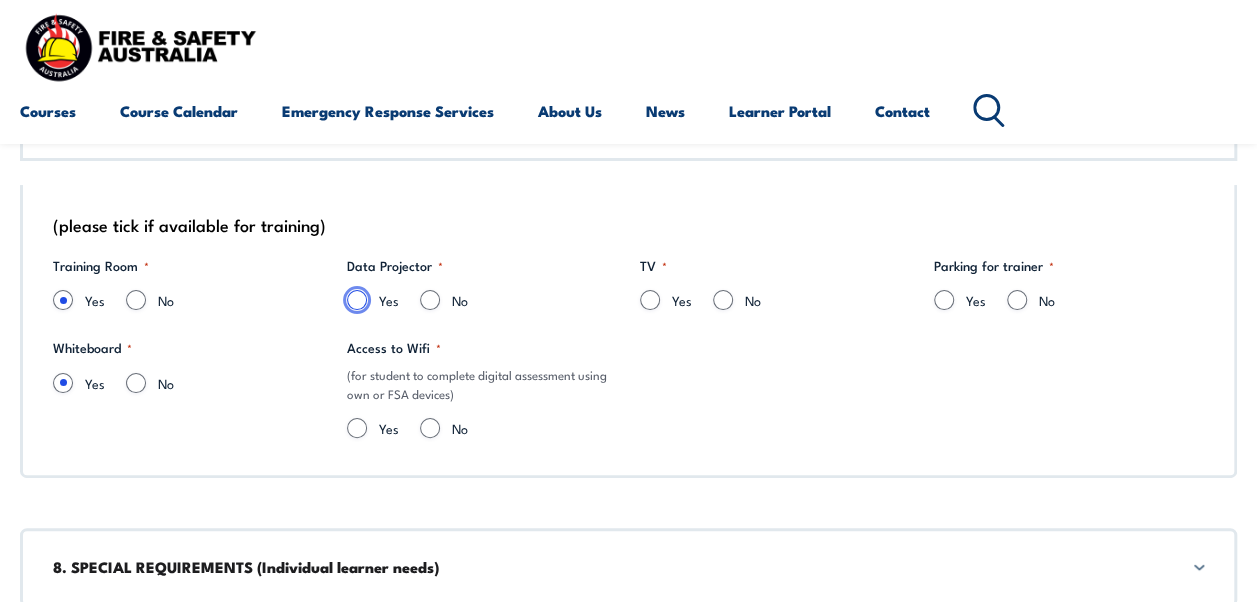 click on "Yes" at bounding box center [357, 300] 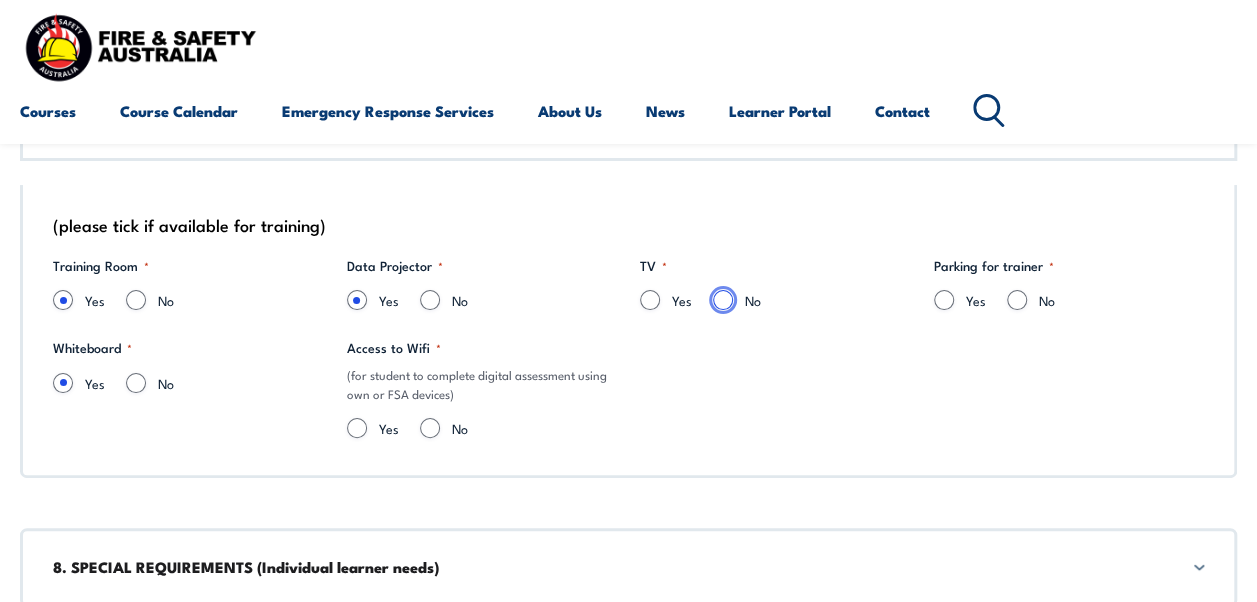 click on "No" at bounding box center (723, 300) 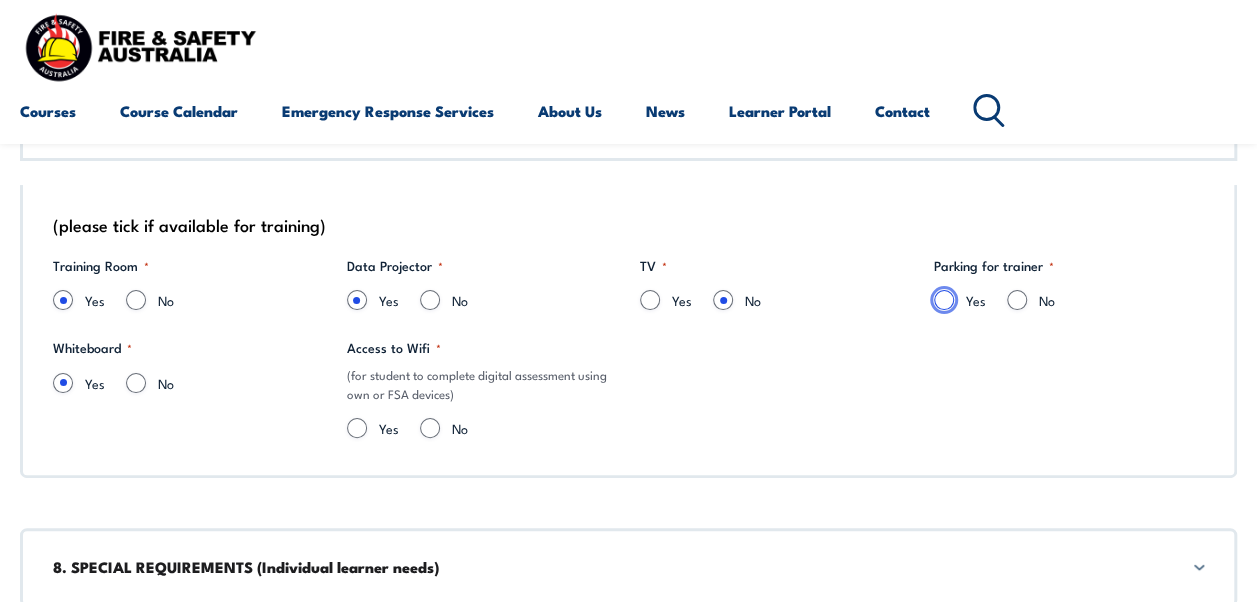 click on "Yes" at bounding box center (944, 300) 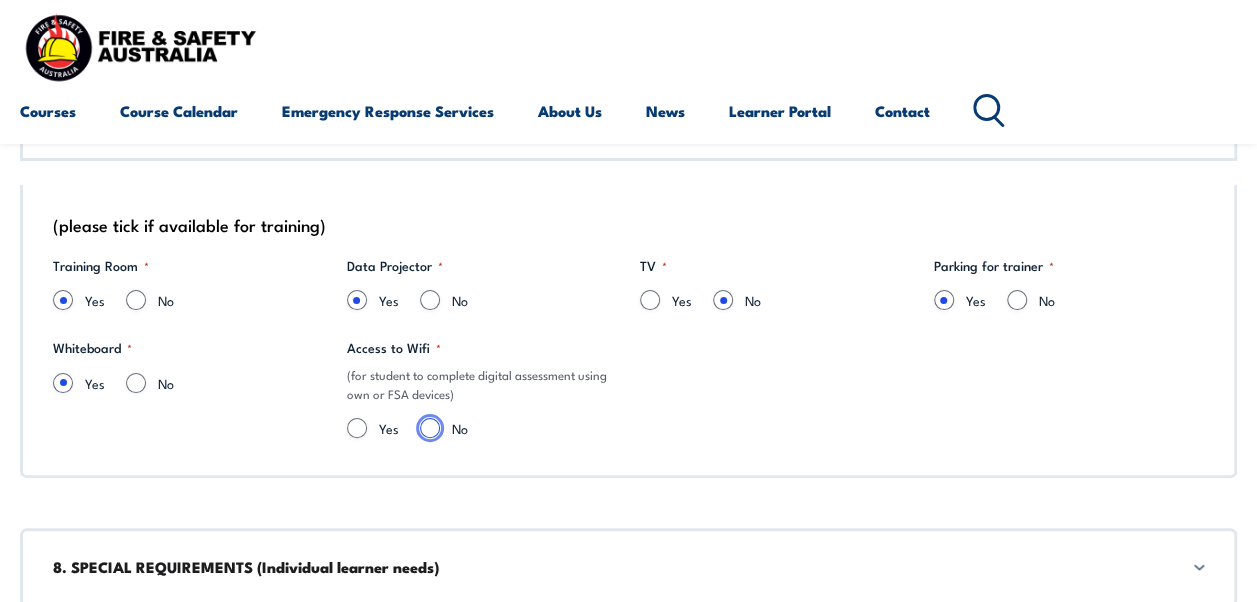 click on "No" at bounding box center (430, 428) 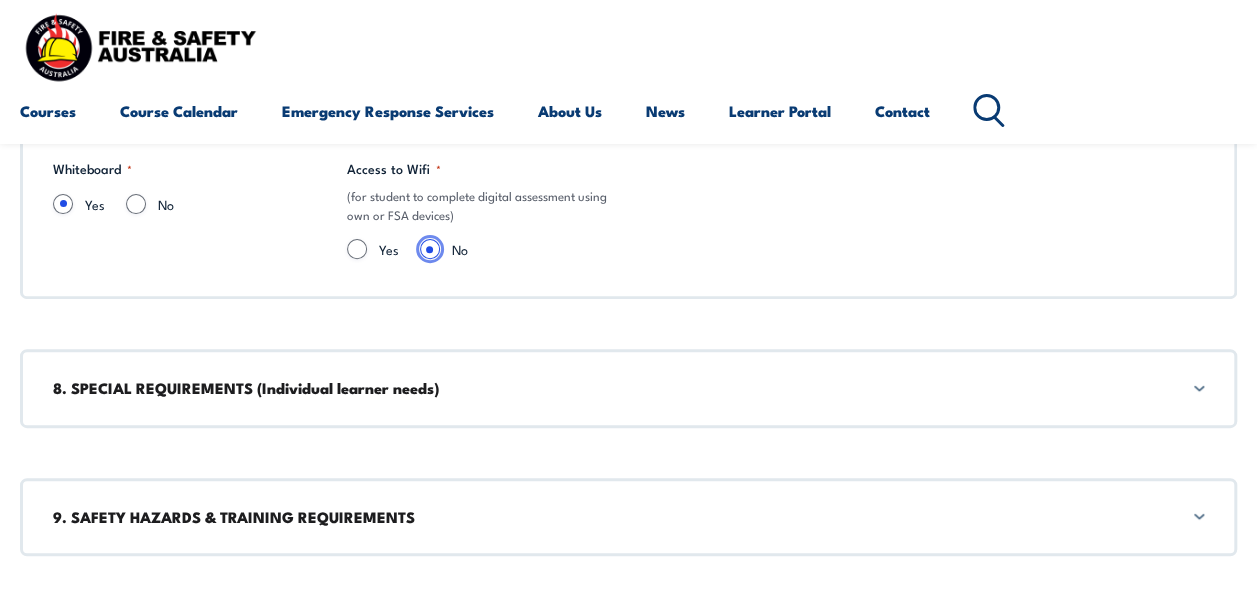 scroll, scrollTop: 4002, scrollLeft: 0, axis: vertical 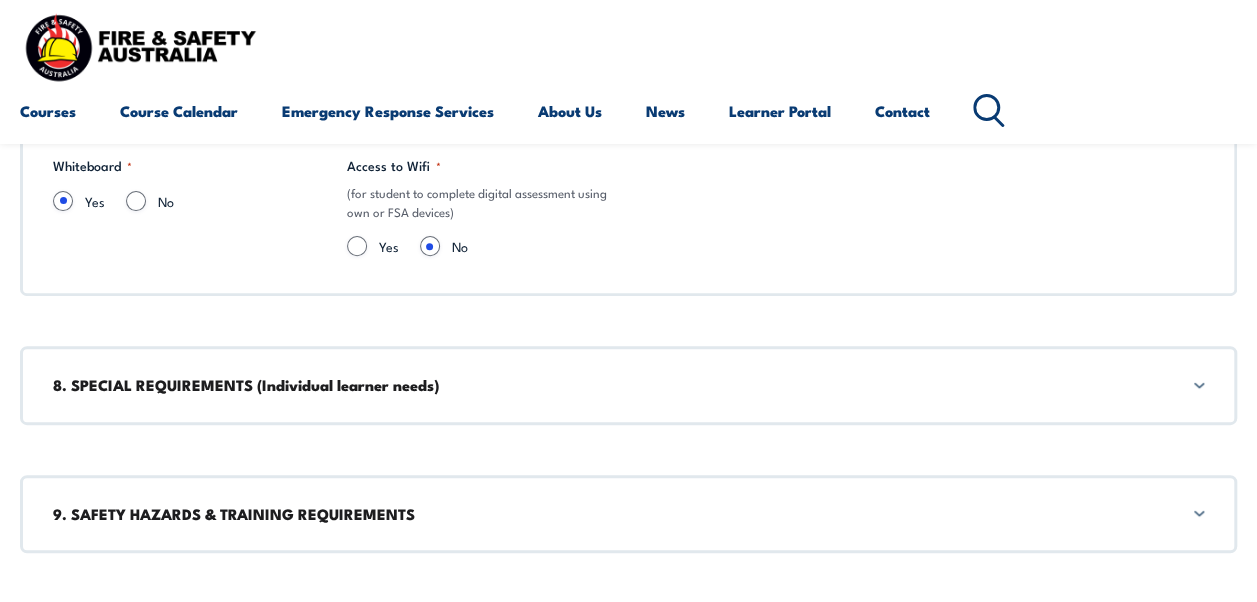 click on "8. SPECIAL REQUIREMENTS (Individual learner needs)" at bounding box center [628, 385] 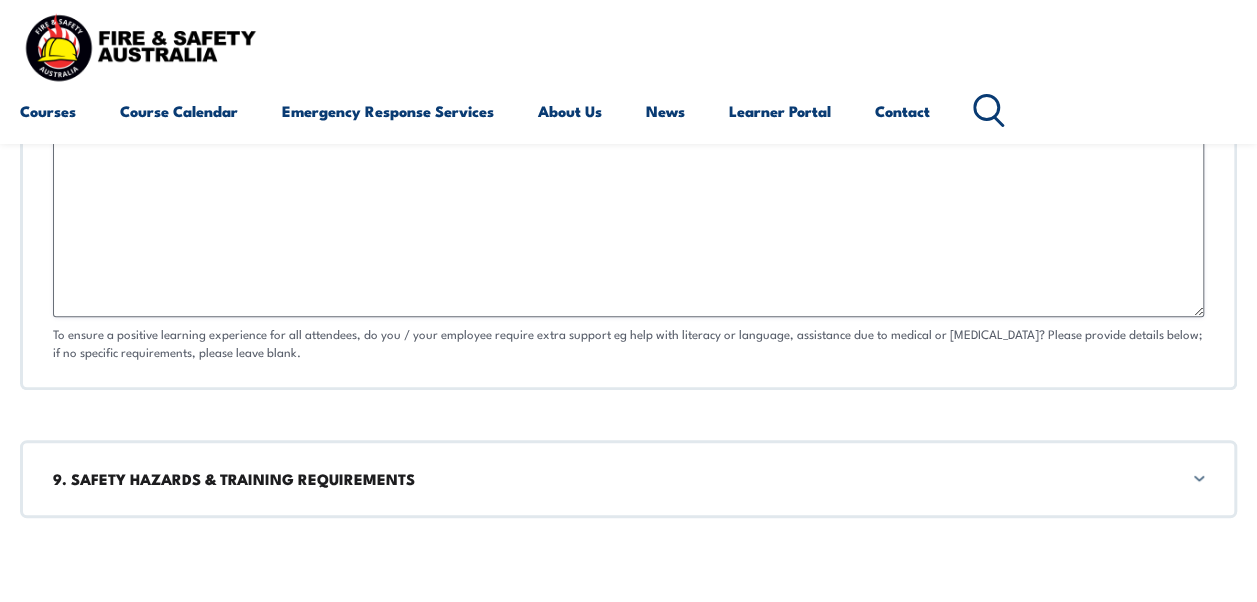scroll, scrollTop: 4378, scrollLeft: 0, axis: vertical 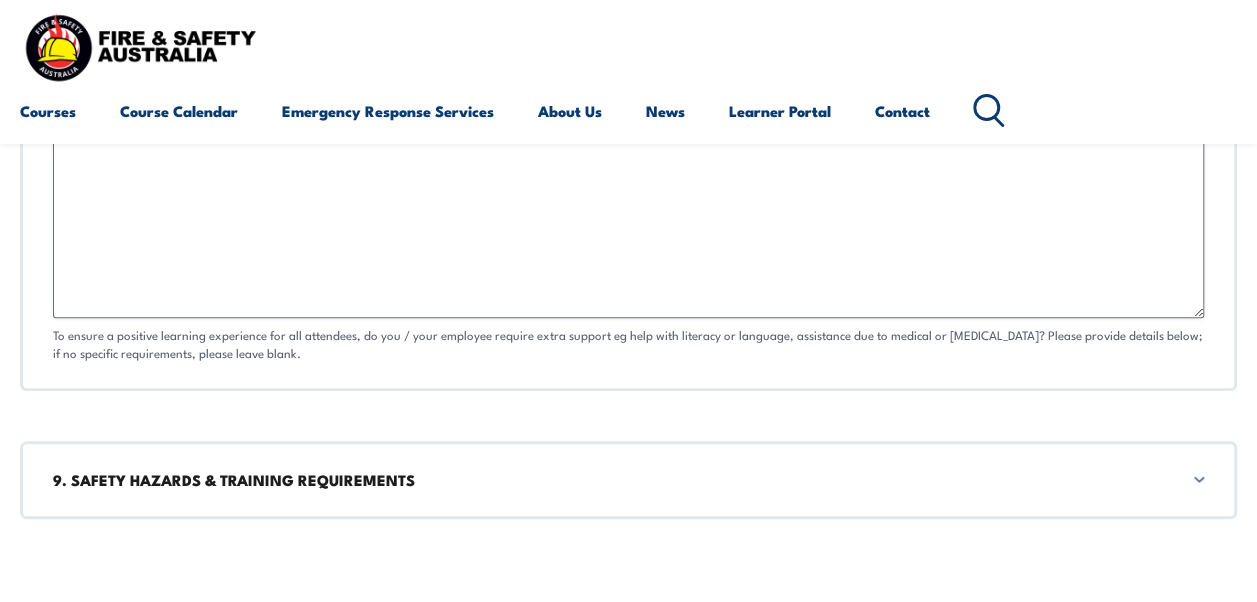 click on "9. SAFETY HAZARDS & TRAINING REQUIREMENTS" at bounding box center (628, 480) 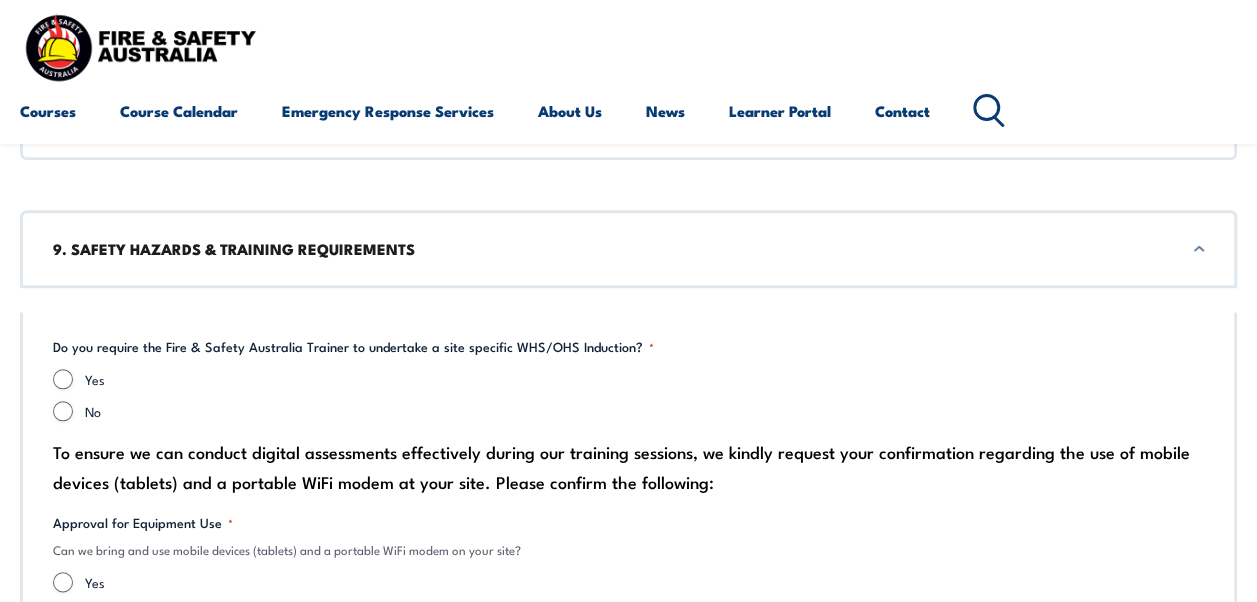 scroll, scrollTop: 4612, scrollLeft: 0, axis: vertical 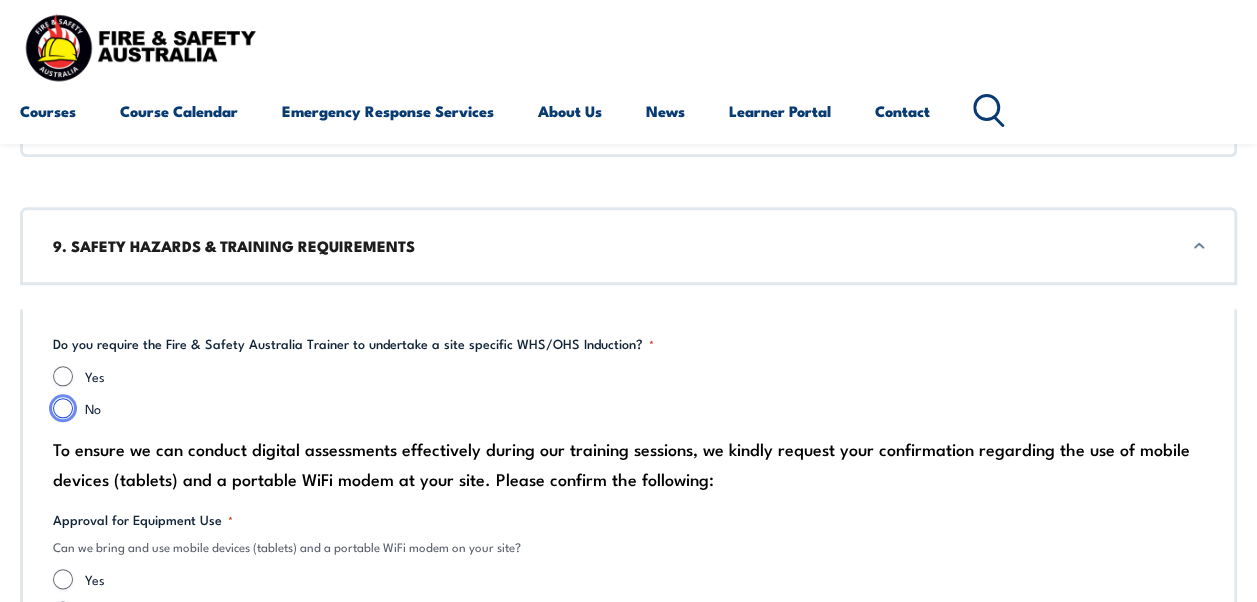 click on "No" at bounding box center [63, 408] 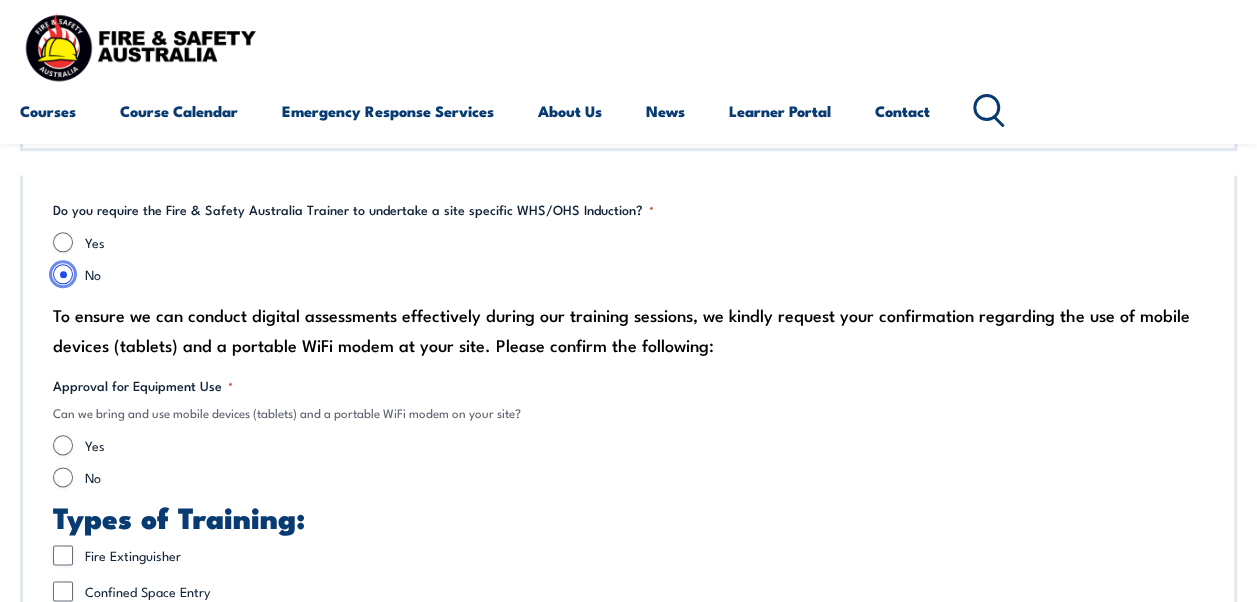 scroll, scrollTop: 4746, scrollLeft: 0, axis: vertical 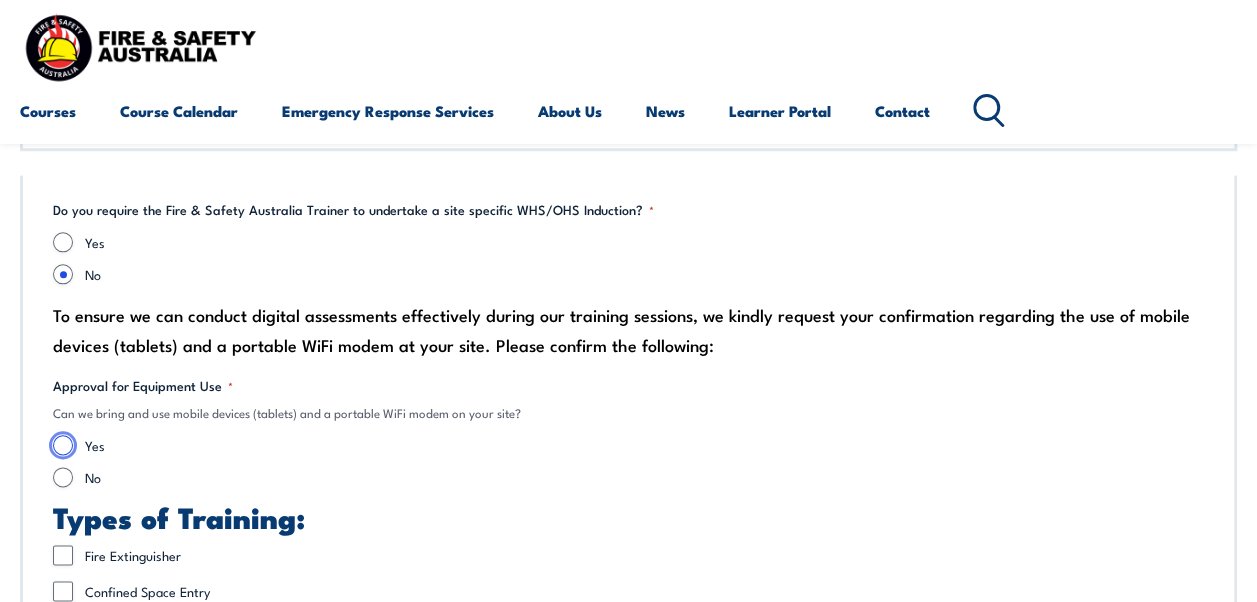 click on "Yes" at bounding box center [63, 445] 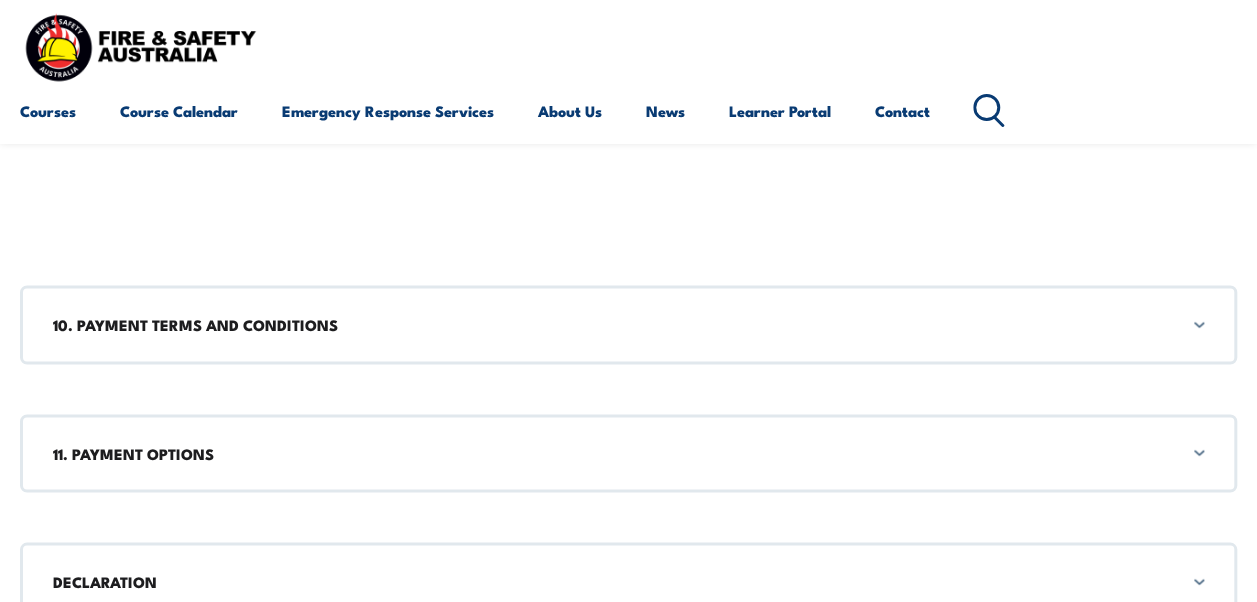 scroll, scrollTop: 5410, scrollLeft: 0, axis: vertical 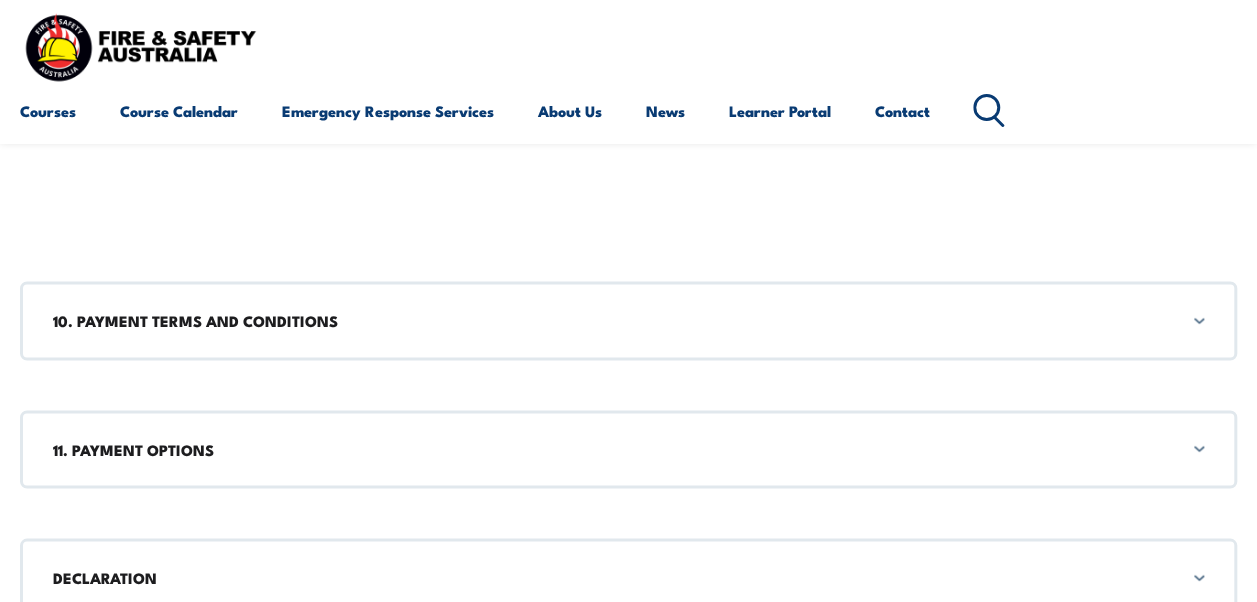 click on "10. PAYMENT TERMS AND CONDITIONS" at bounding box center (628, 320) 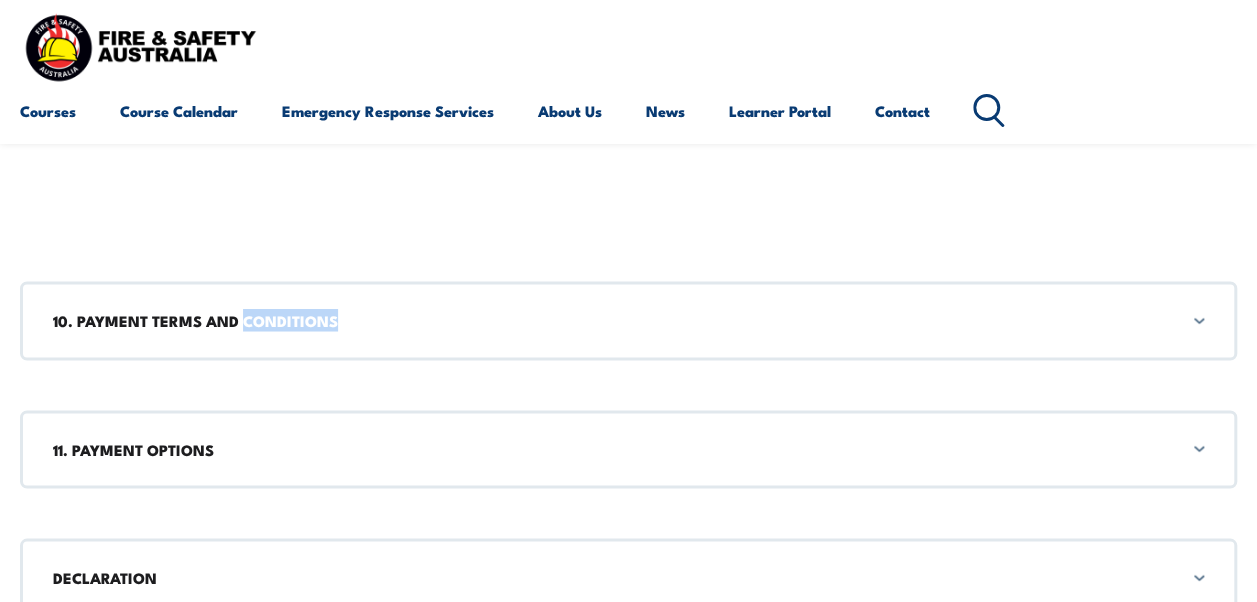 click on "10. PAYMENT TERMS AND CONDITIONS" at bounding box center [628, 320] 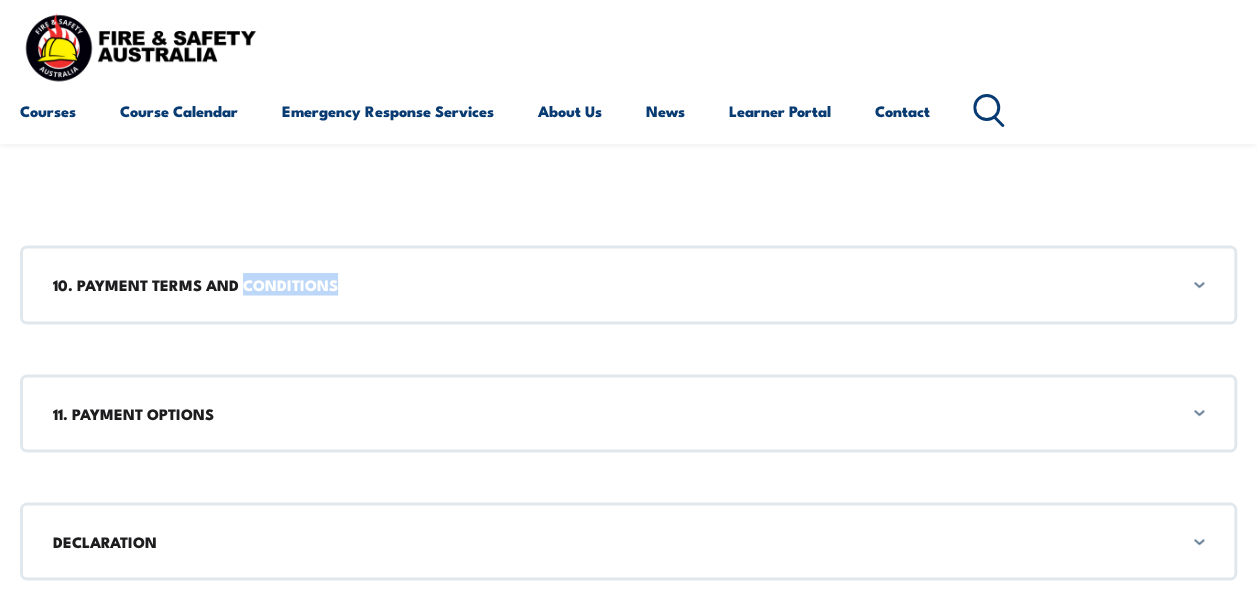 scroll, scrollTop: 5483, scrollLeft: 0, axis: vertical 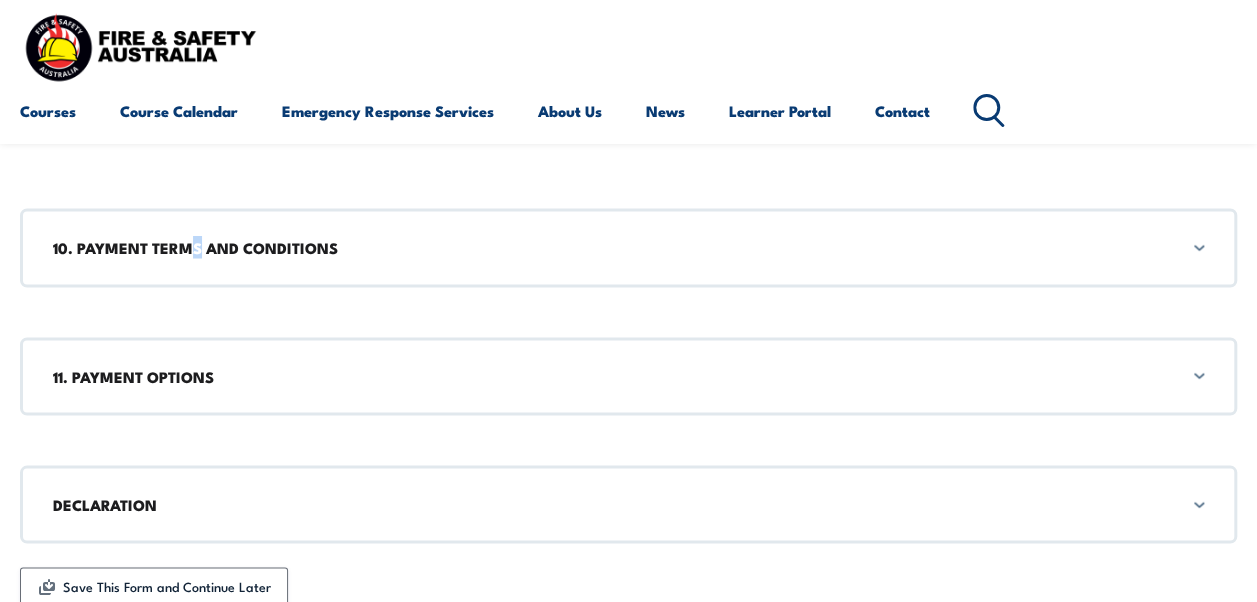 drag, startPoint x: 302, startPoint y: 350, endPoint x: 196, endPoint y: 261, distance: 138.40881 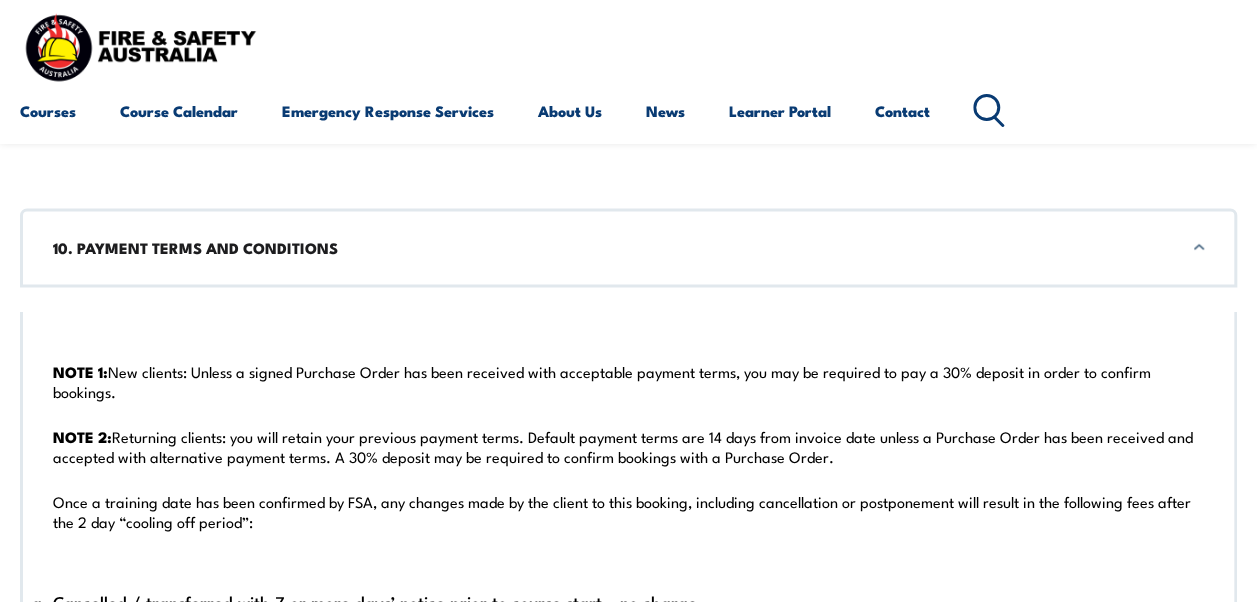 drag, startPoint x: 196, startPoint y: 261, endPoint x: 342, endPoint y: 458, distance: 245.204 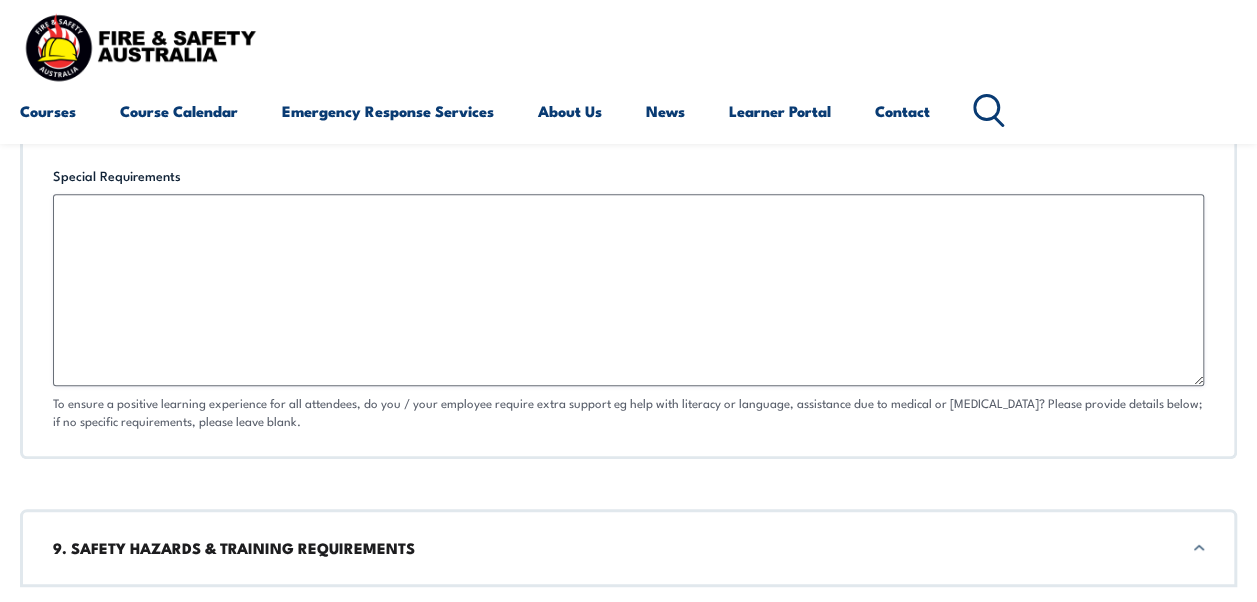 scroll, scrollTop: 4312, scrollLeft: 0, axis: vertical 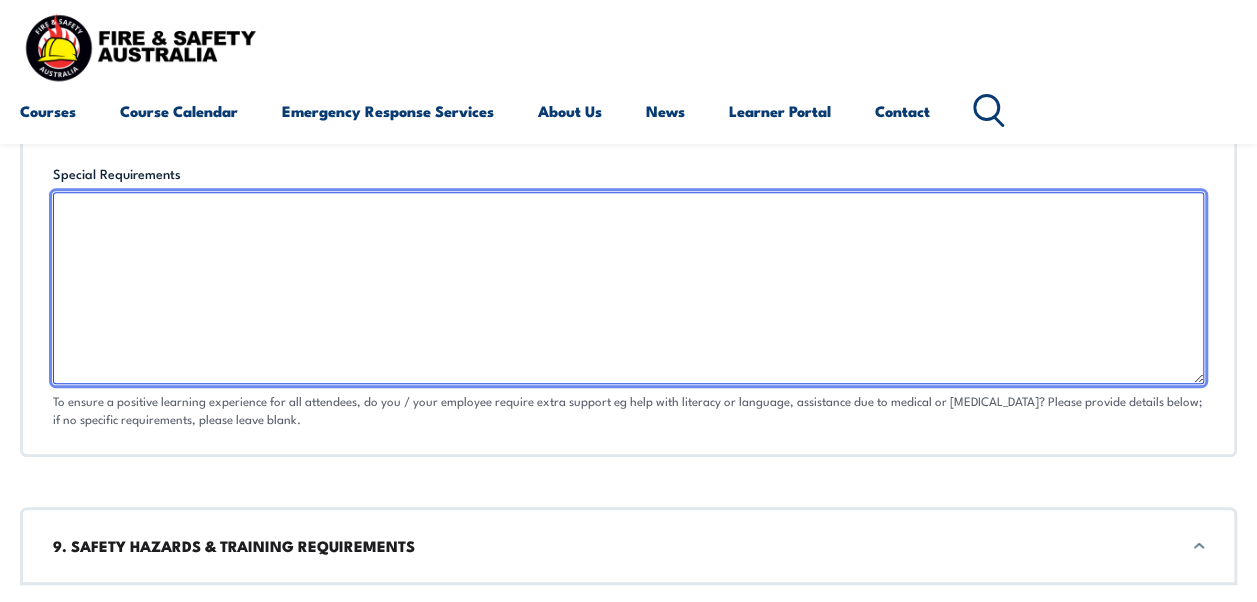 click on "Special Requirements" at bounding box center (628, 288) 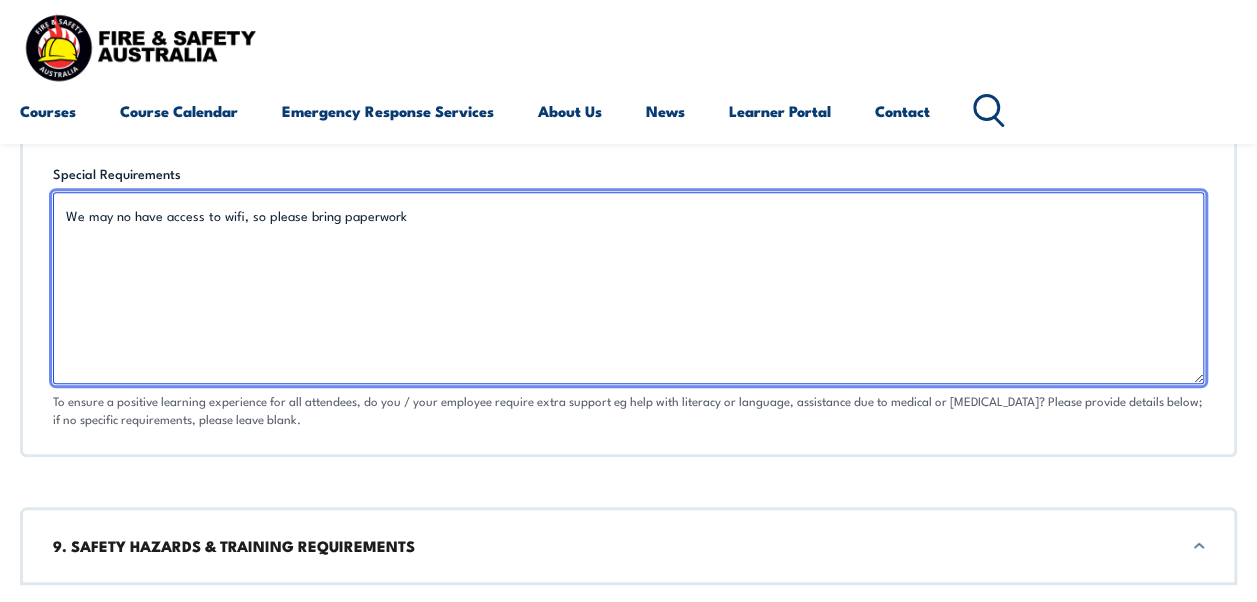 click on "We may no have access to wifi, so please bring paperwork" at bounding box center [628, 288] 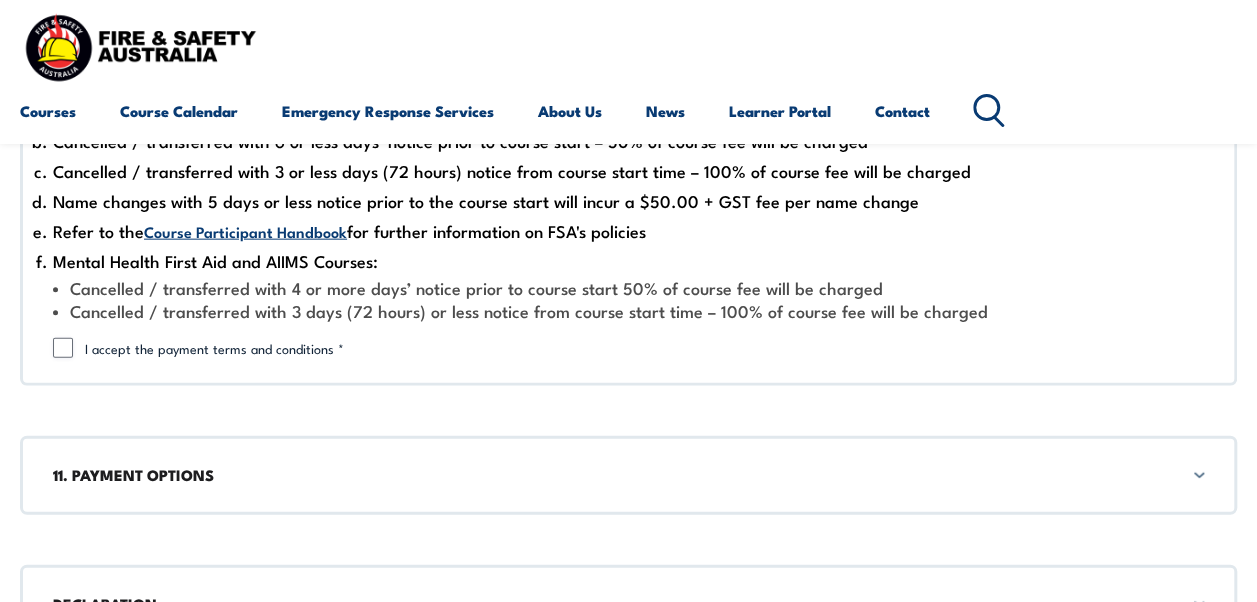 scroll, scrollTop: 5974, scrollLeft: 0, axis: vertical 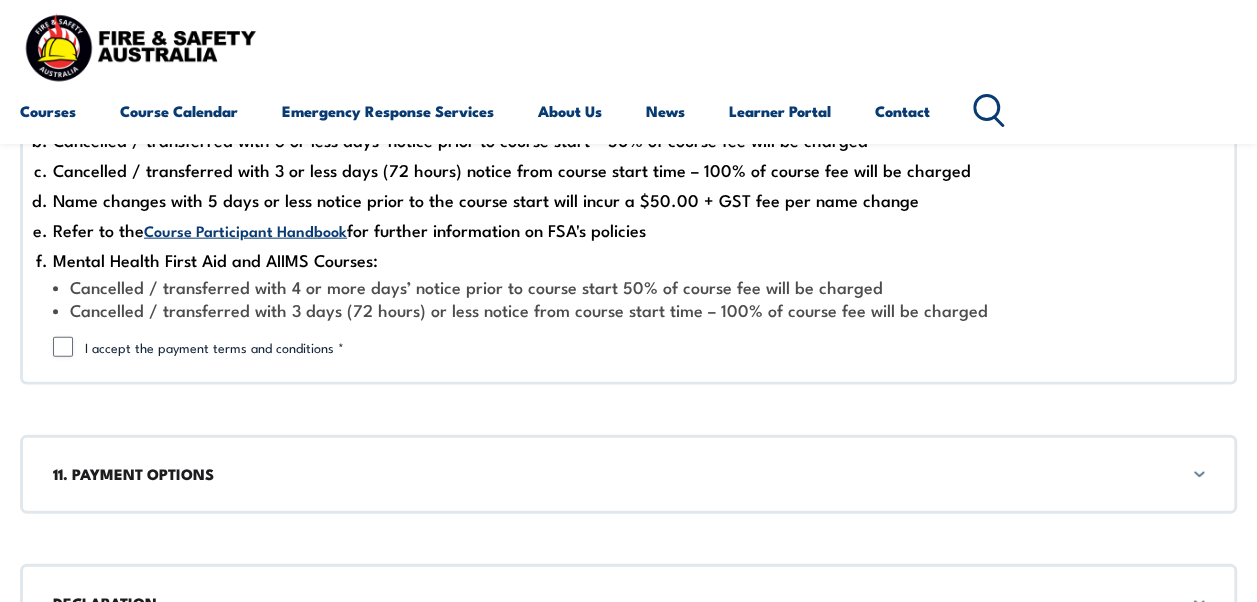 type on "We may no have access to wifi in the room assigned" 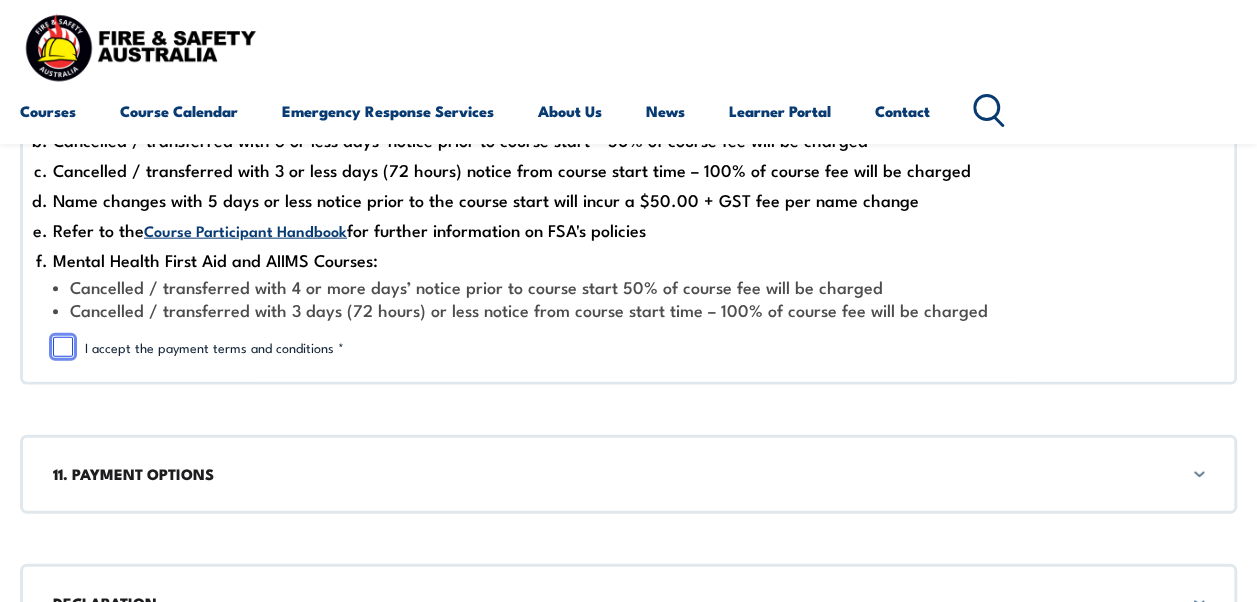 click on "I accept the payment terms and conditions *" at bounding box center (63, 347) 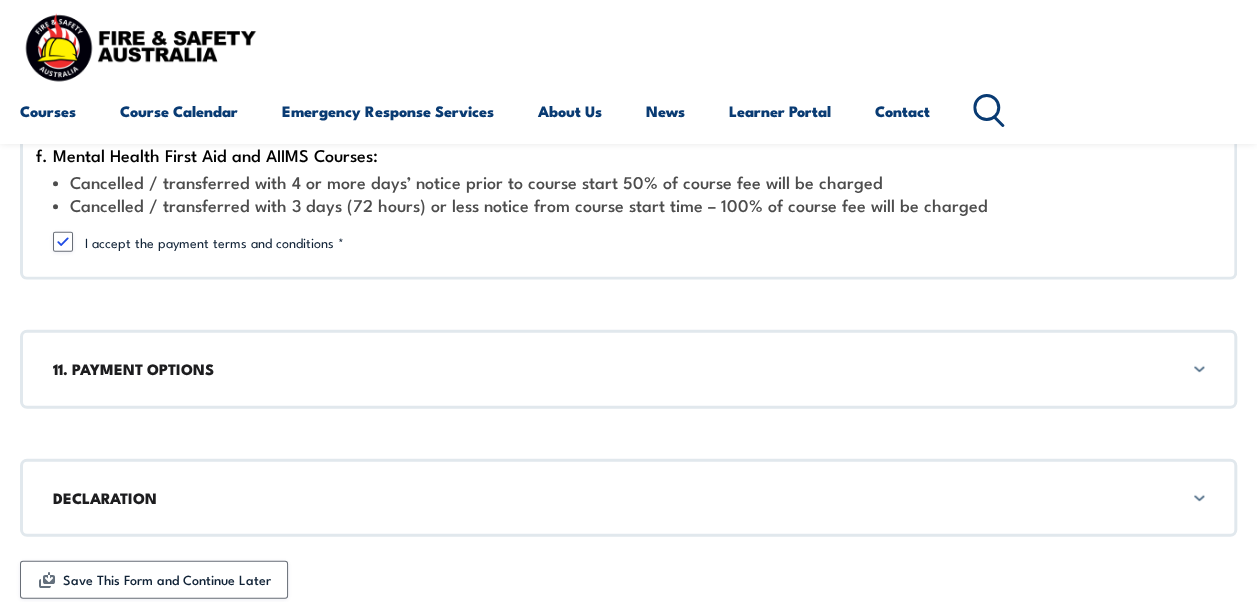 click on "11. PAYMENT OPTIONS" at bounding box center [628, 369] 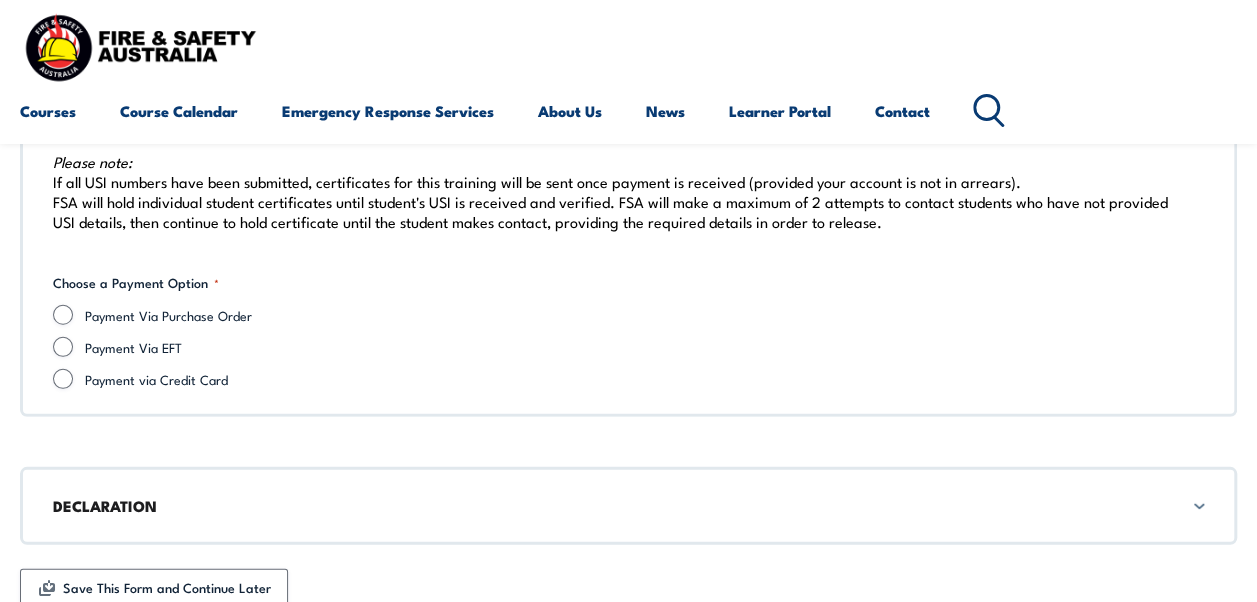scroll, scrollTop: 6487, scrollLeft: 0, axis: vertical 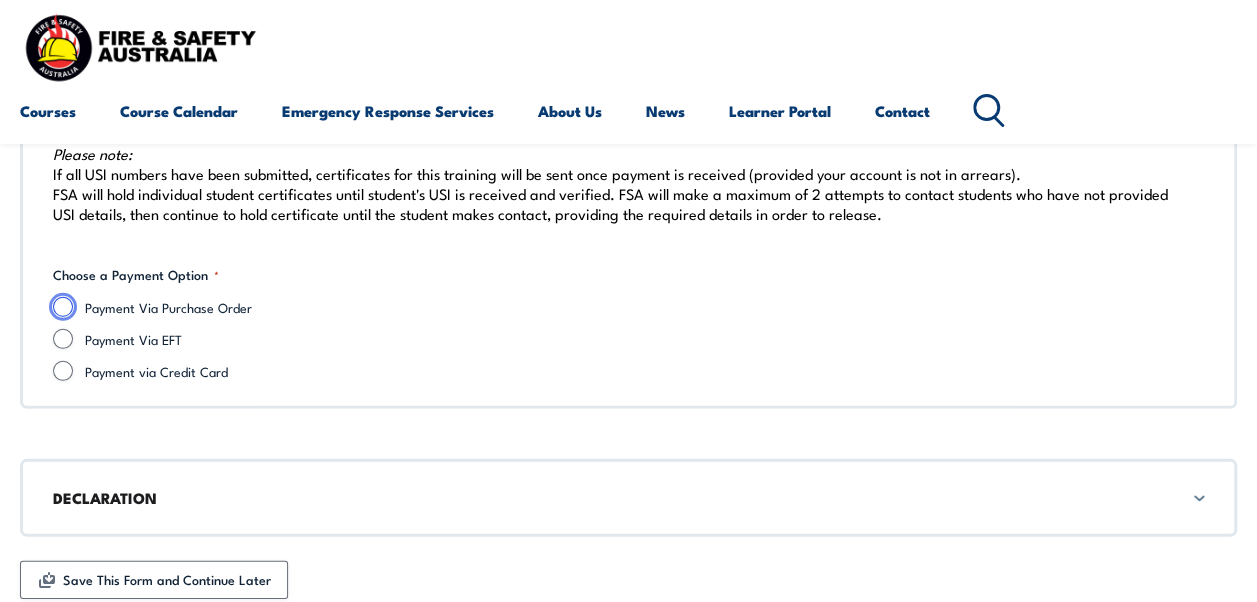 click on "Payment Via Purchase Order" at bounding box center [63, 307] 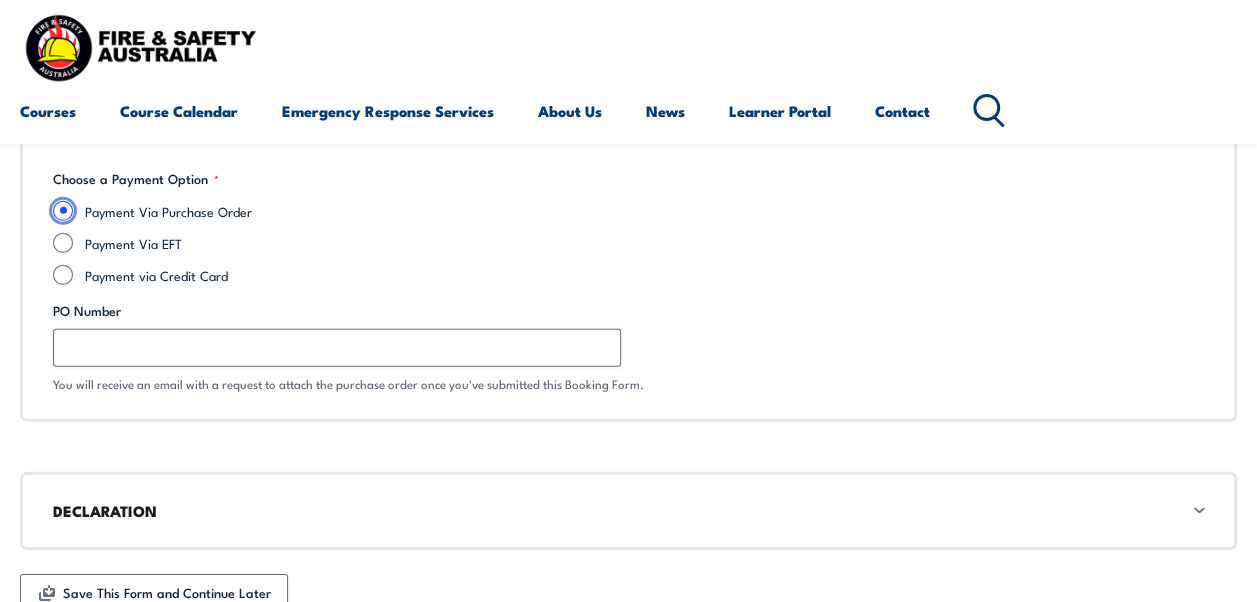 scroll, scrollTop: 6665, scrollLeft: 0, axis: vertical 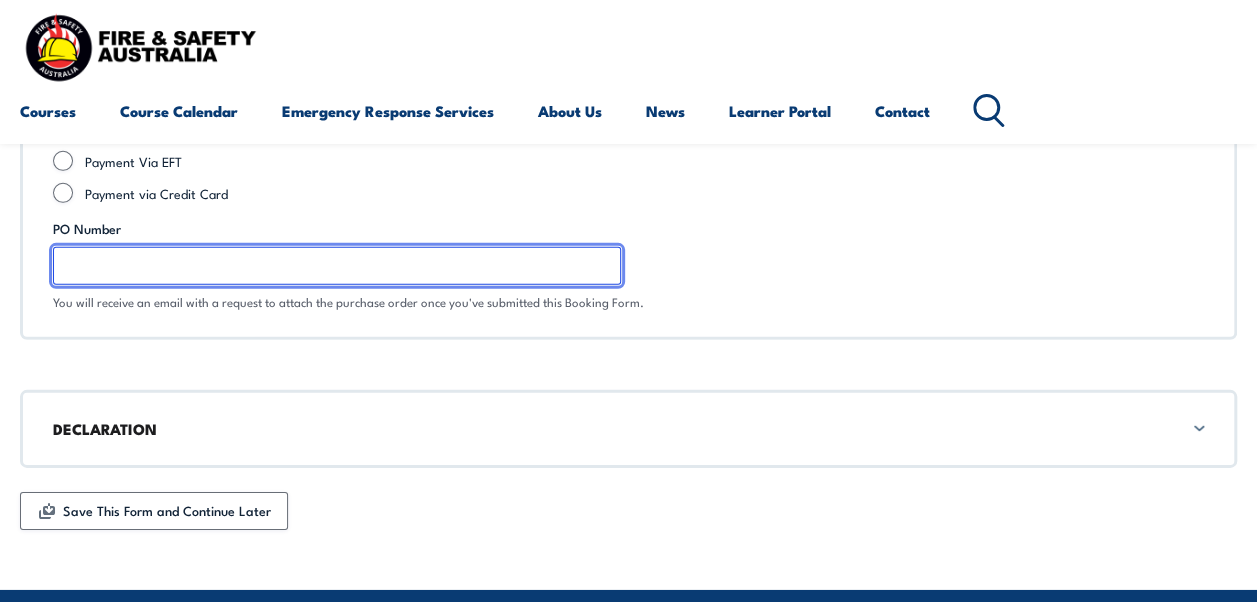 click on "PO Number" at bounding box center (337, 266) 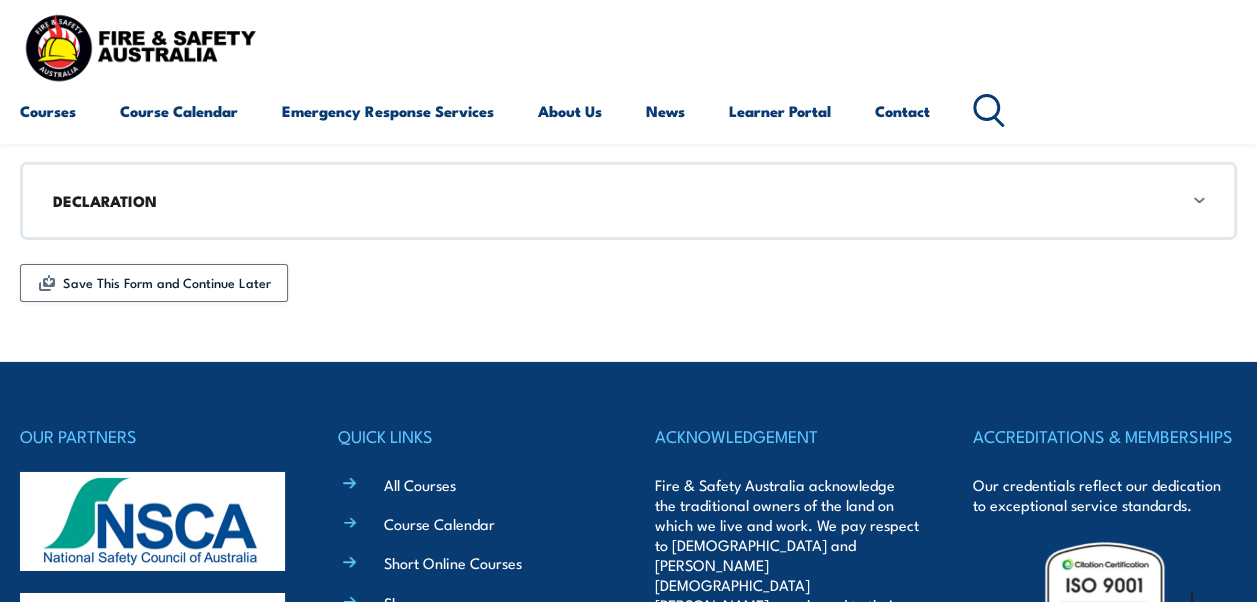 scroll, scrollTop: 6894, scrollLeft: 0, axis: vertical 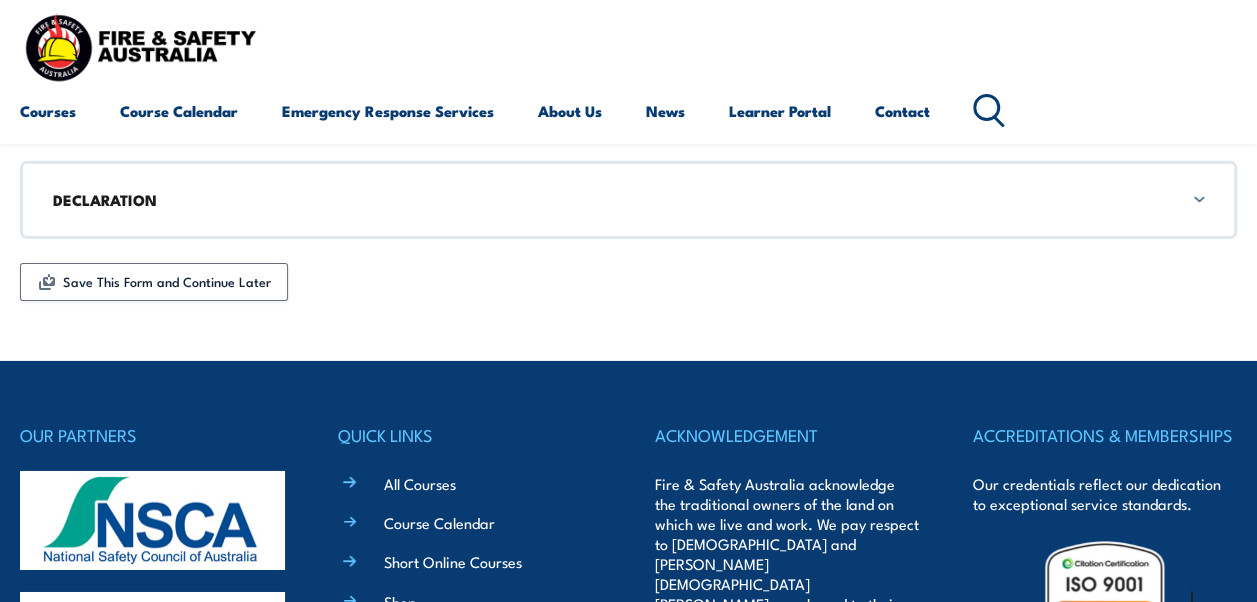 type on "TBC" 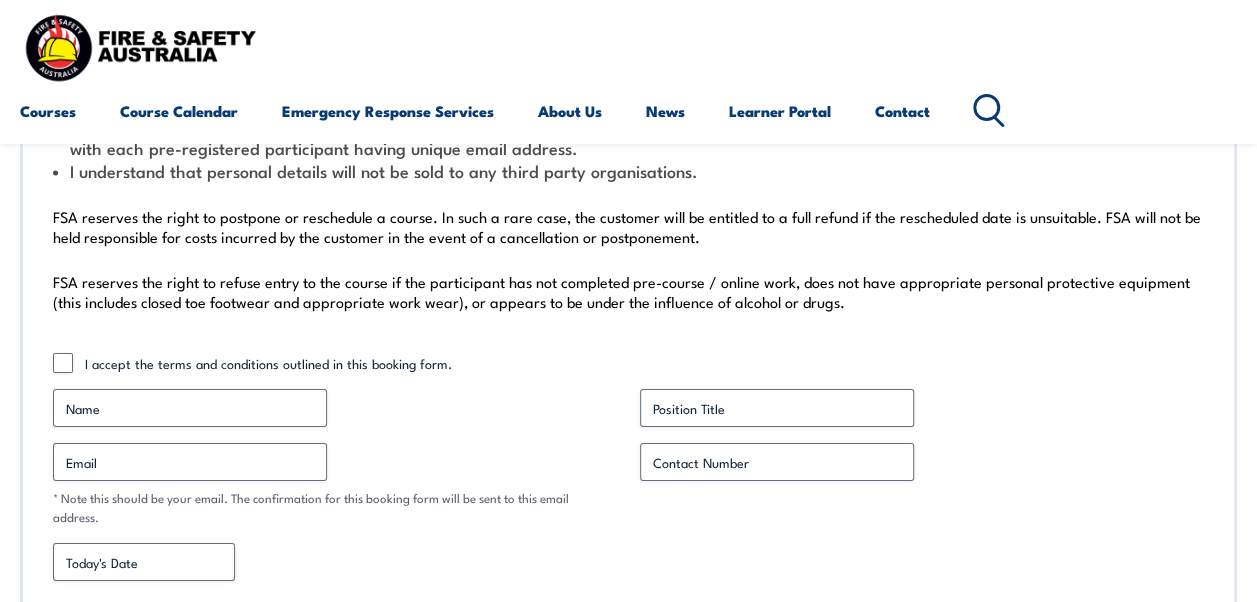 scroll, scrollTop: 7219, scrollLeft: 0, axis: vertical 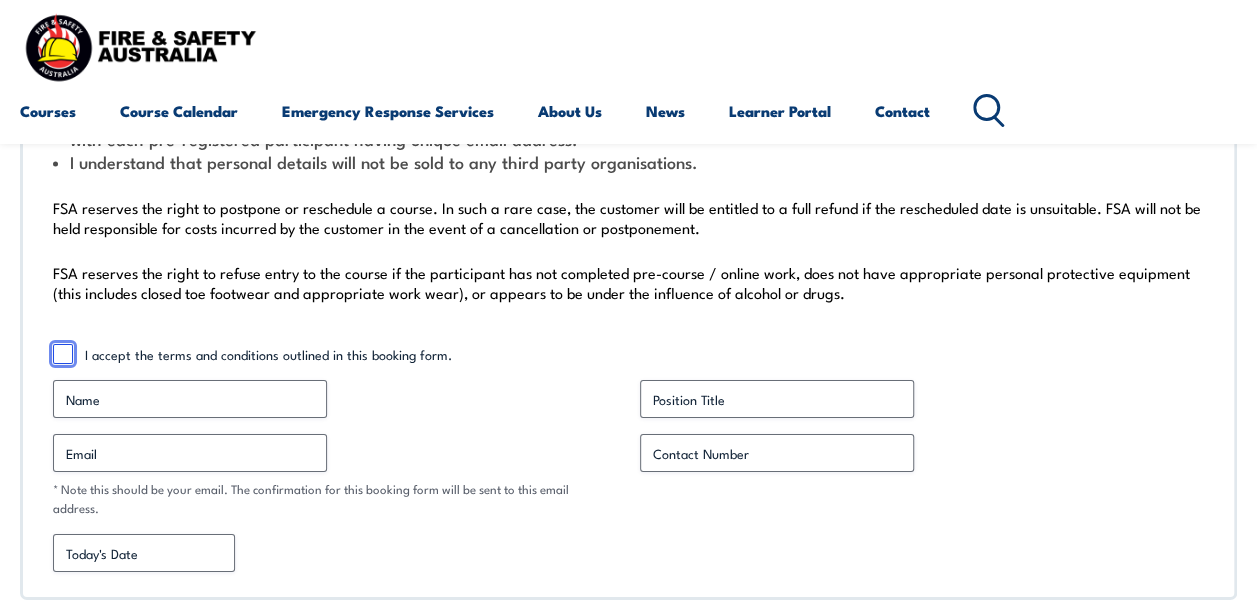 click on "I accept the terms and conditions outlined in this booking form." at bounding box center [63, 354] 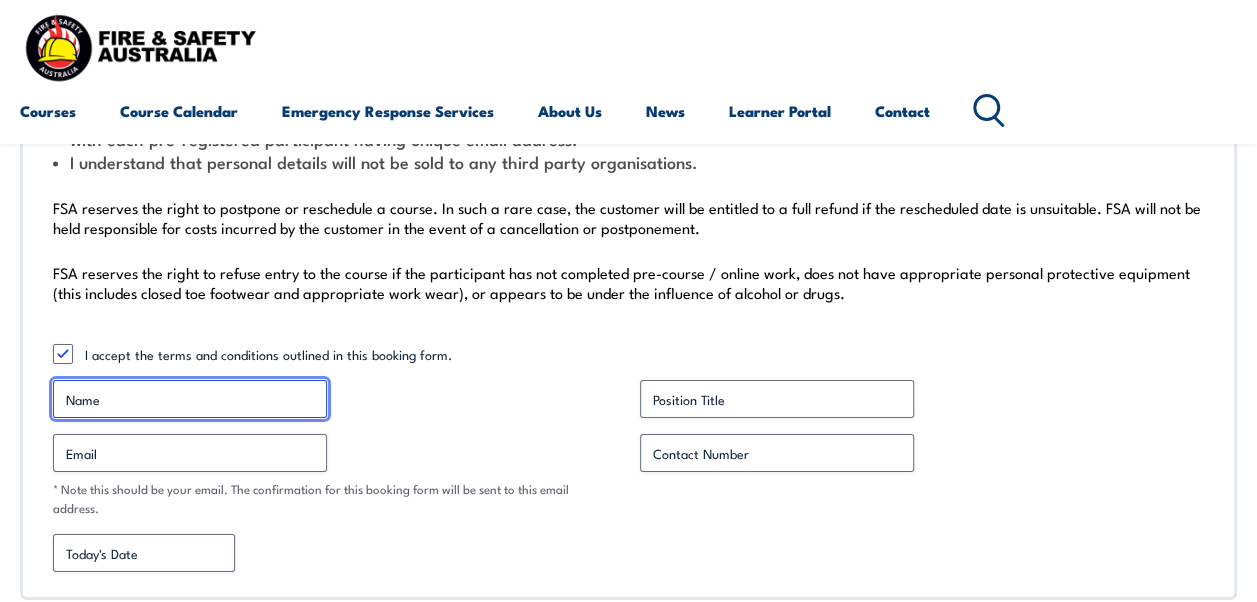 click on "Name *" at bounding box center [190, 399] 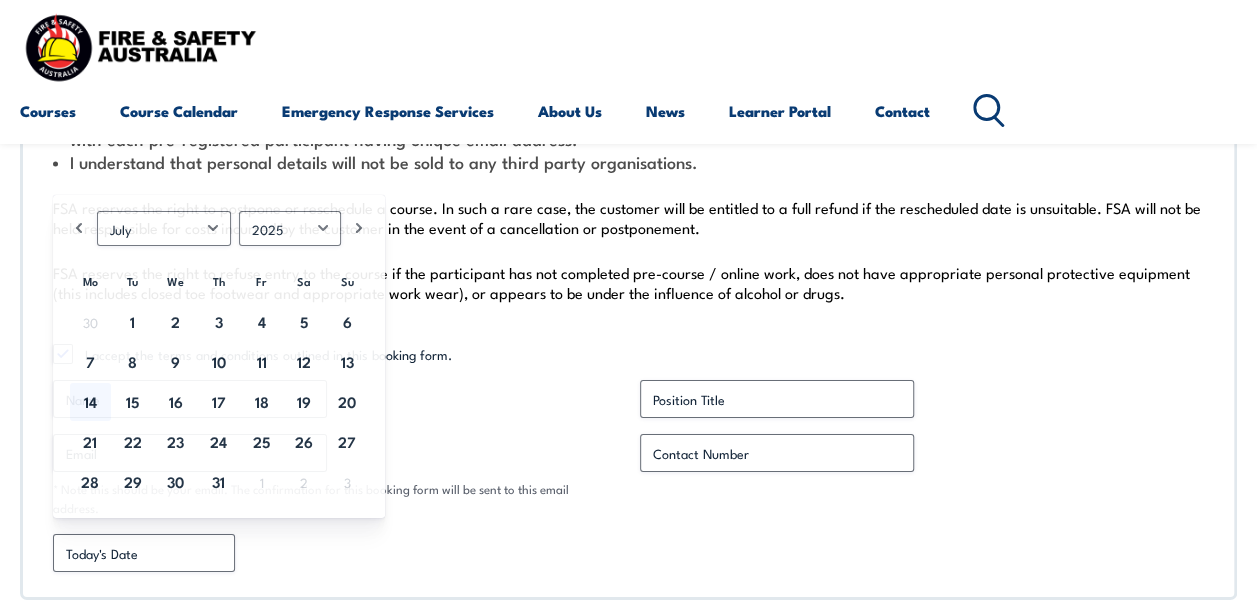click on "* Note this should be your email. The confirmation for this booking form will be sent to this email address." at bounding box center [335, 498] 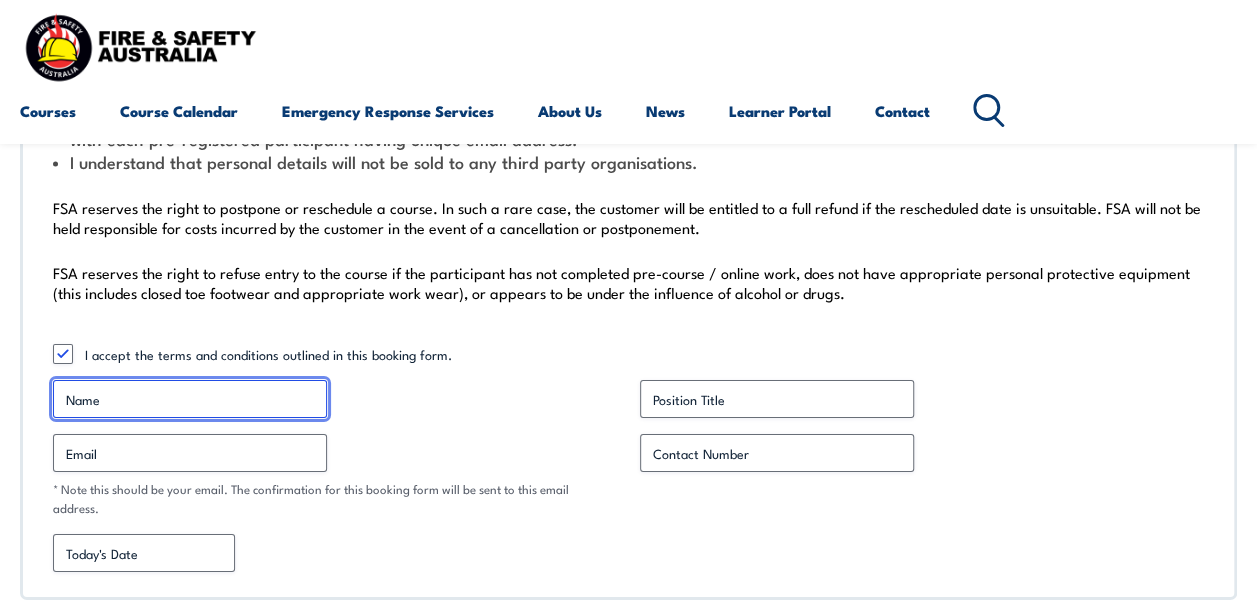 click on "Name *" at bounding box center [190, 399] 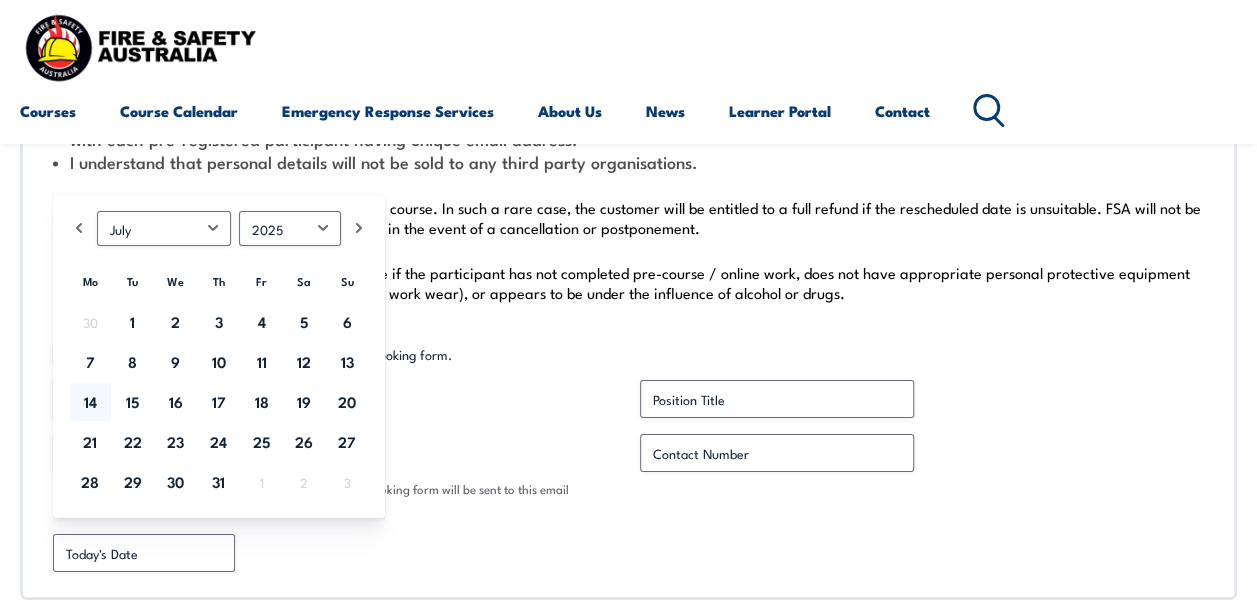 click on "Prev Next January February March April May June July August September October November [DATE] 1926 1927 1928 1929 1930 1931 1932 1933 1934 1935 1936 1937 1938 1939 1940 1941 1942 1943 1944 1945 1946 1947 1948 1949 1950 1951 1952 1953 1954 1955 1956 1957 1958 1959 1960 1961 1962 1963 1964 1965 1966 1967 1968 1969 1970 1971 1972 1973 1974 1975 1976 1977 1978 1979 1980 1981 1982 1983 1984 1985 1986 1987 1988 1989 1990 1991 1992 1993 1994 1995 1996 1997 1998 1999 2000 2001 2002 2003 2004 2005 2006 2007 2008 2009 2010 2011 2012 2013 2014 2015 2016 2017 2018 2019 2020 2021 2022 2023 2024 2025 2026 2027 2028 2029 2030 2031 2032 2033 2034 2035 2036 2037 2038 2039 2040 2041 2042 2043 2044 2045 Mo Tu We Th Fr Sa Su 30 1 2 3 4 5 6 7 8 9 10 11 12 13 14 15 16 17 18 19 20 21 22 23 24 25 26 27 28 29 30 31 1 2 3" at bounding box center (219, 356) 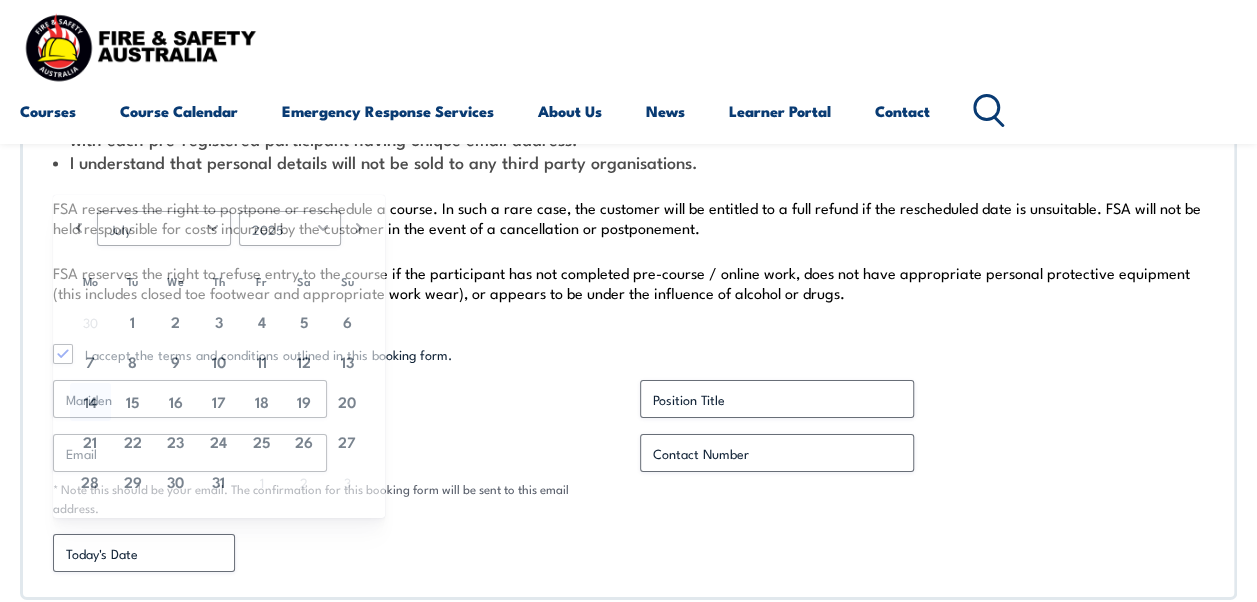 click on "* Note this should be your email. The confirmation for this booking form will be sent to this email address." at bounding box center (335, 498) 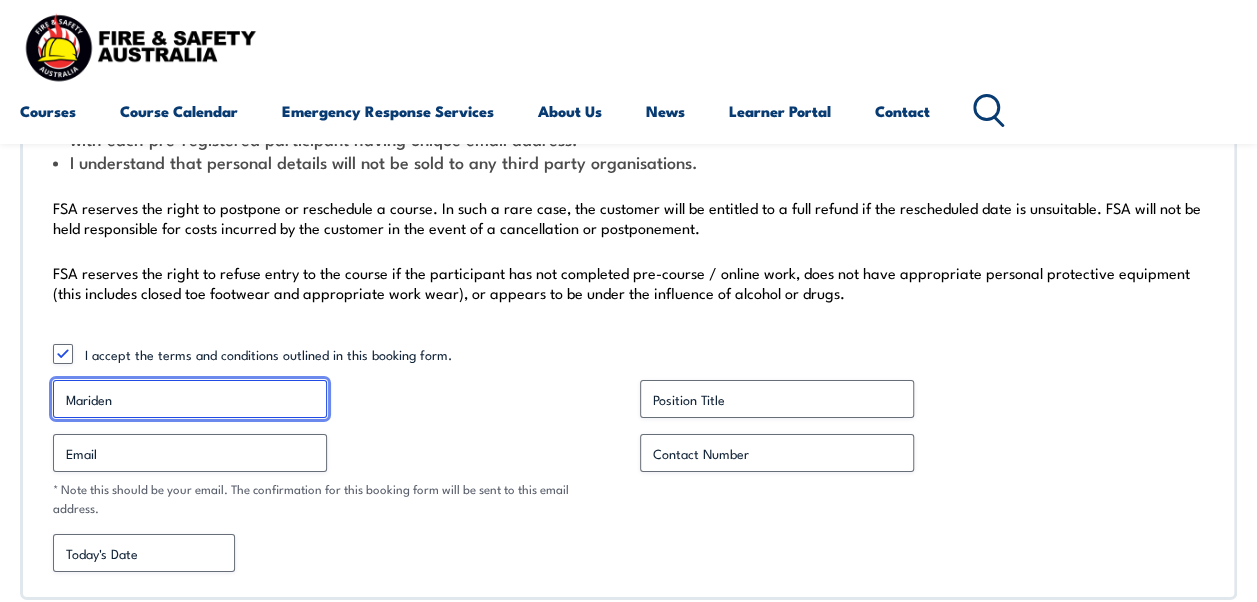 click on "Mariden" at bounding box center [190, 399] 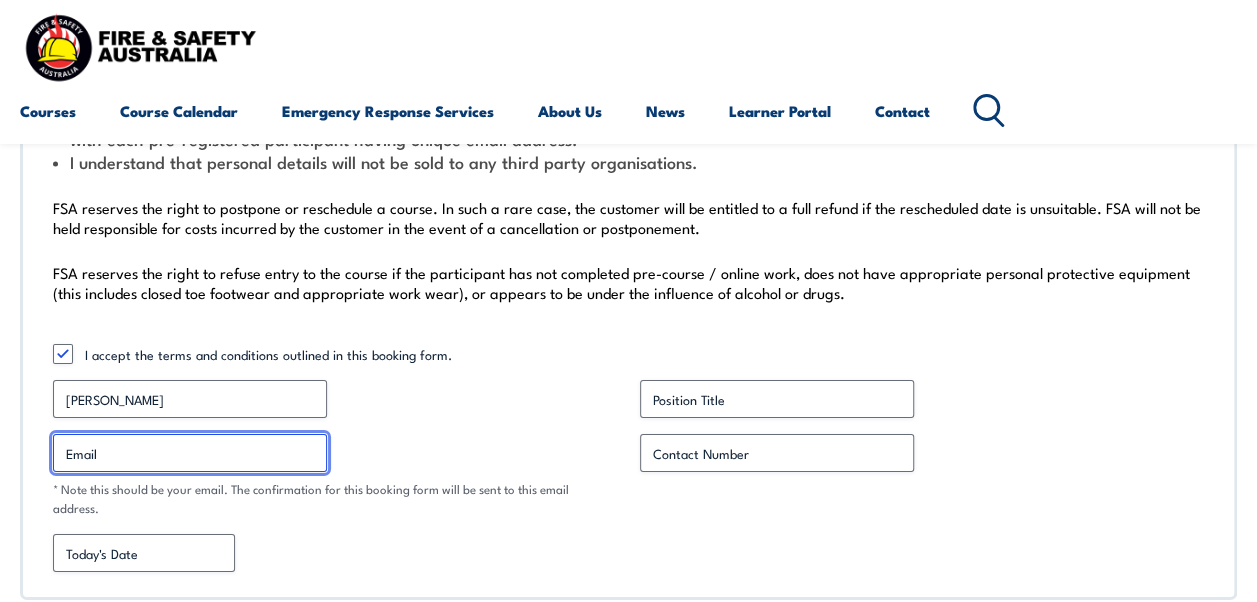 click on "Email *" at bounding box center [190, 453] 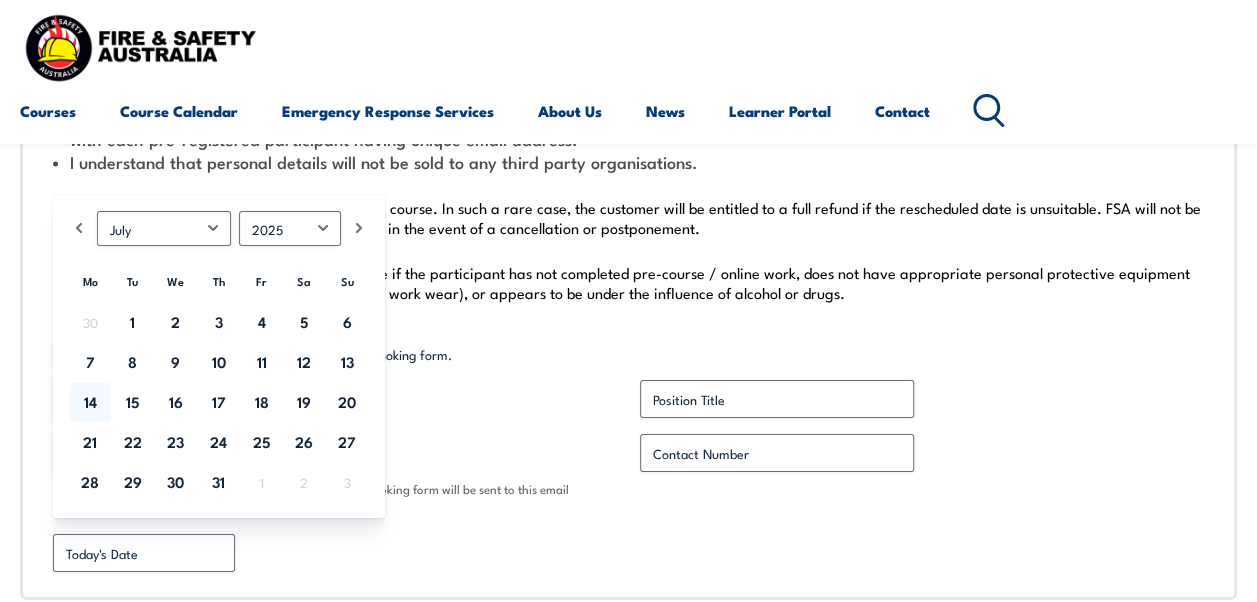 click on "* Note this should be your email. The confirmation for this booking form will be sent to this email address." at bounding box center (335, 498) 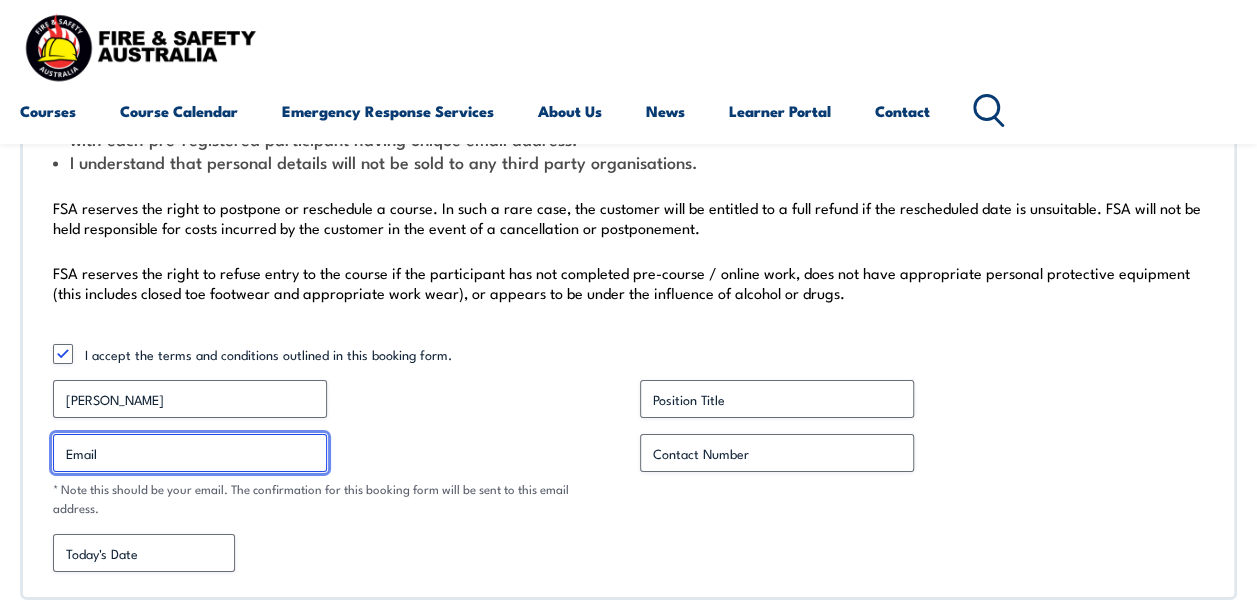 click on "Email *" at bounding box center [190, 453] 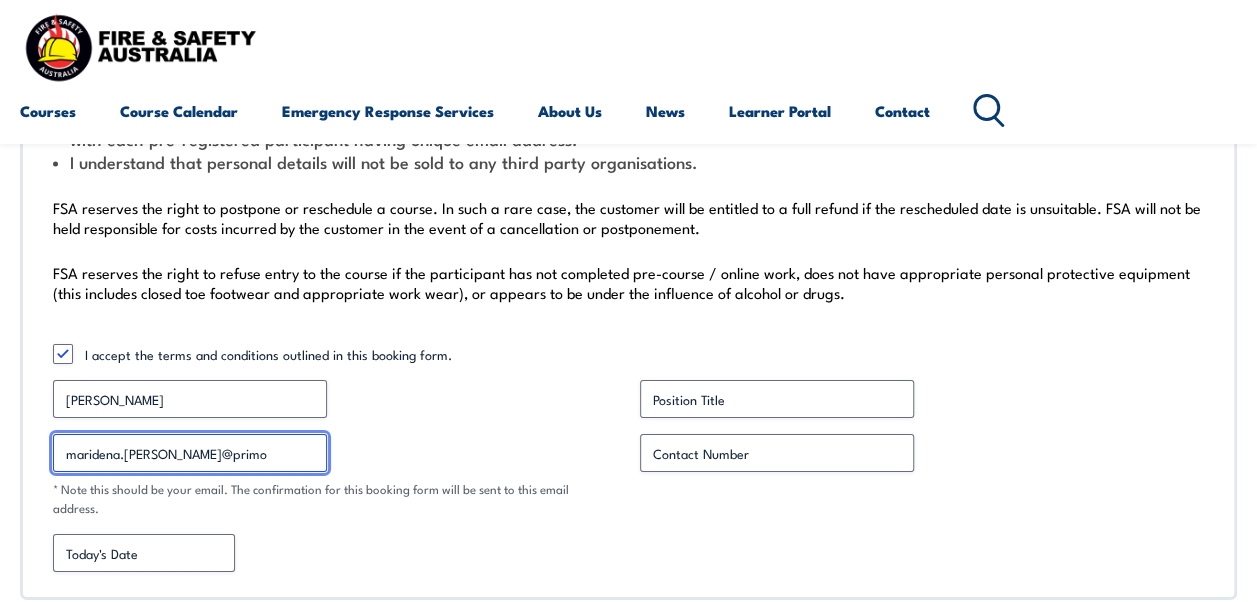 type on "[EMAIL_ADDRESS][PERSON_NAME][DOMAIN_NAME]" 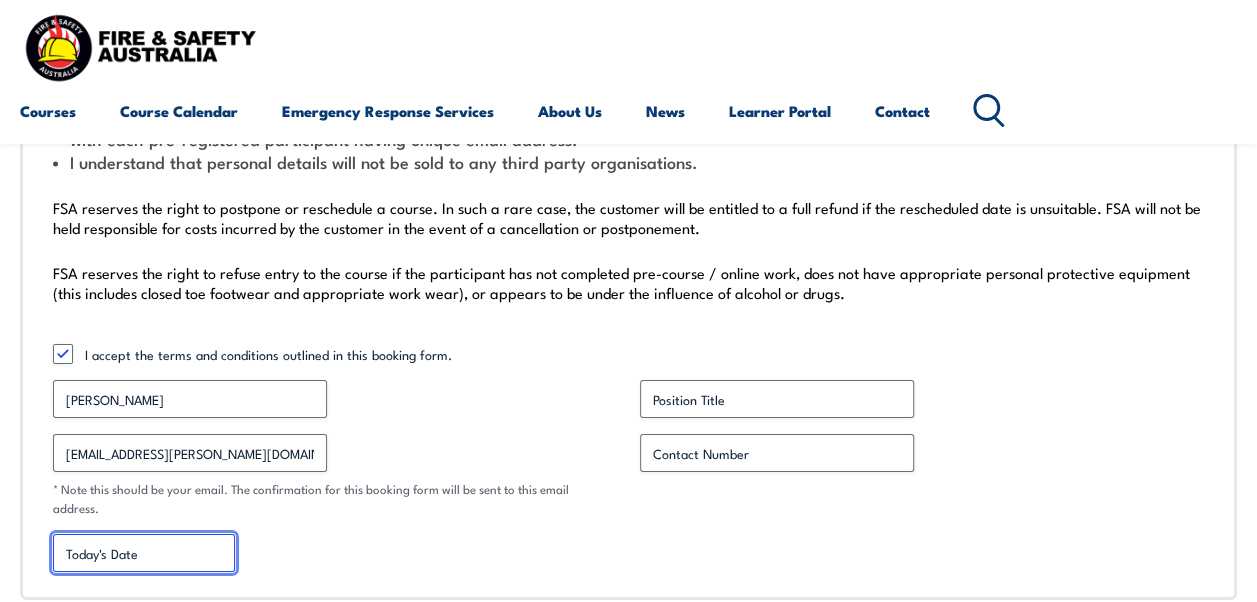 click on "[DATE] Date" at bounding box center (144, 553) 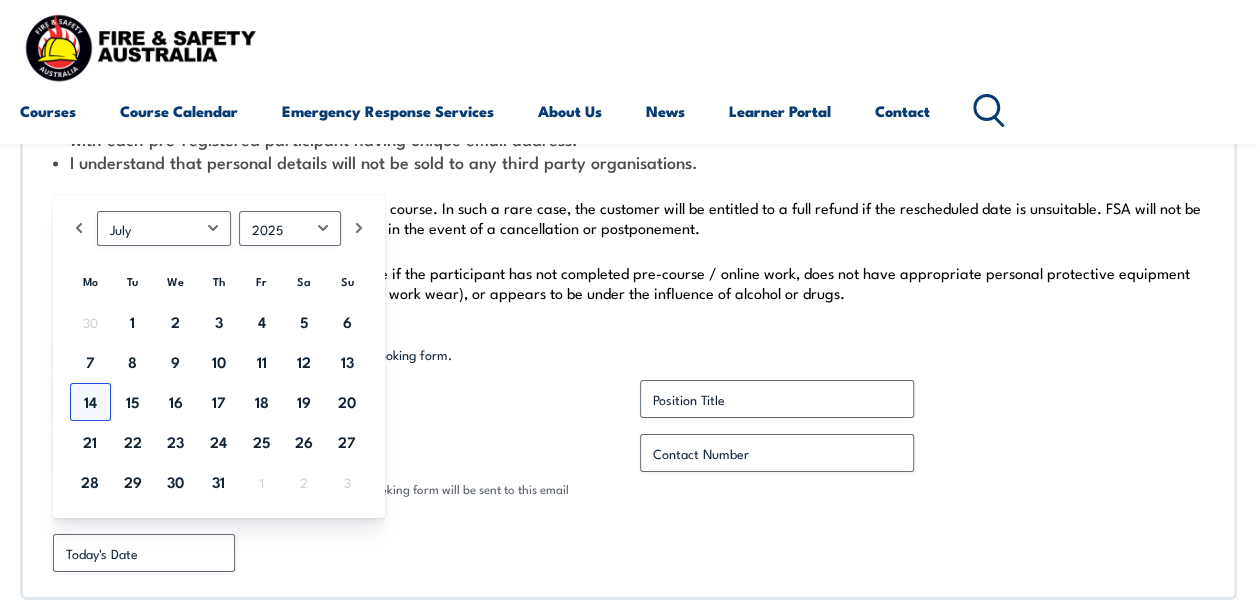 click on "14" at bounding box center [90, 402] 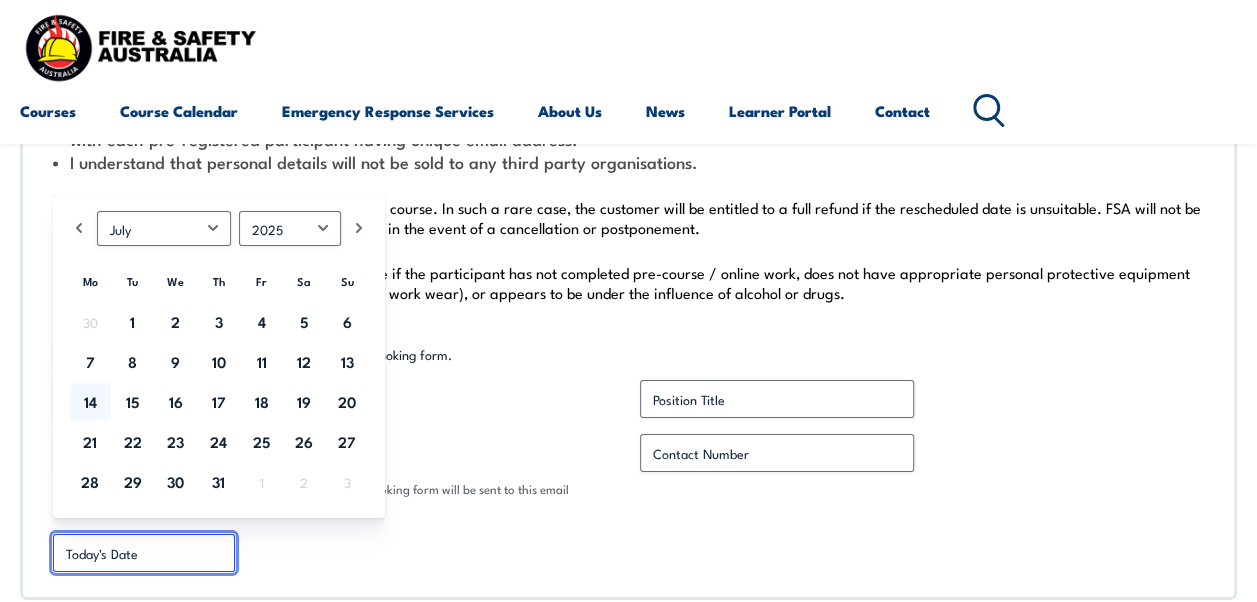 type on "[DATE]" 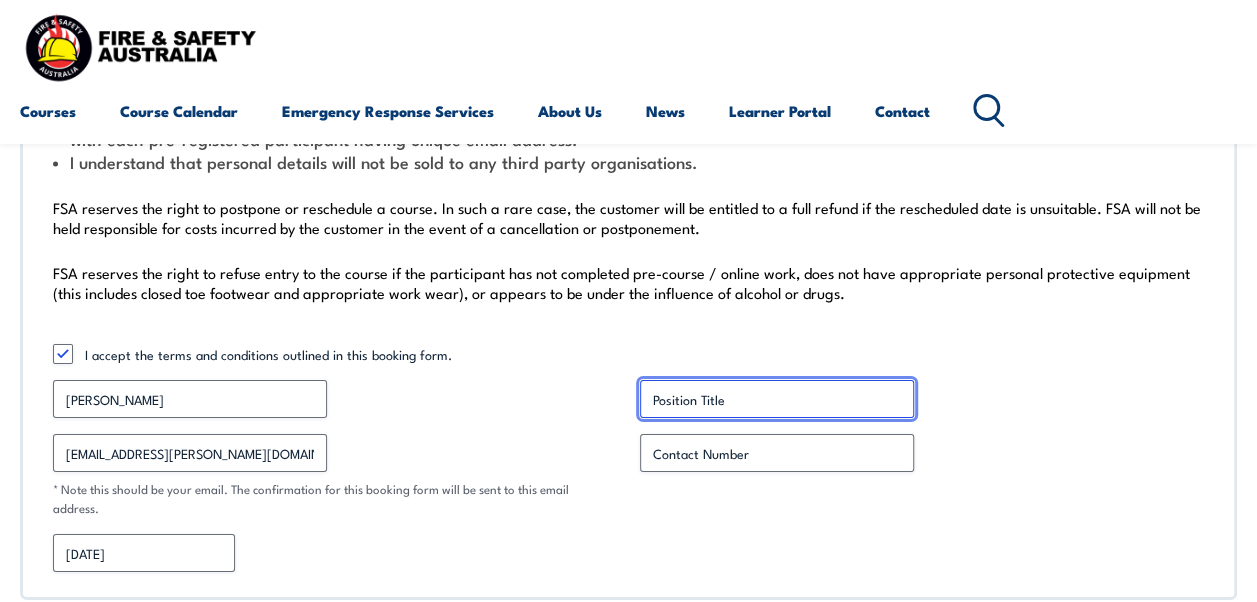click on "Position Title *" at bounding box center [777, 399] 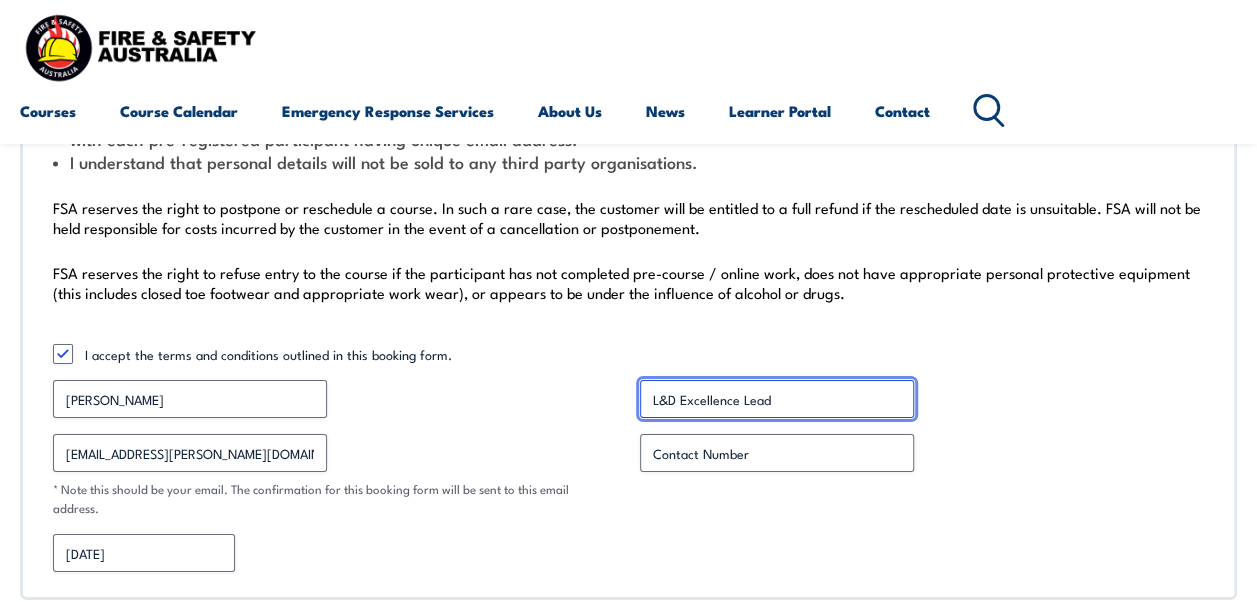 type on "L&D Excellence Lead" 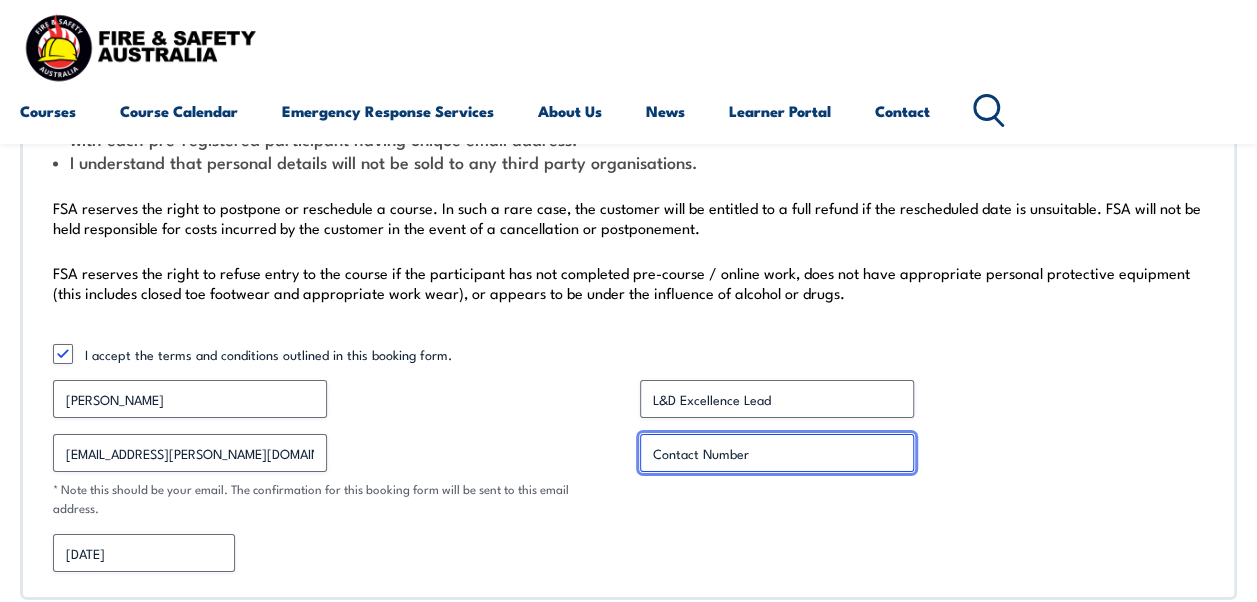 click on "Contact Number *" at bounding box center (777, 453) 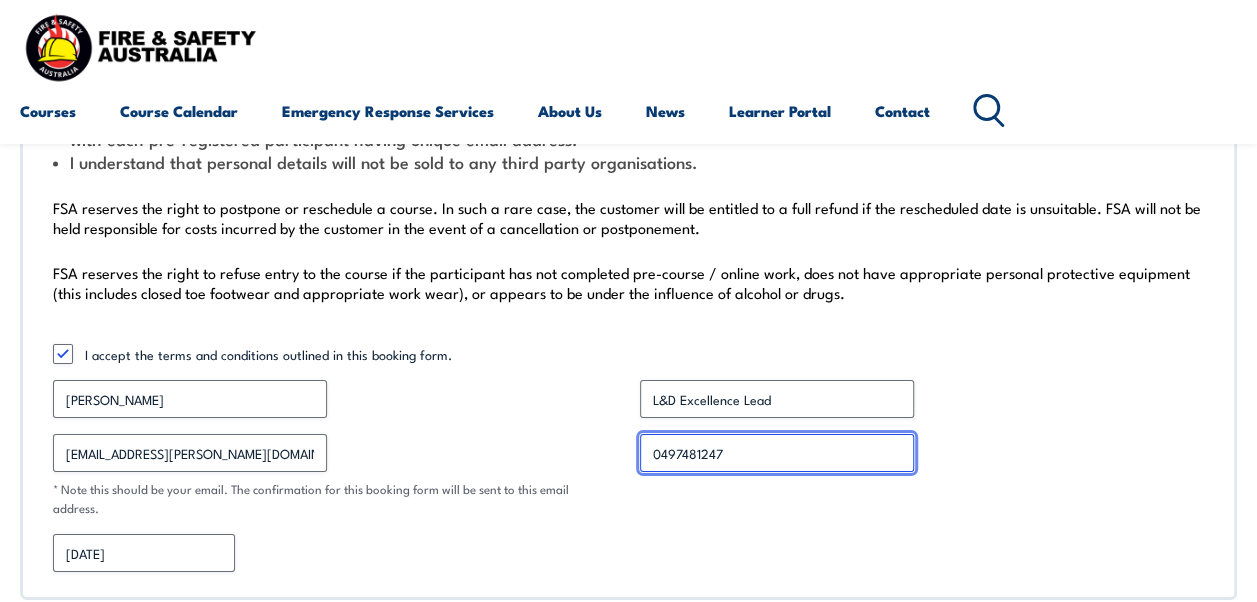 type on "0497481247" 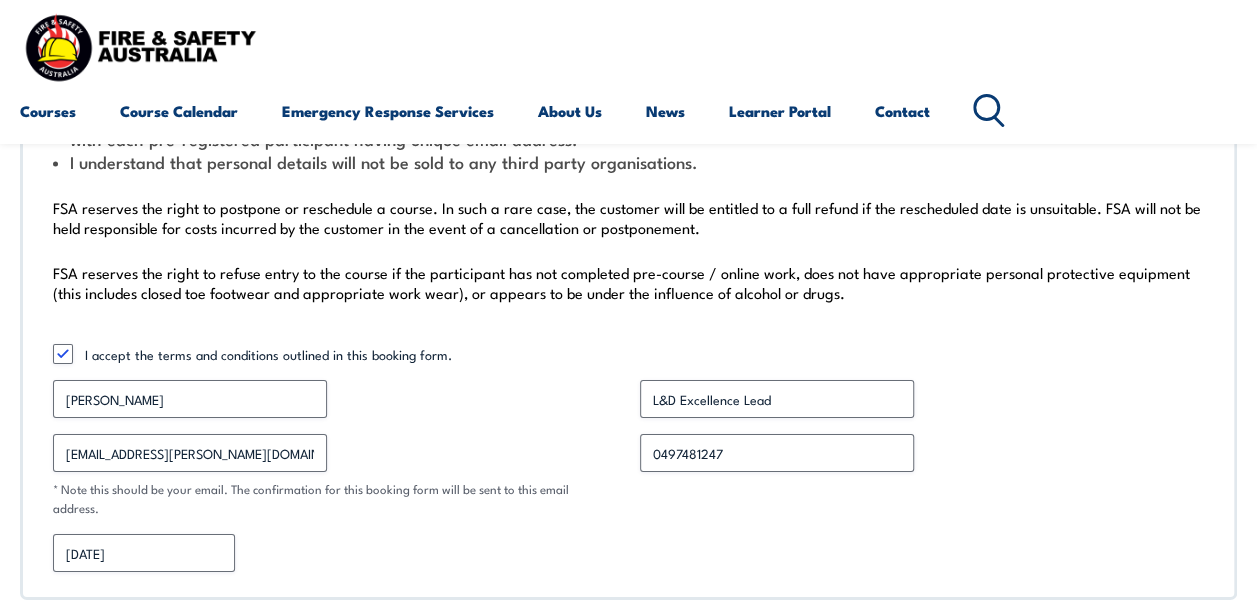 click on "[DATE]
MM slash DD slash YYYY" at bounding box center (628, 553) 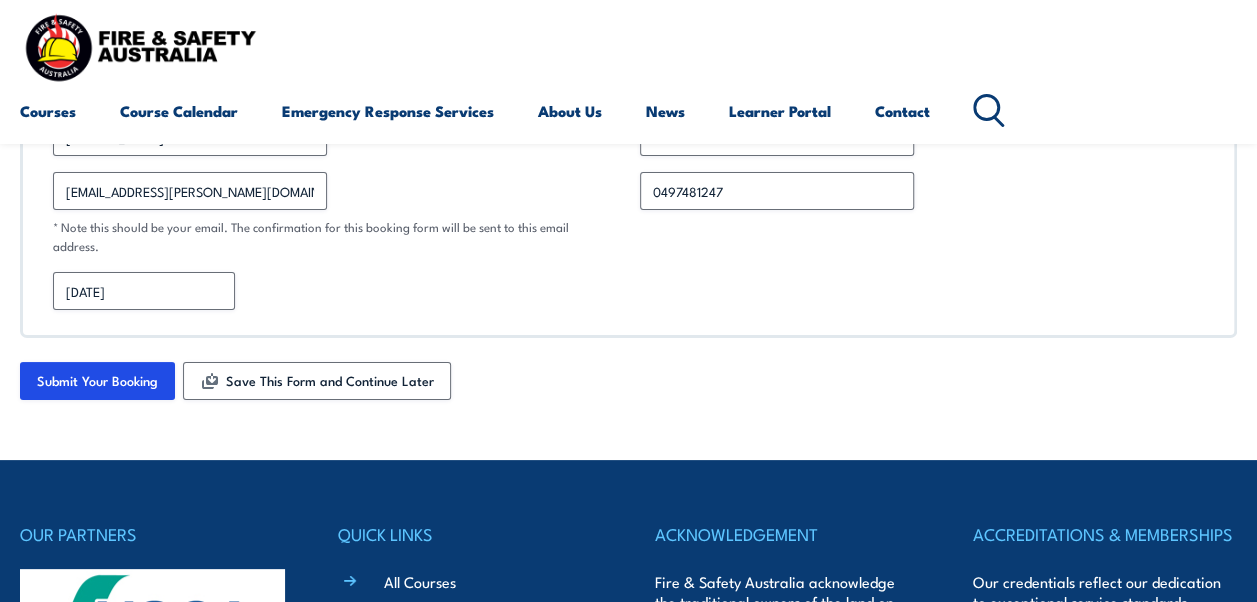 scroll, scrollTop: 7482, scrollLeft: 0, axis: vertical 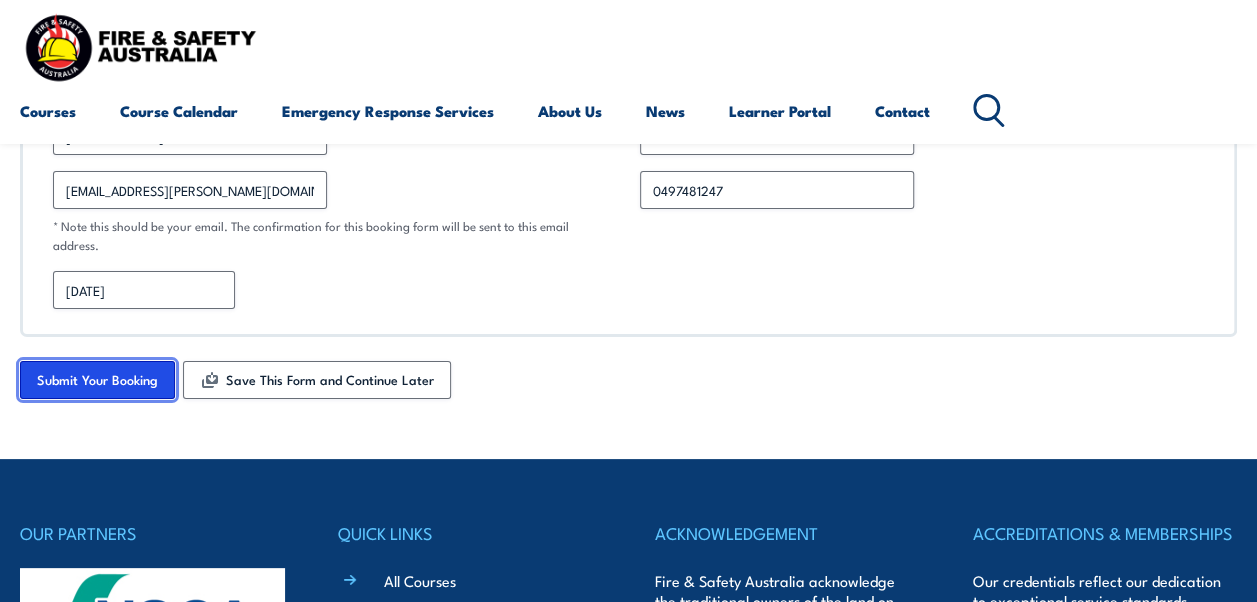 click on "Submit Your Booking" at bounding box center [97, 380] 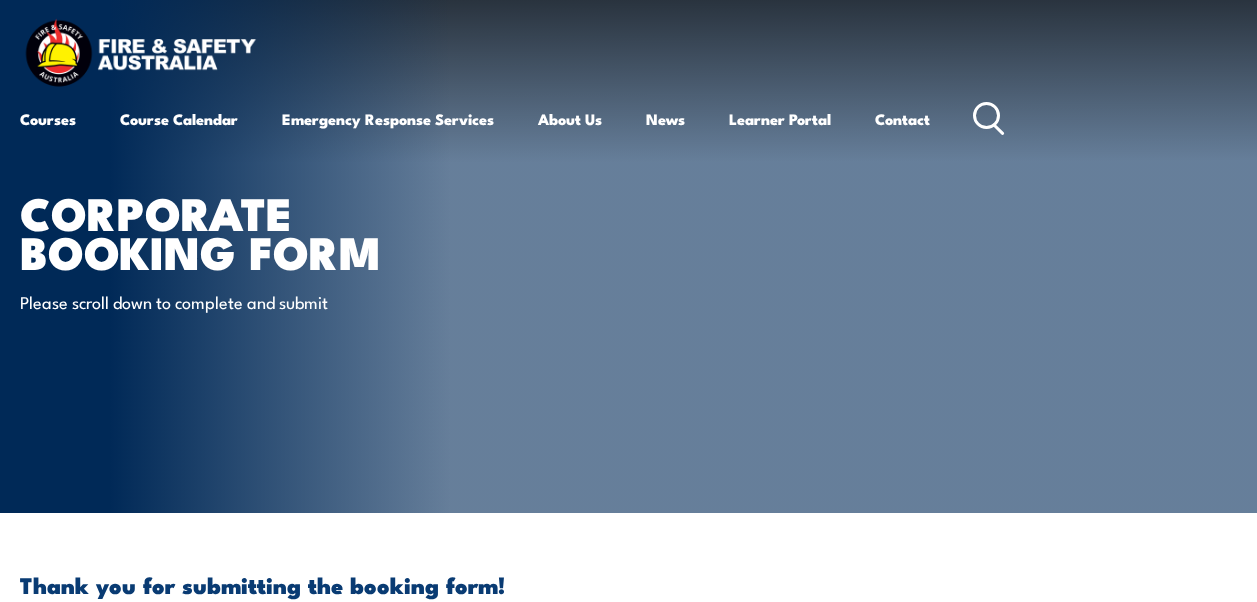 scroll, scrollTop: 0, scrollLeft: 0, axis: both 